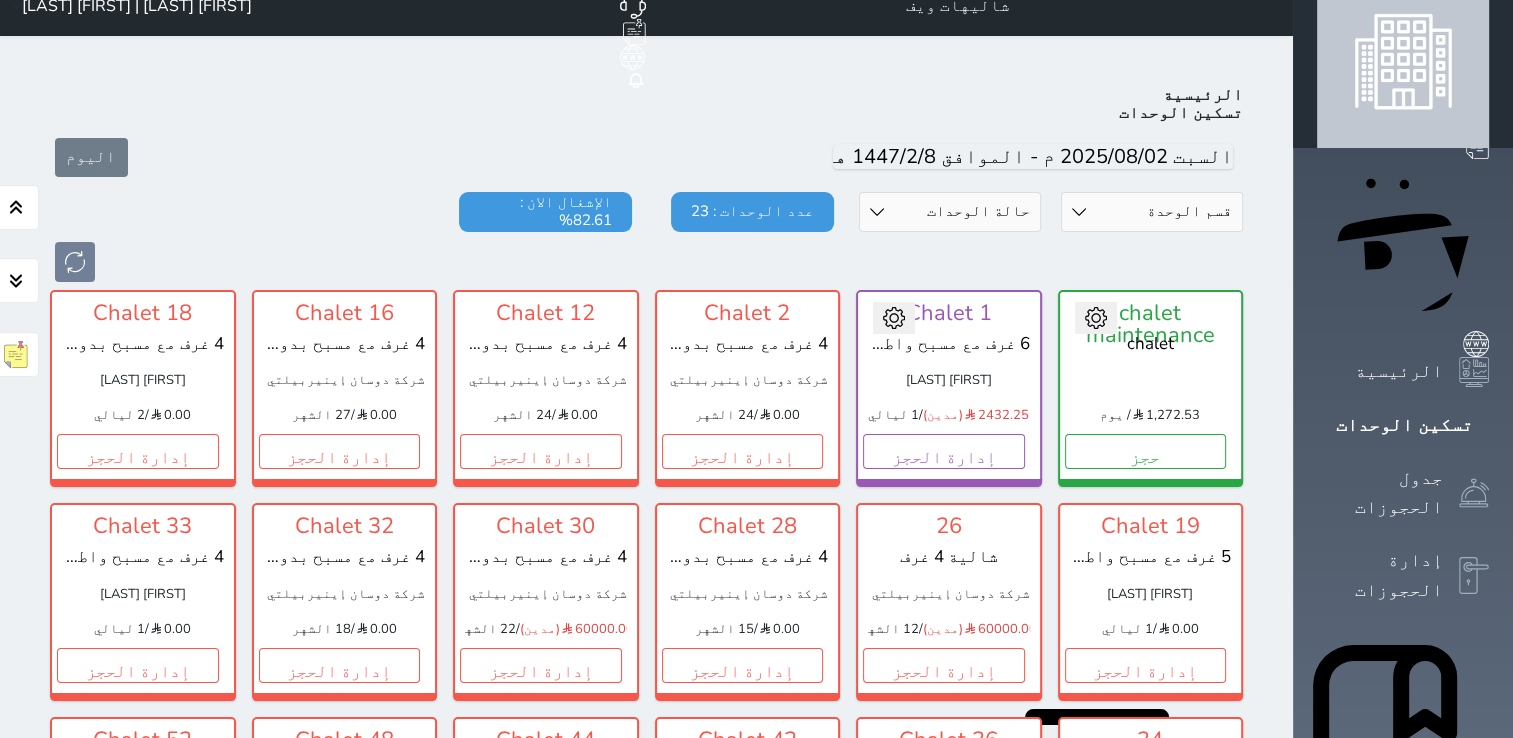 scroll, scrollTop: 0, scrollLeft: 0, axis: both 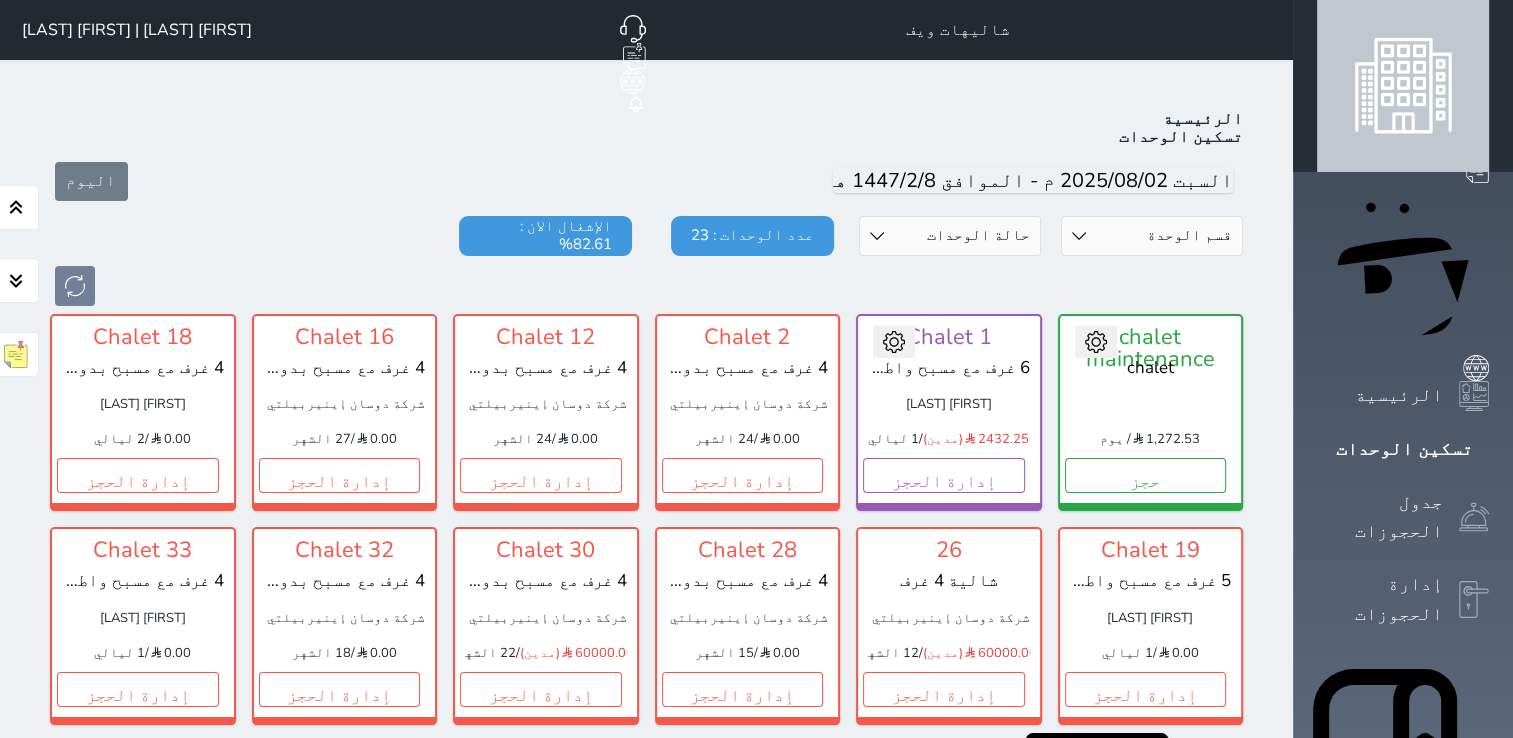click on "[FIRST] [LAST] | [FIRST] [LAST]" at bounding box center [128, 30] 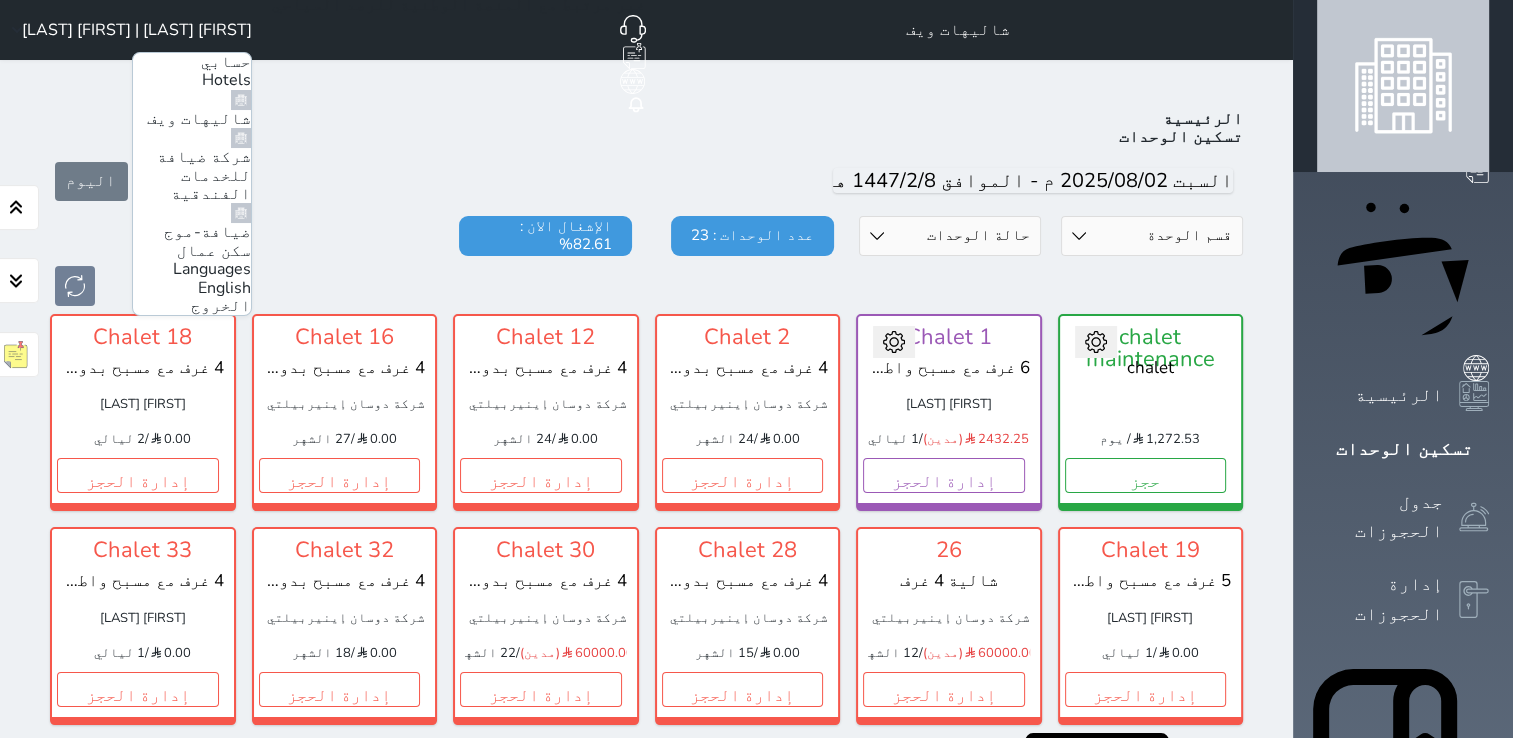 click on "ضيافة-موج سكن عمال" at bounding box center (207, 241) 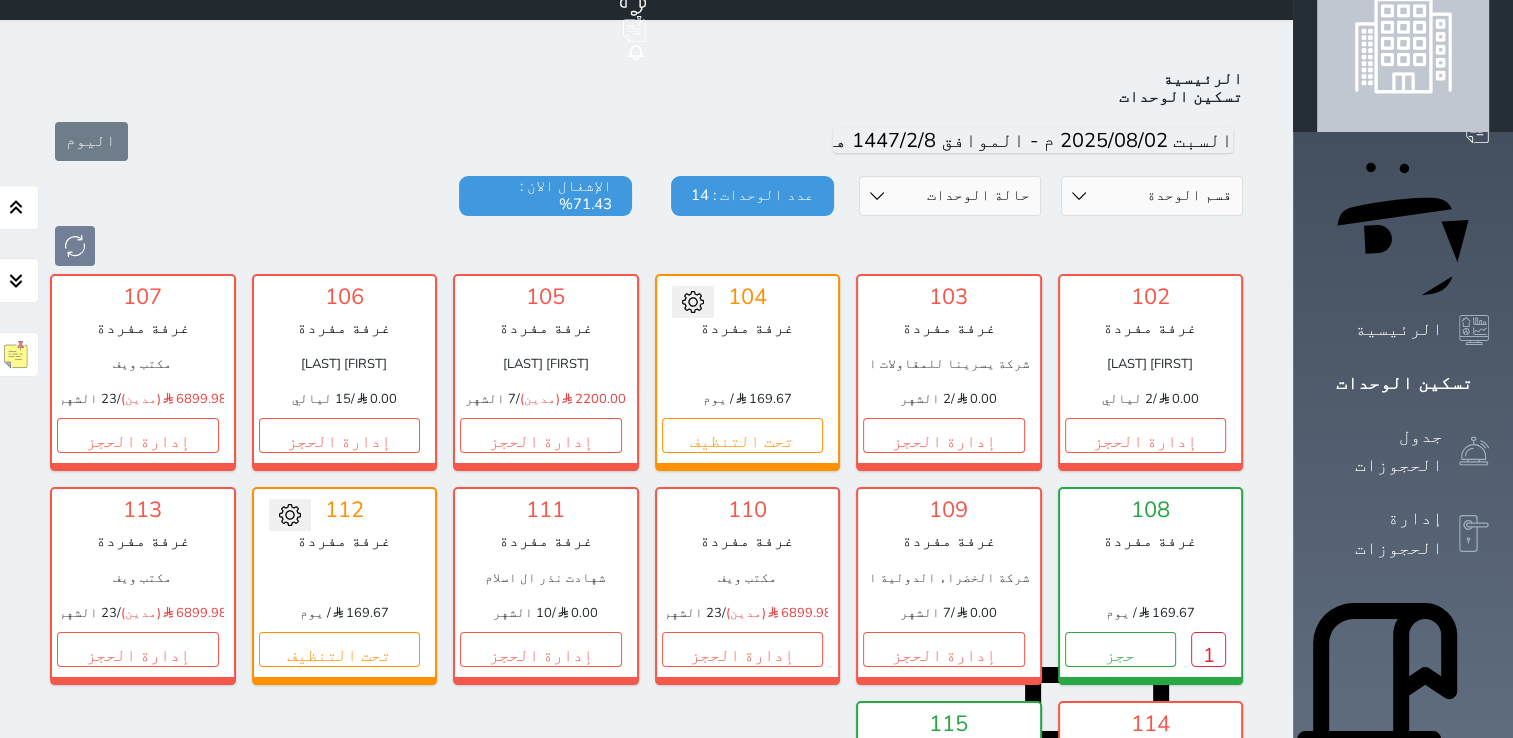 scroll, scrollTop: 78, scrollLeft: 0, axis: vertical 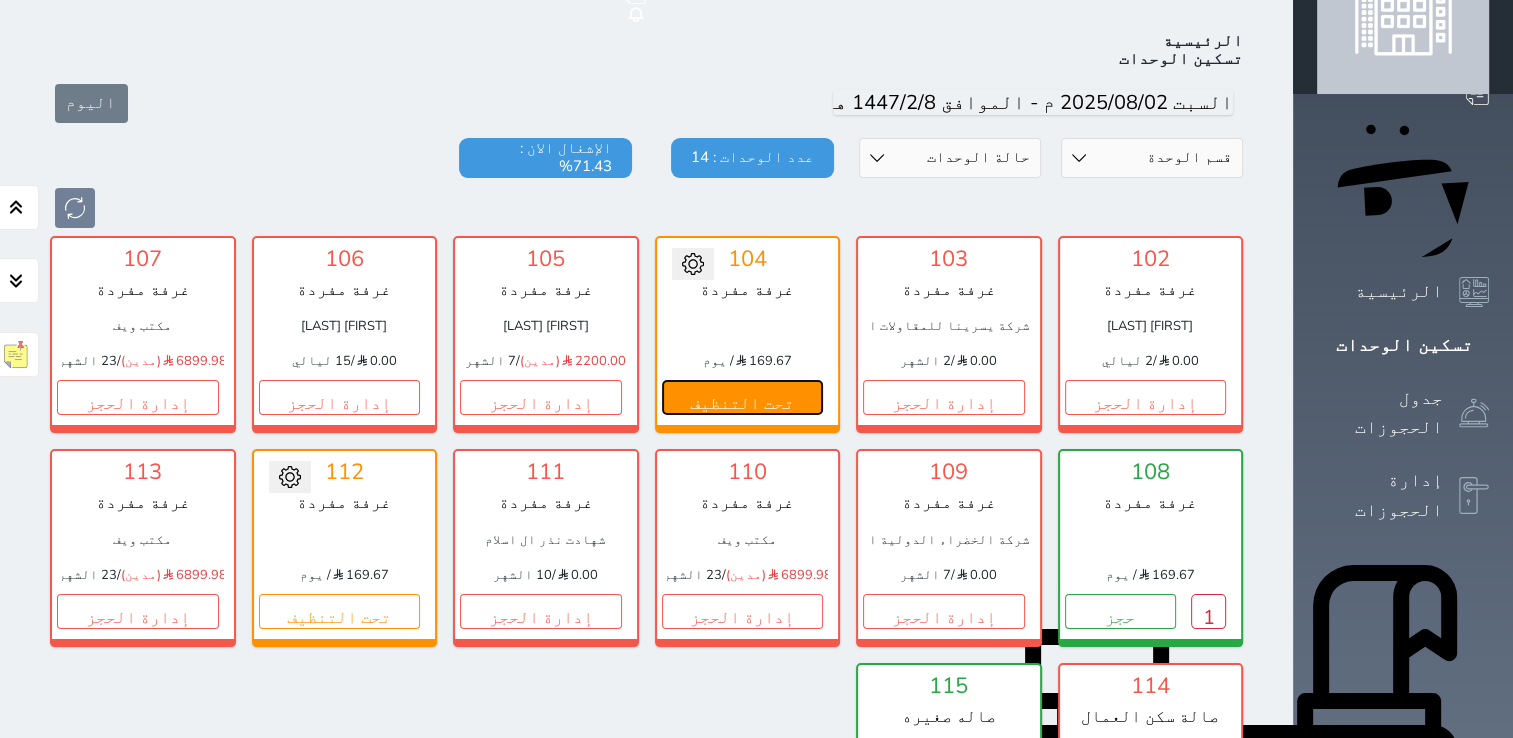 click on "تحت التنظيف" at bounding box center [743, 397] 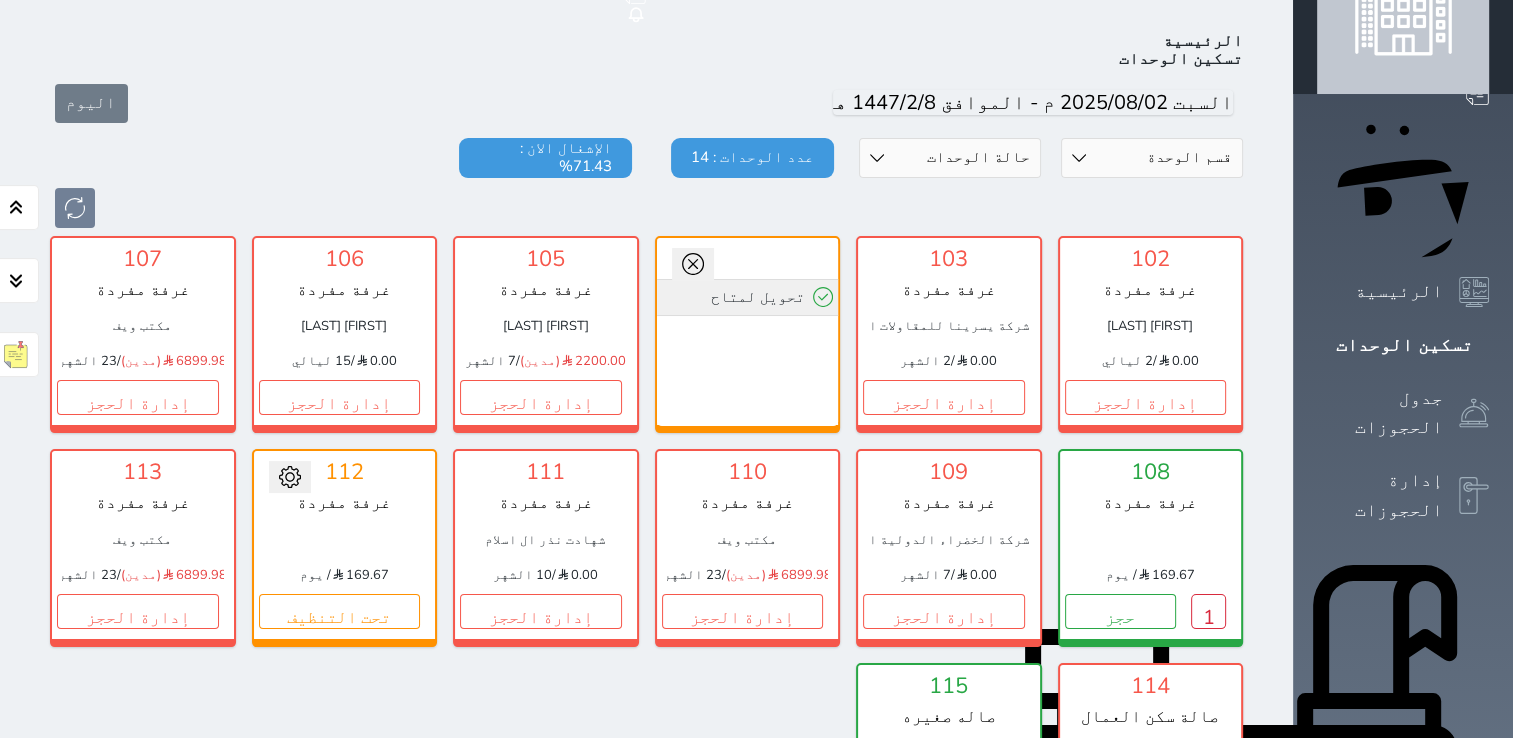 click on "تحويل لمتاح" at bounding box center [748, 297] 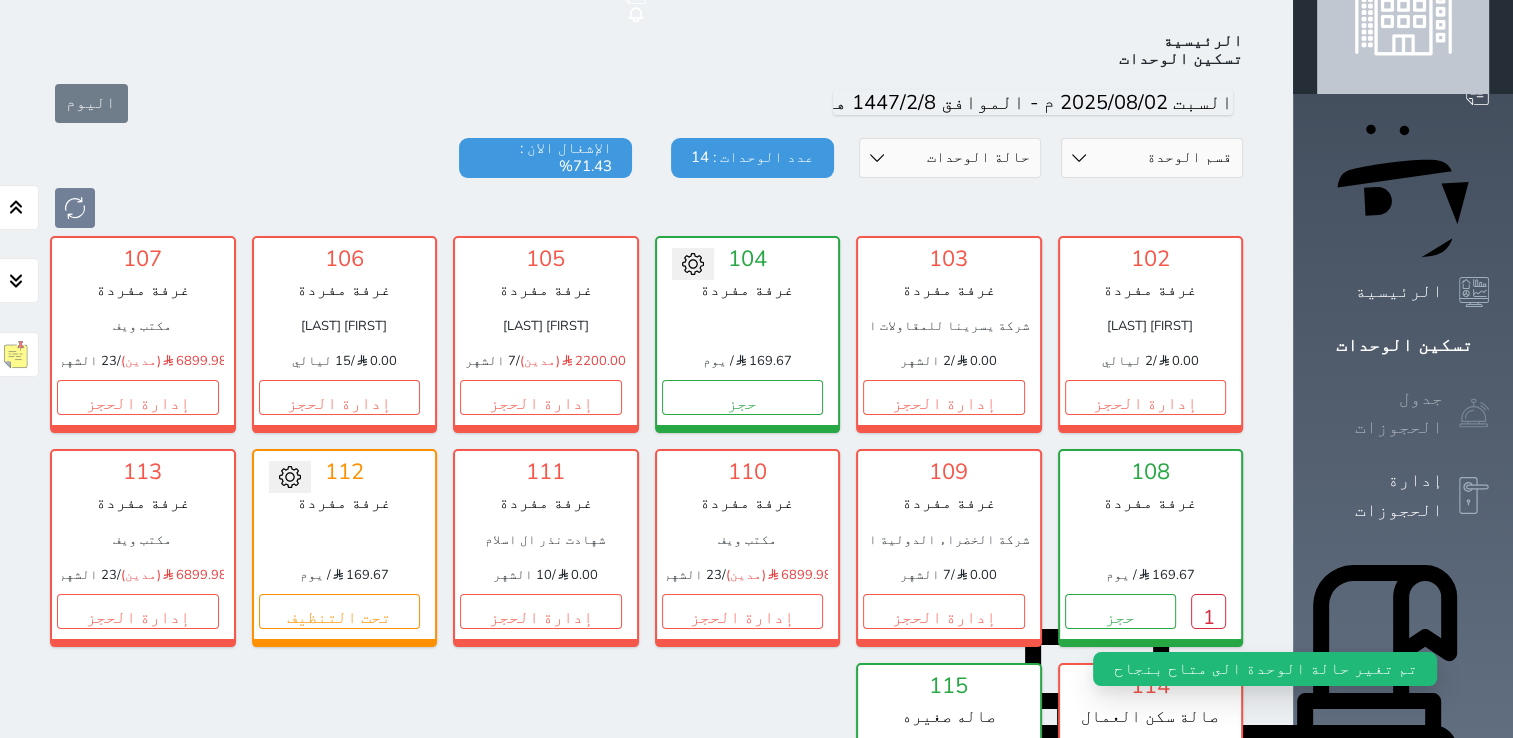 click on "جدول الحجوزات" at bounding box center (1380, 413) 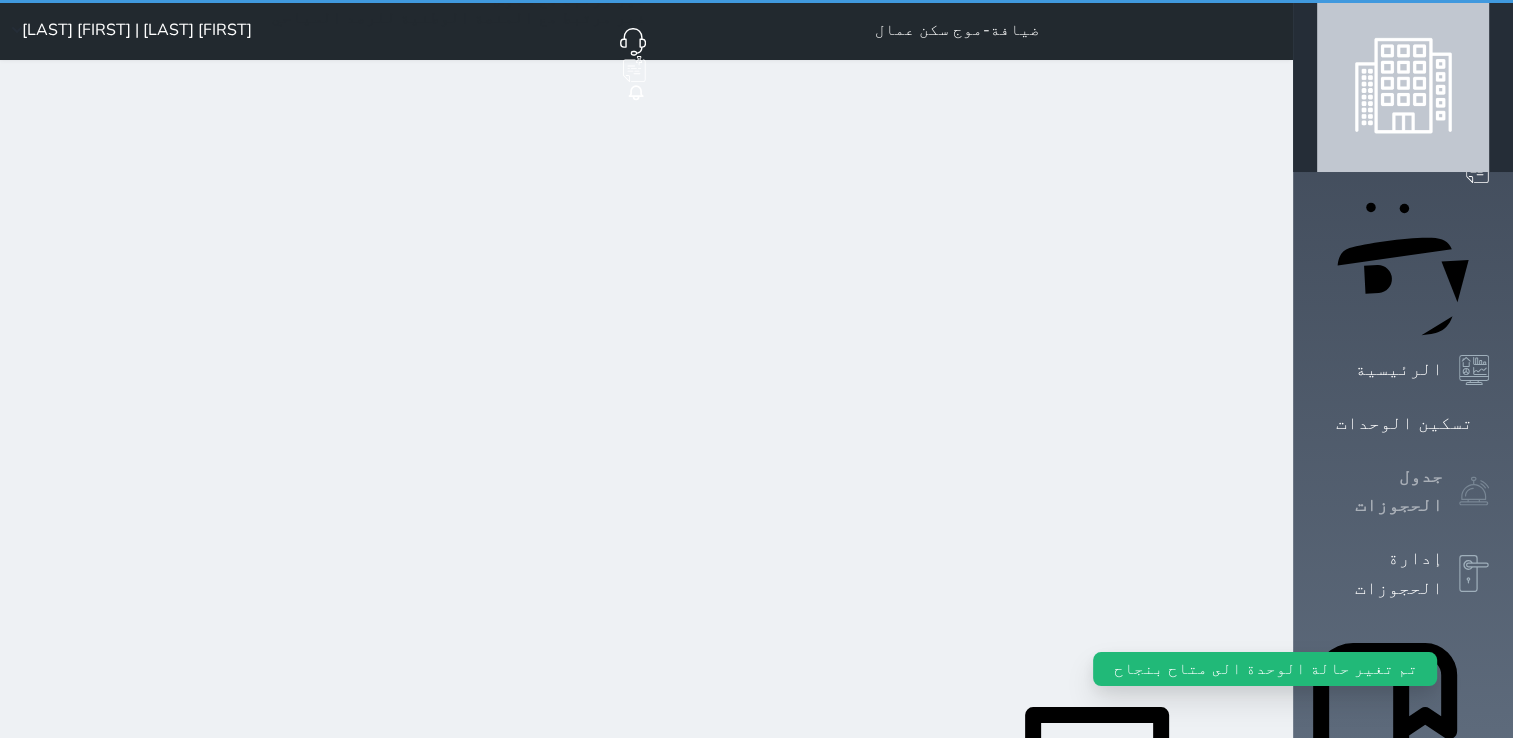 scroll, scrollTop: 0, scrollLeft: 0, axis: both 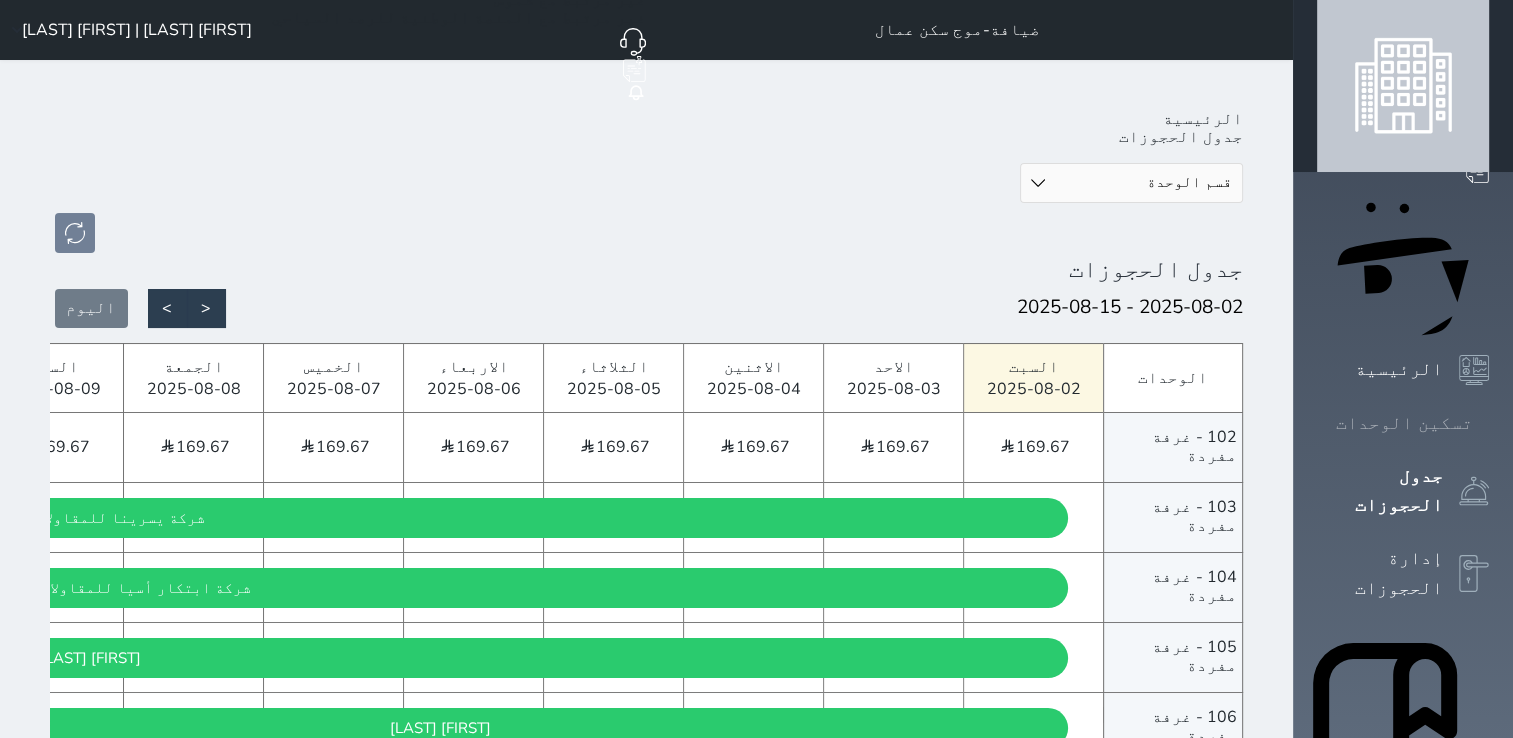 click on "تسكين الوحدات" at bounding box center [1404, 423] 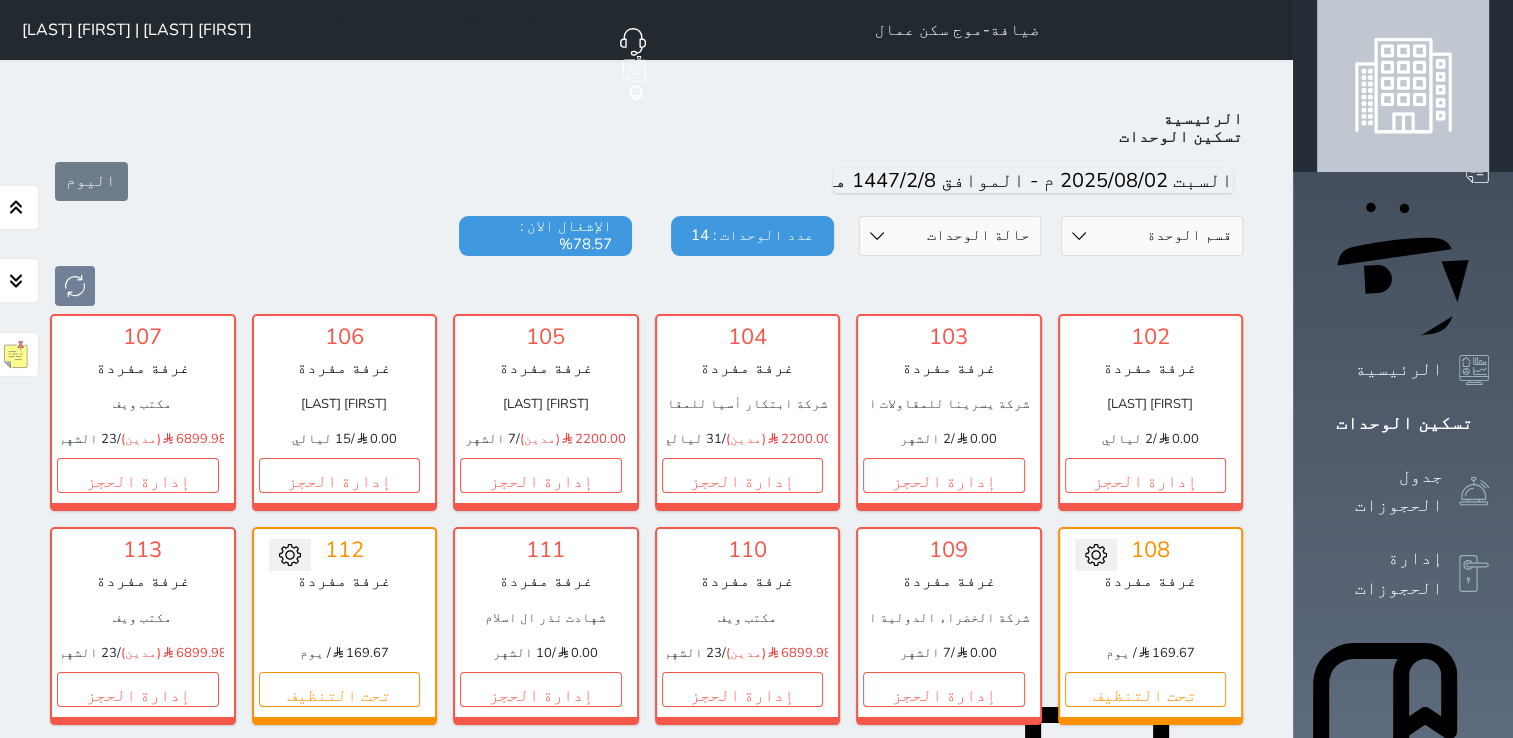 scroll, scrollTop: 78, scrollLeft: 0, axis: vertical 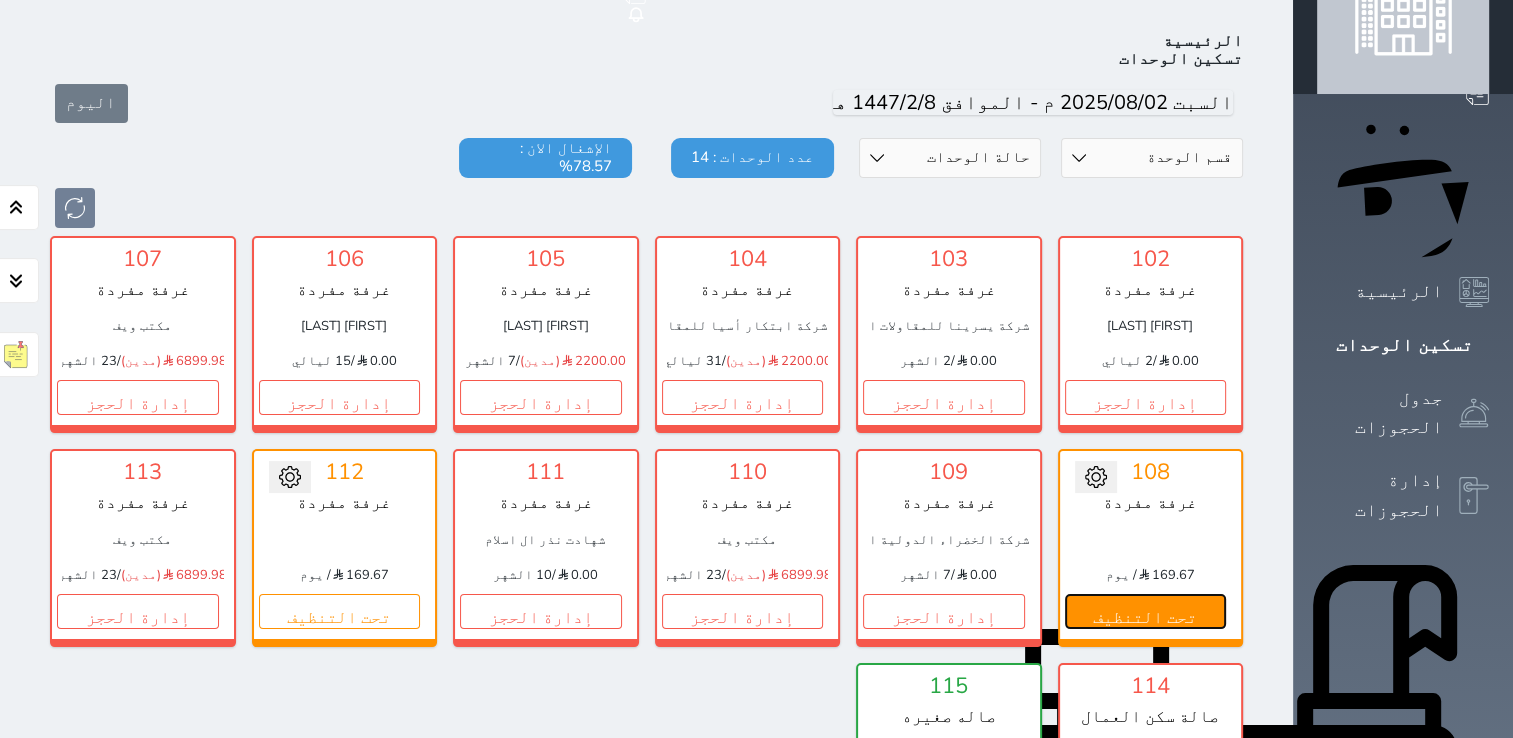 click on "تحت التنظيف" at bounding box center (1146, 611) 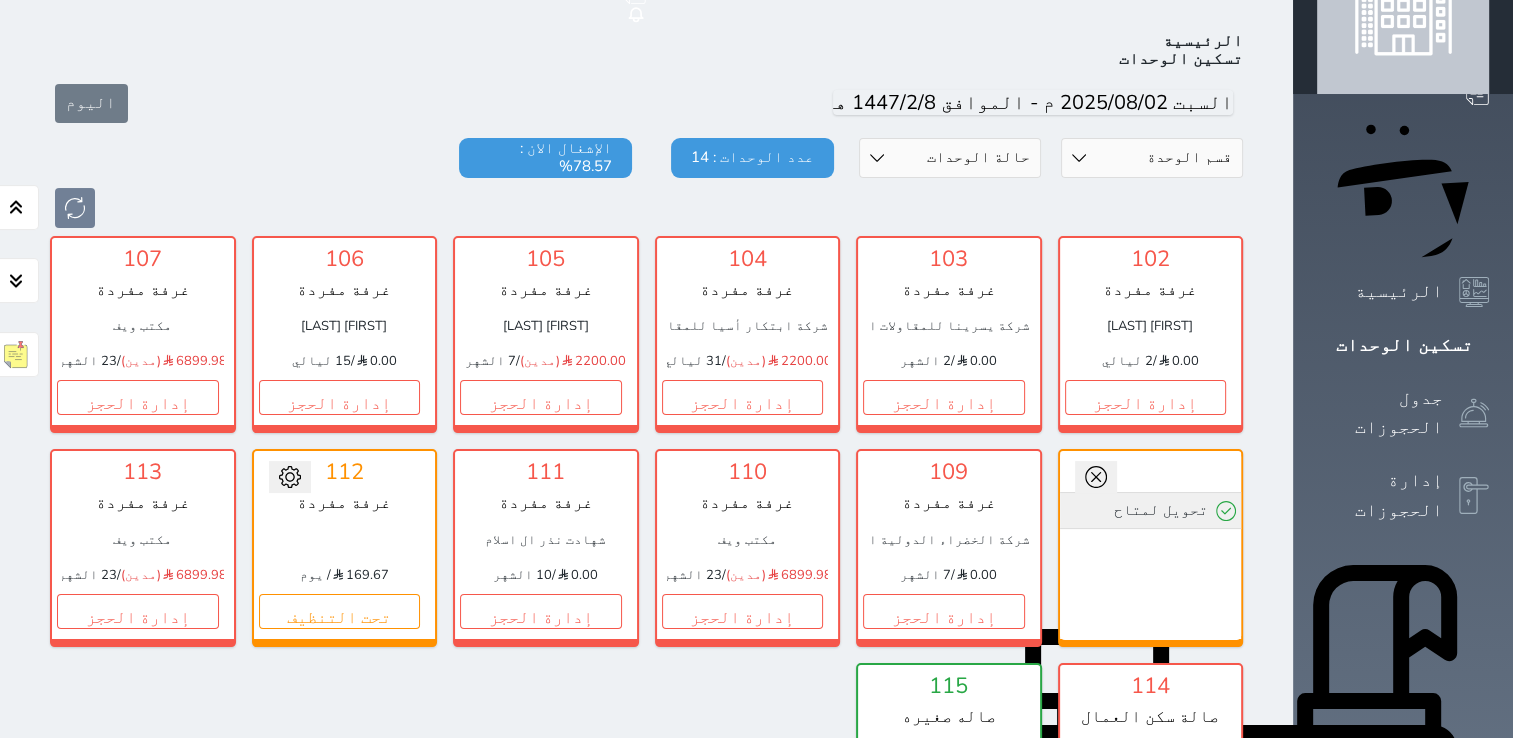 click on "تحويل لمتاح" at bounding box center (1151, 510) 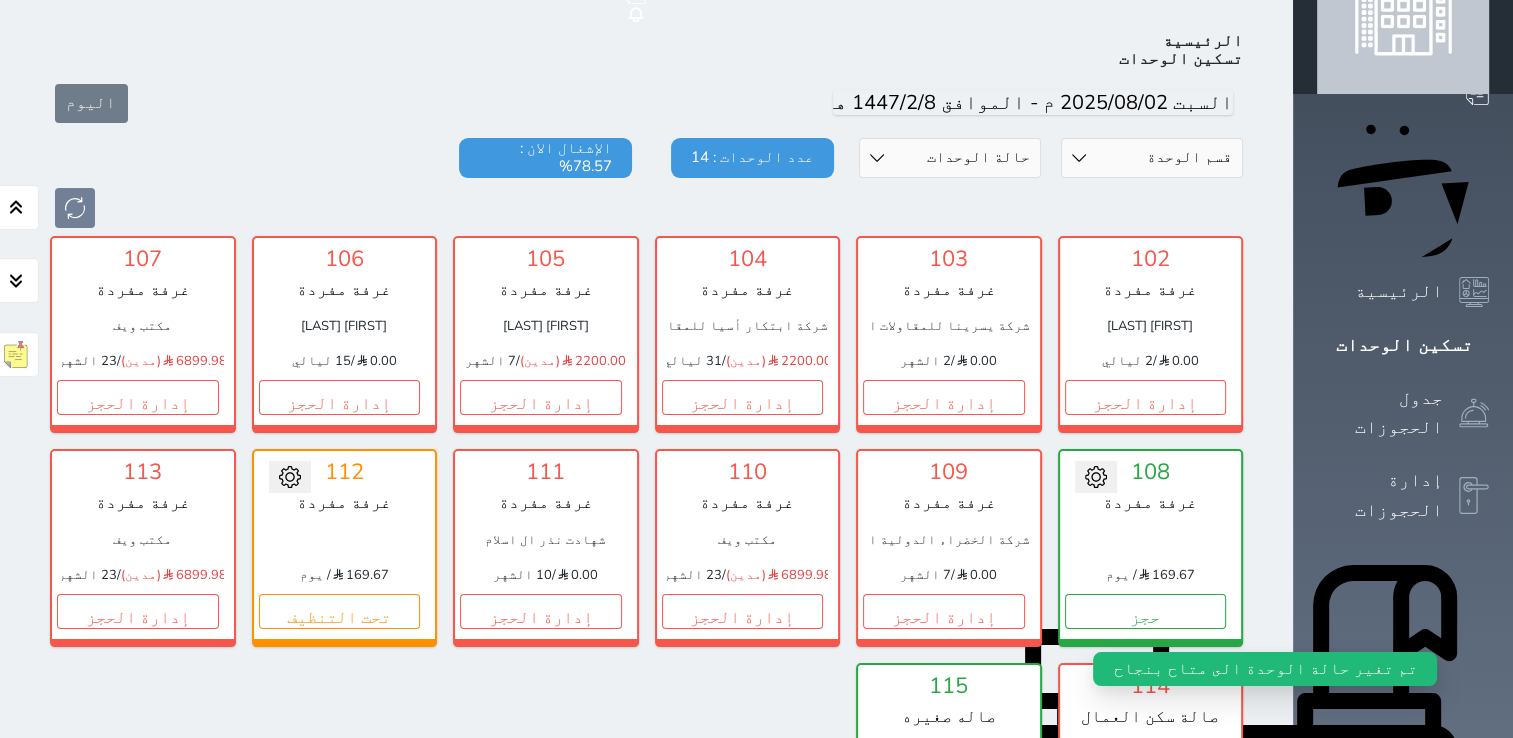 scroll, scrollTop: 478, scrollLeft: 0, axis: vertical 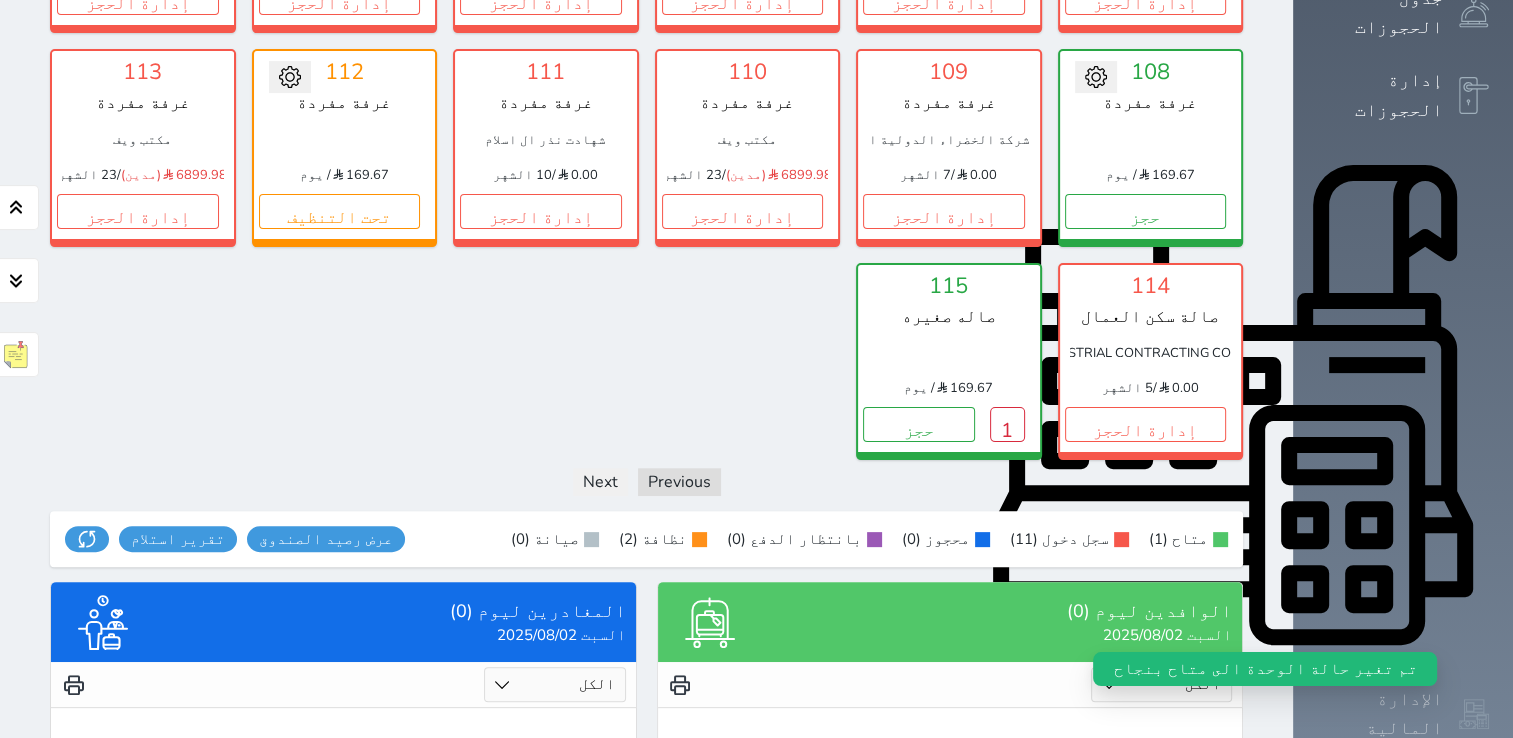 click on "الإدارة المالية" at bounding box center [1380, 714] 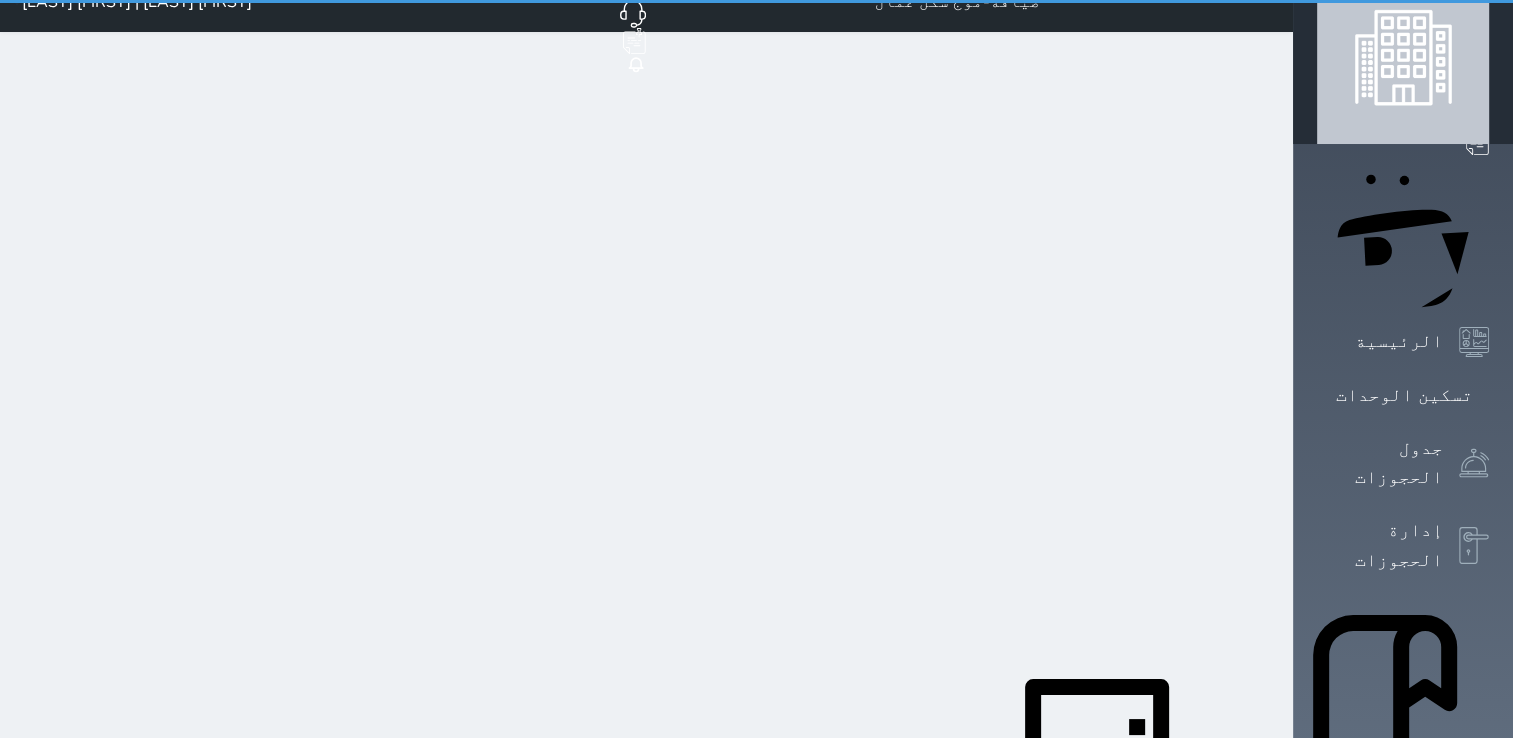 scroll, scrollTop: 0, scrollLeft: 0, axis: both 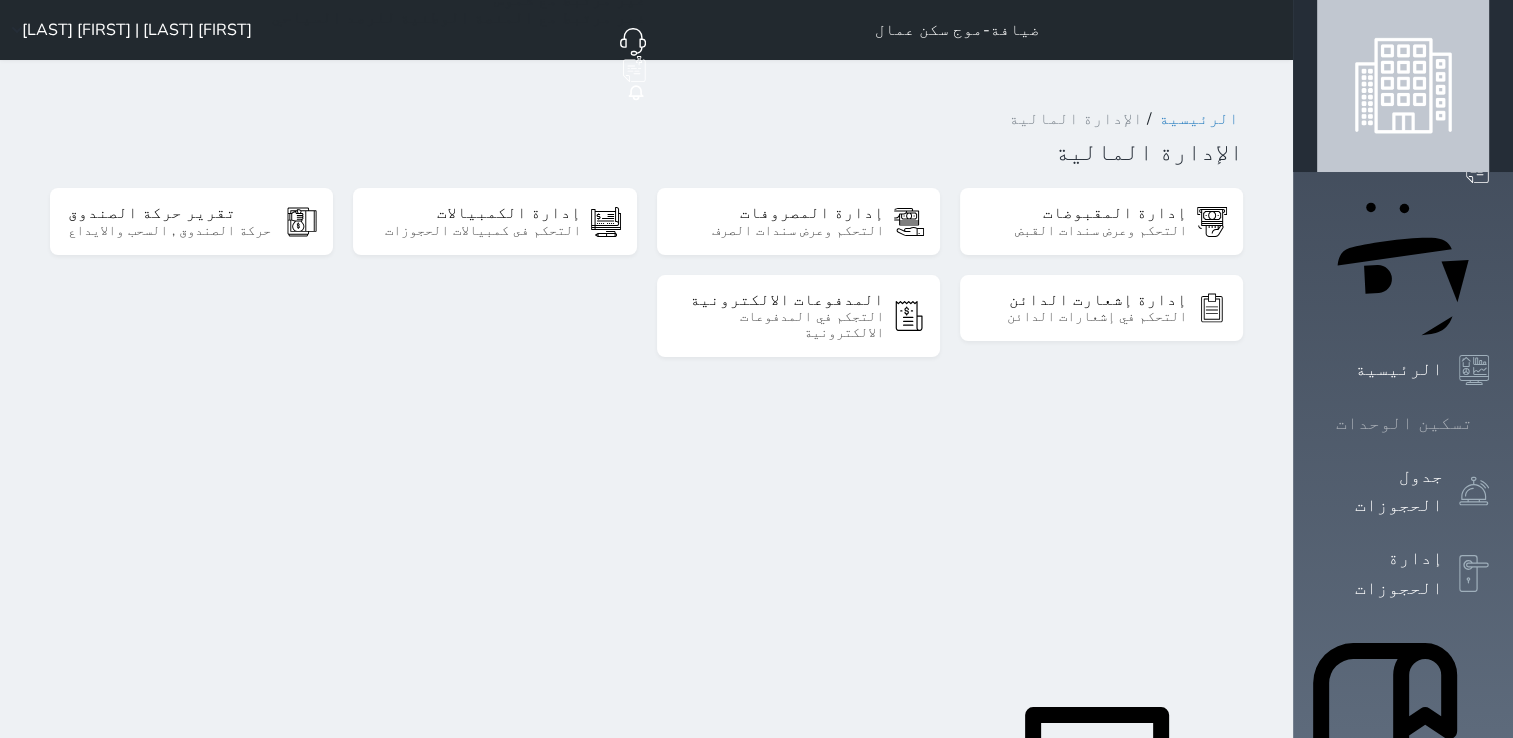 click on "تسكين الوحدات" at bounding box center (1404, 423) 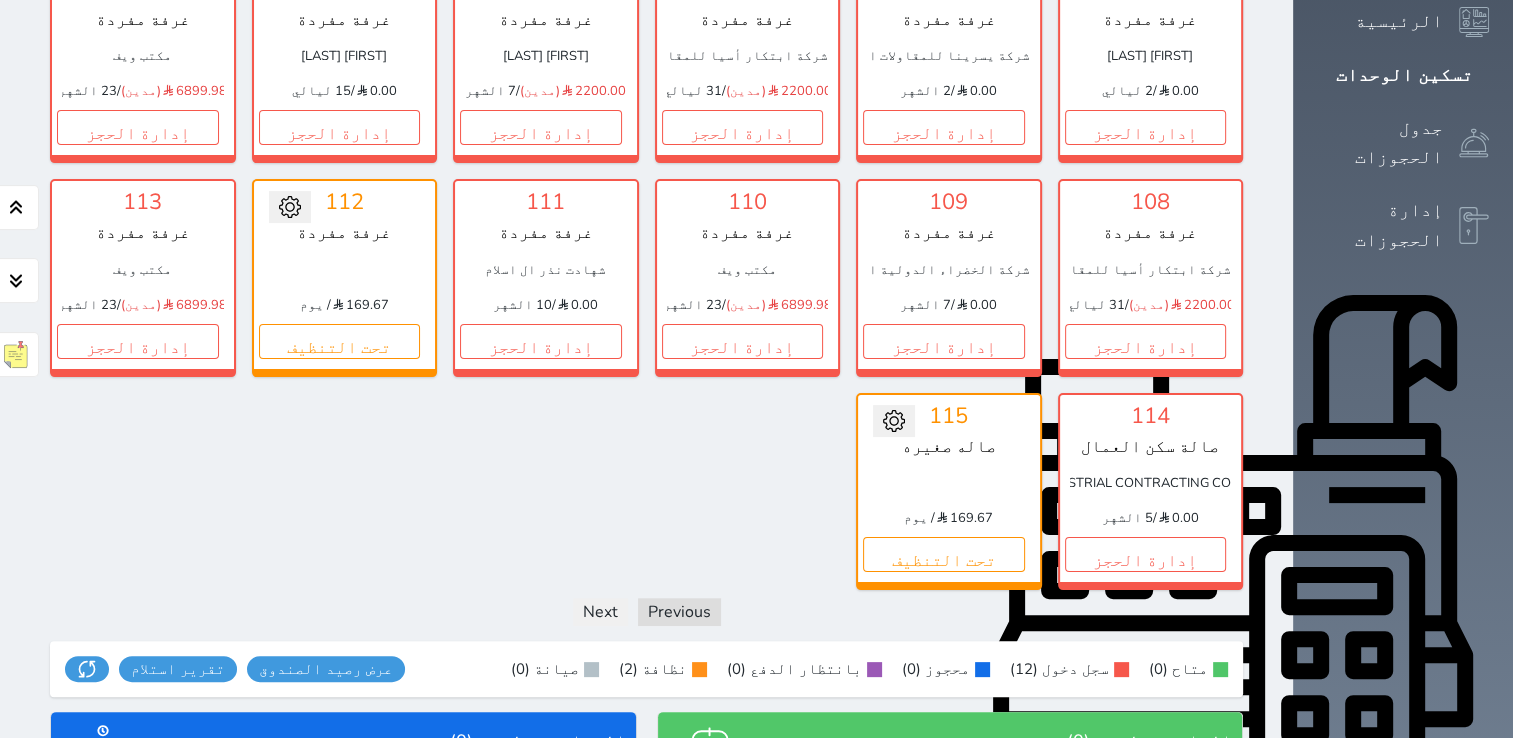 scroll, scrollTop: 378, scrollLeft: 0, axis: vertical 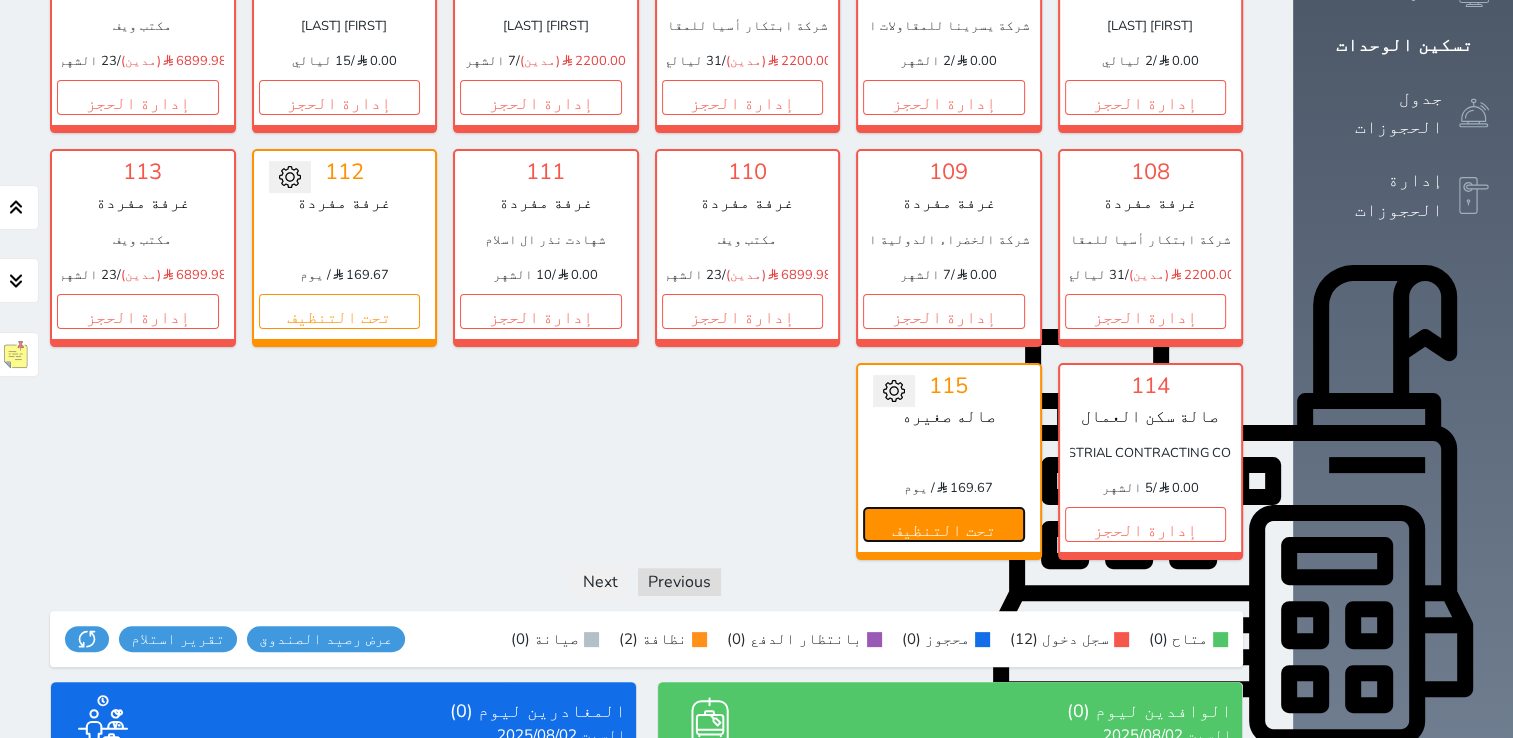 click on "تحت التنظيف" at bounding box center (944, 524) 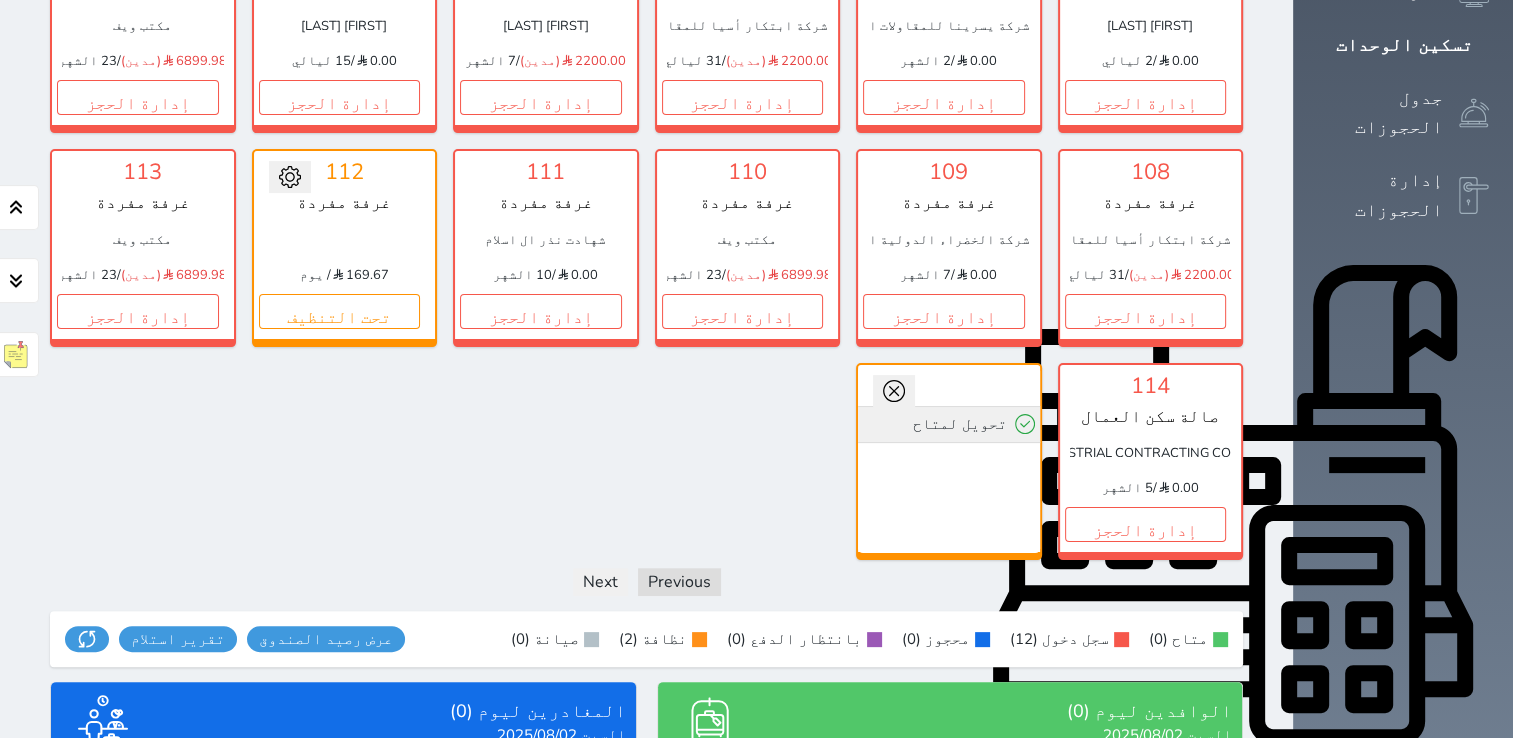 click on "تحويل لمتاح" at bounding box center [949, 424] 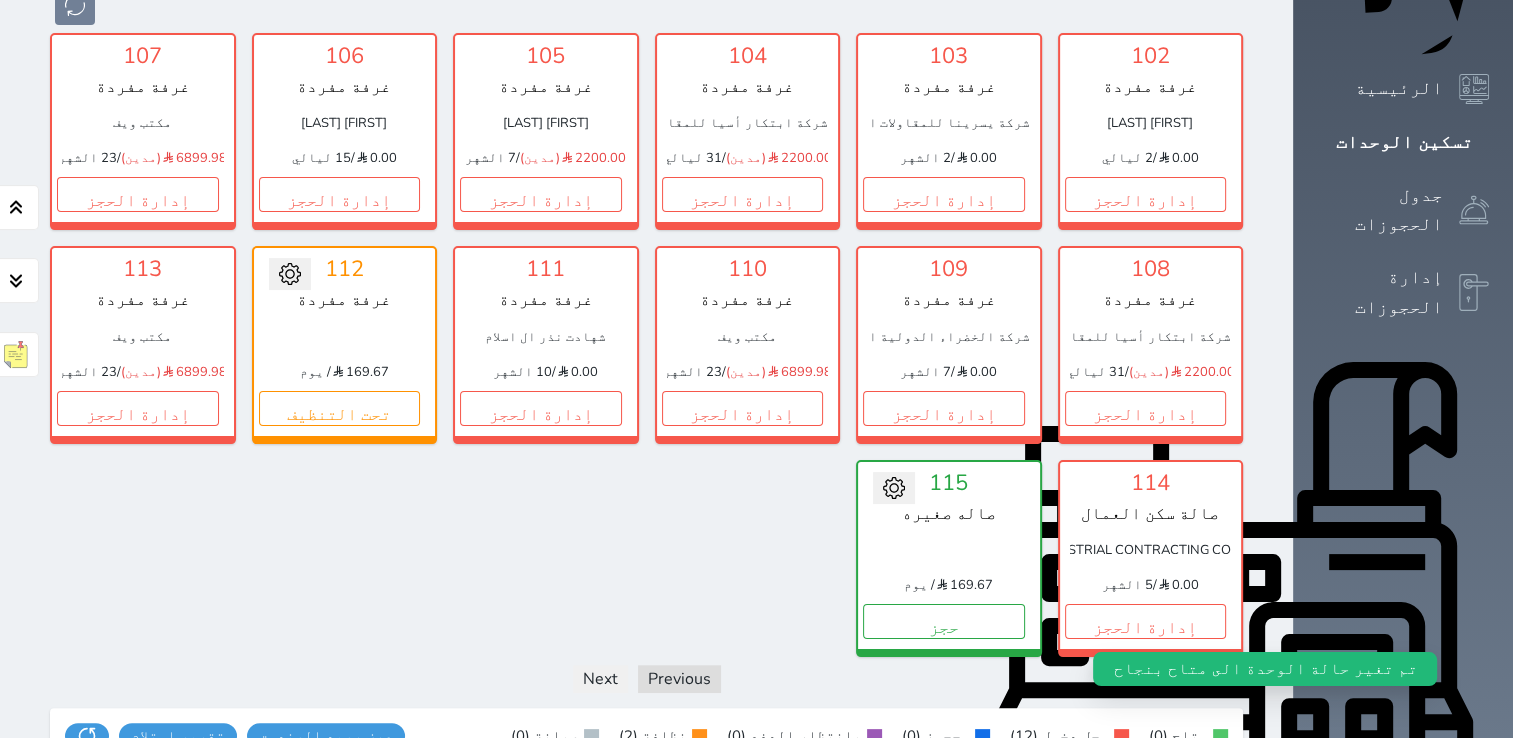 scroll, scrollTop: 0, scrollLeft: 0, axis: both 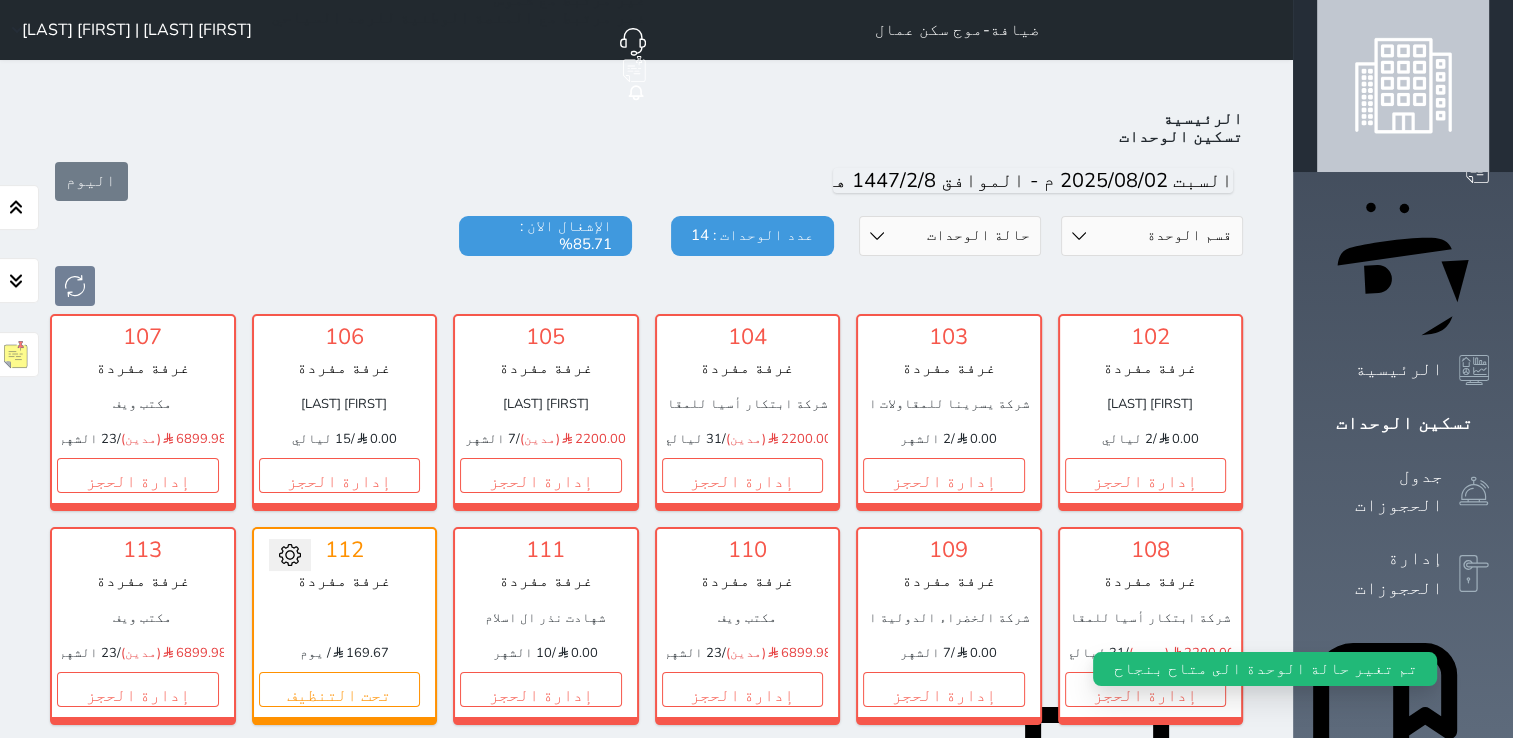 click on "[FIRST] [LAST] | [FIRST] [LAST]" at bounding box center (137, 30) 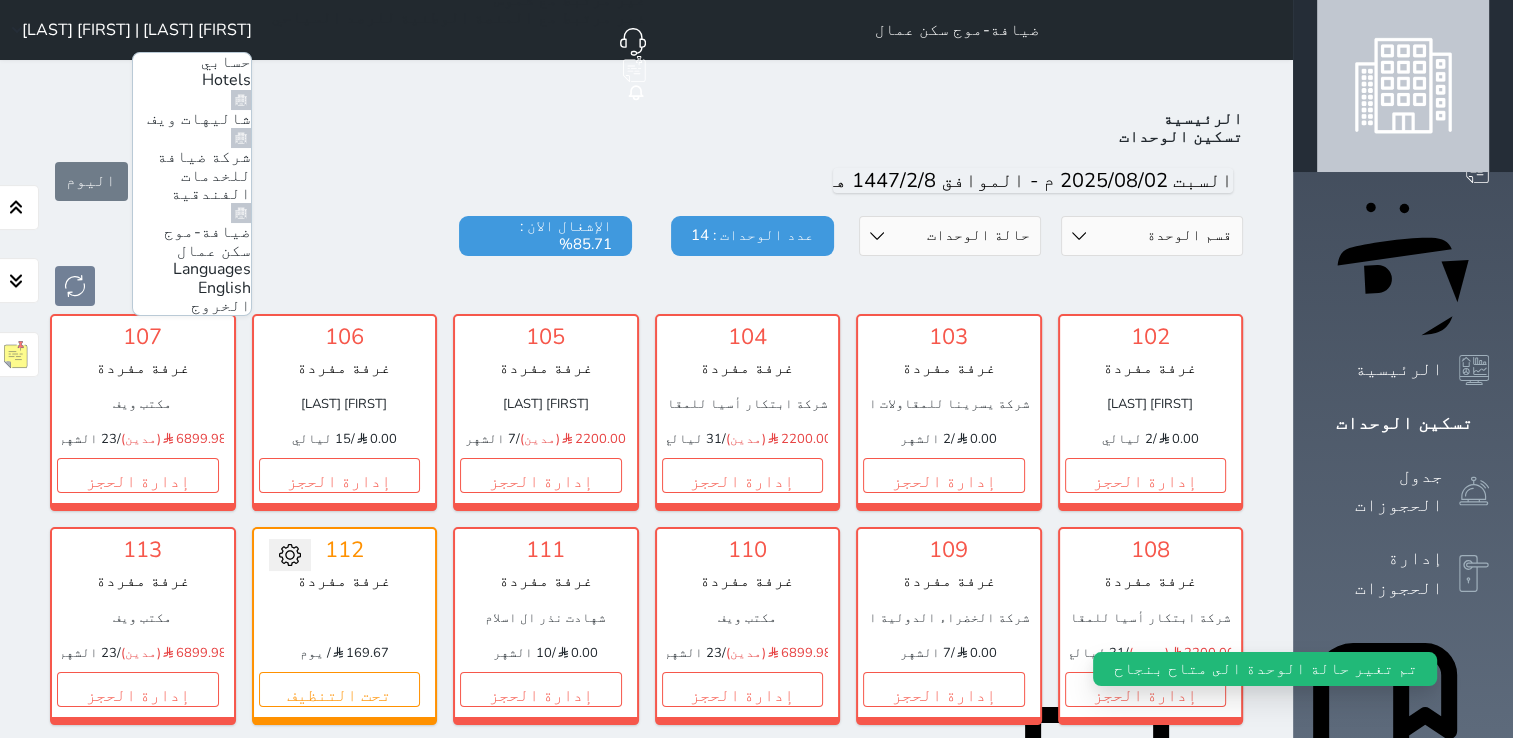 click on "شركة ضيافة للخدمات الفندقية" at bounding box center (204, 175) 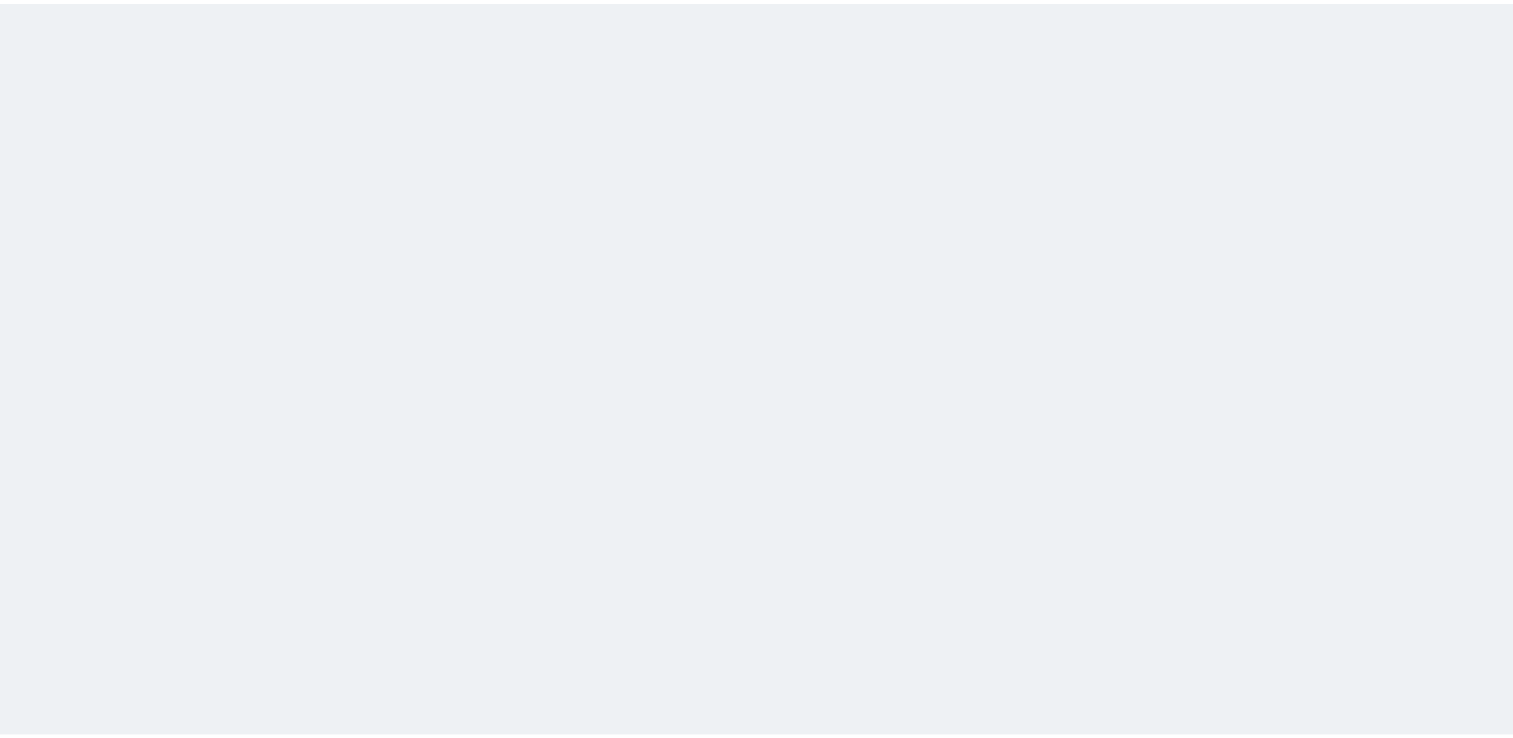 scroll, scrollTop: 0, scrollLeft: 0, axis: both 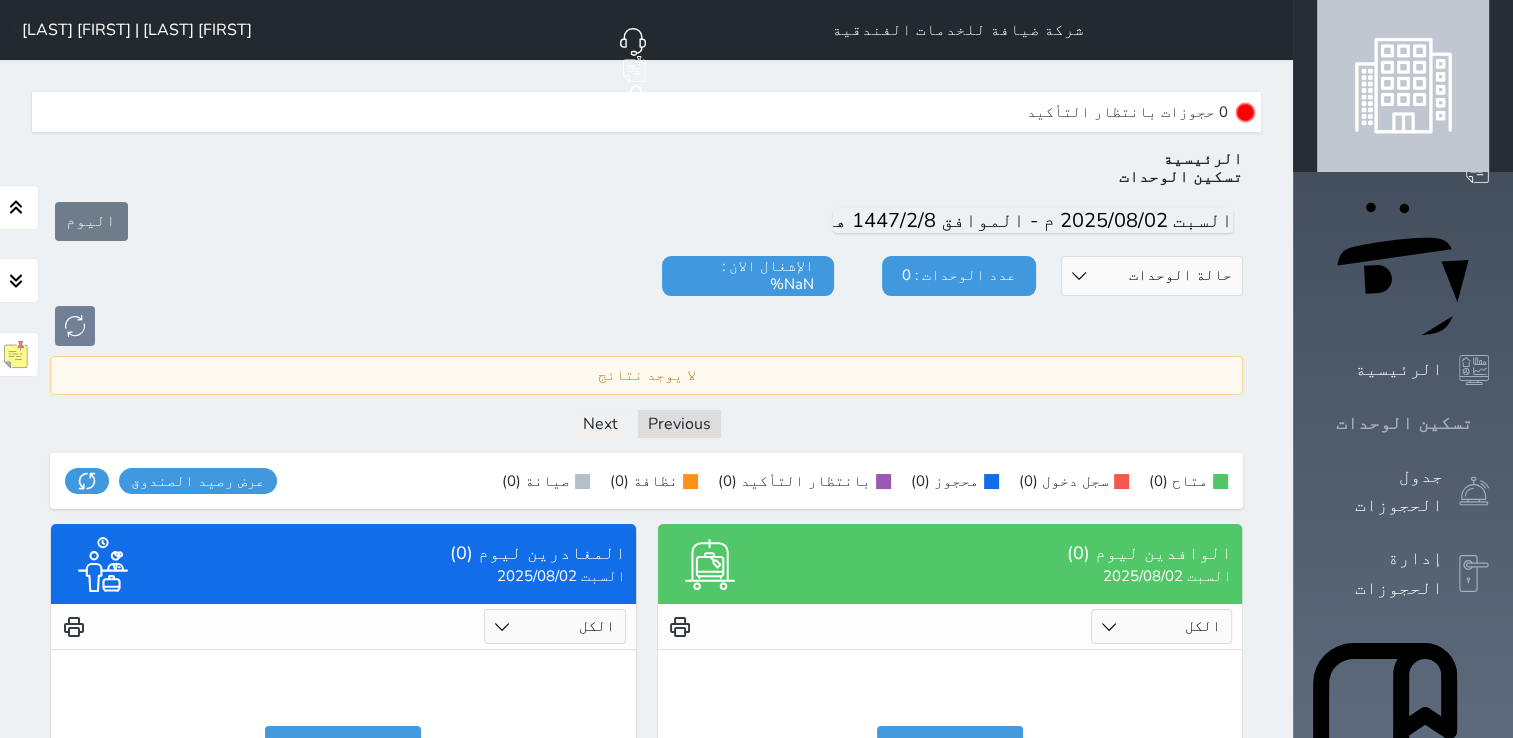 click on "تسكين الوحدات" at bounding box center (1404, 423) 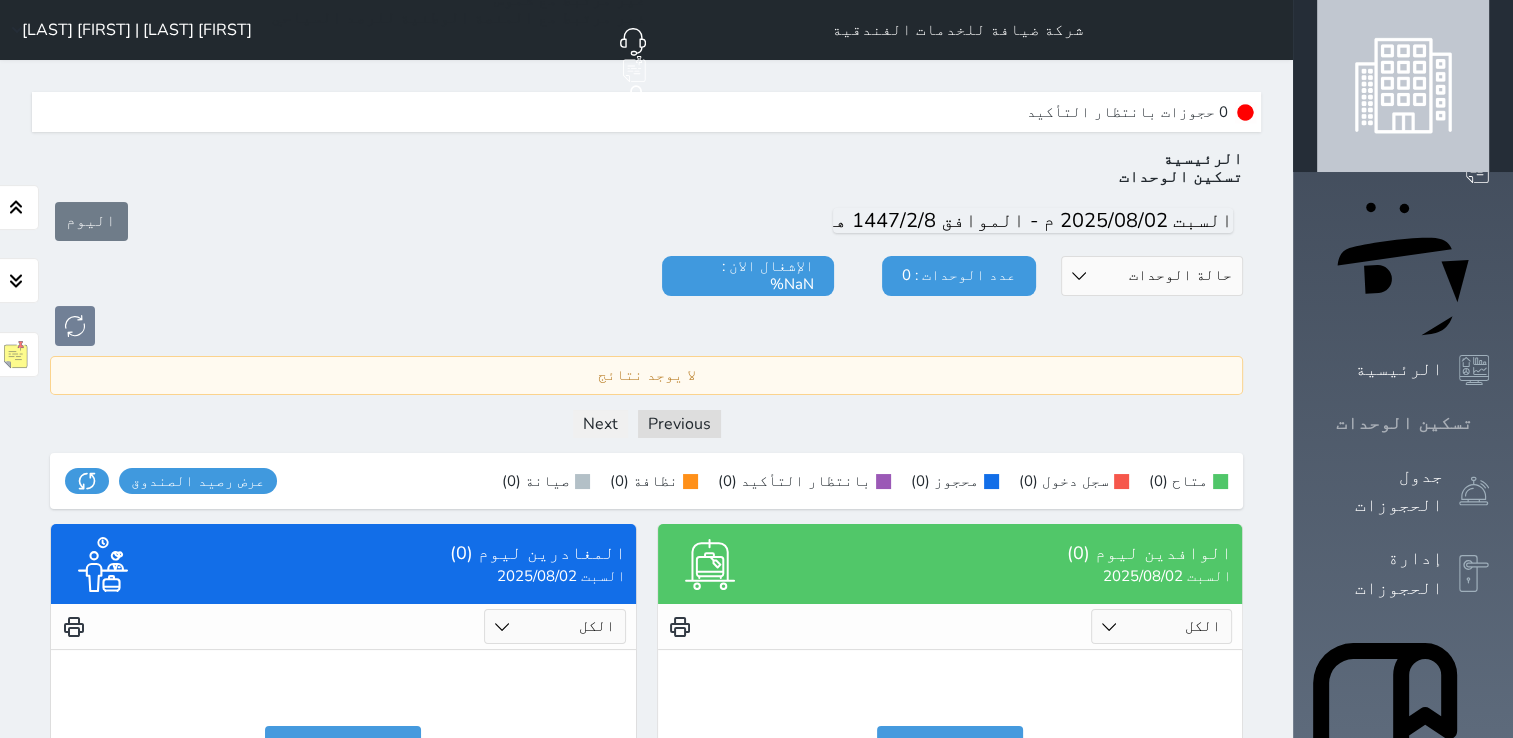 click on "تسكين الوحدات" at bounding box center (1404, 423) 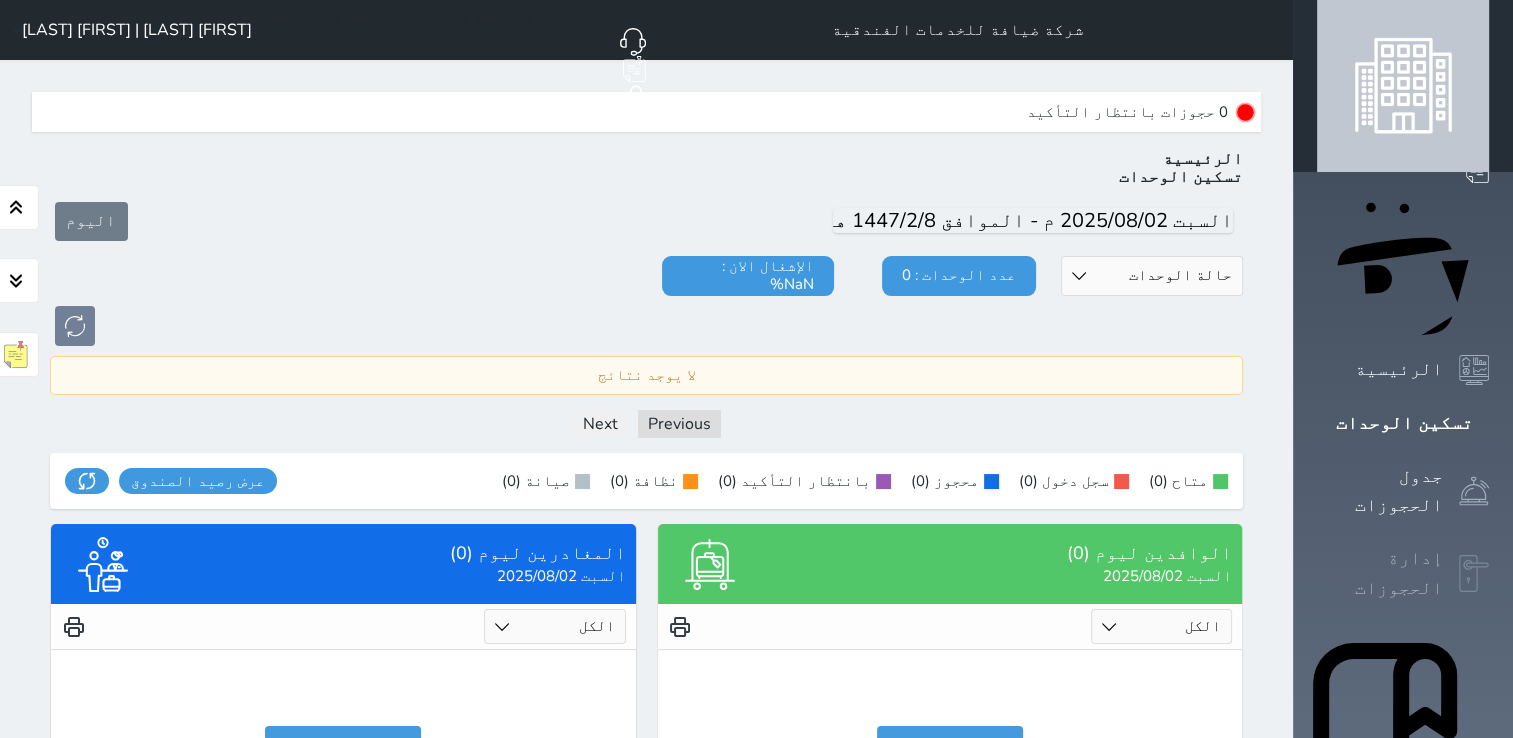 click on "إدارة الحجوزات" at bounding box center (1380, 573) 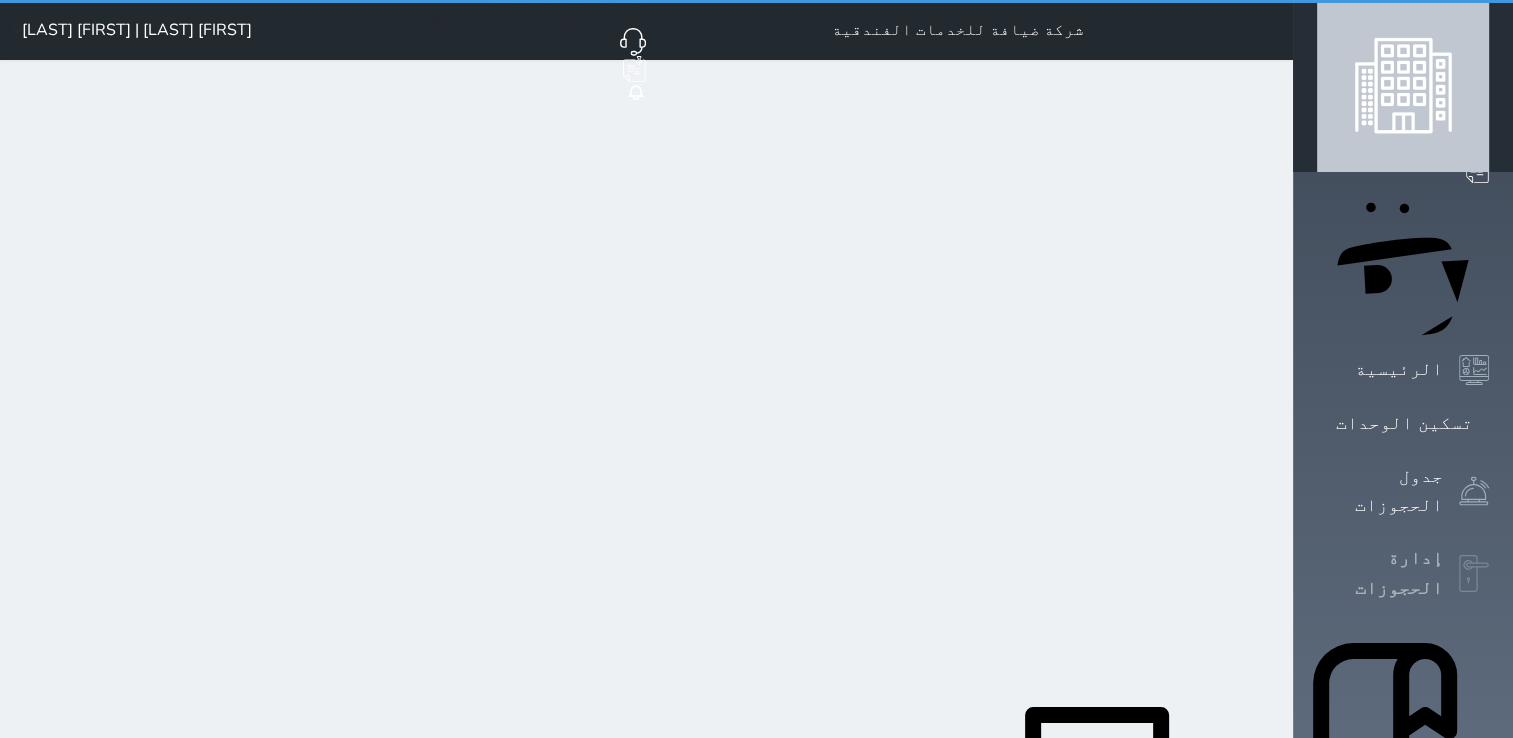 select on "open_all" 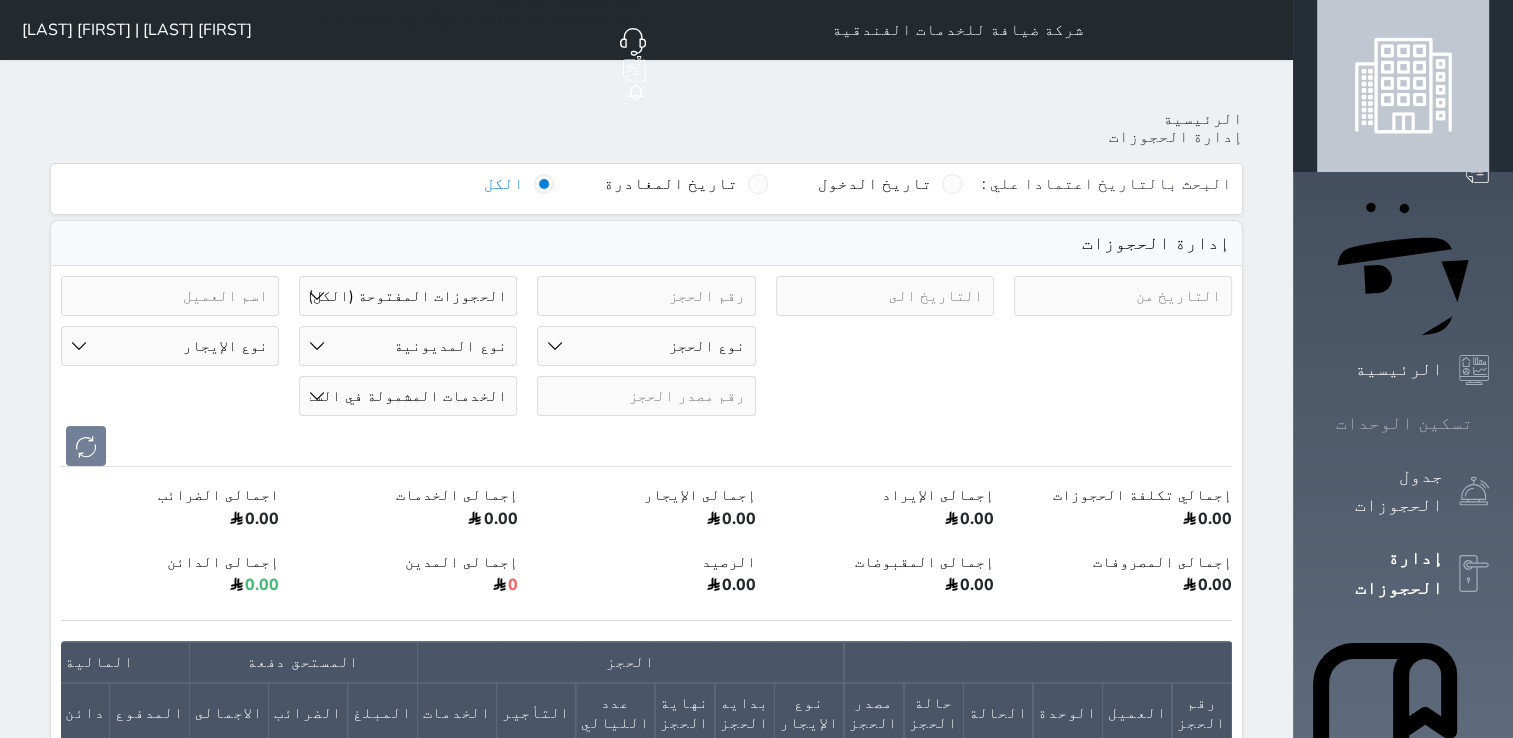 click on "تسكين الوحدات" at bounding box center [1404, 423] 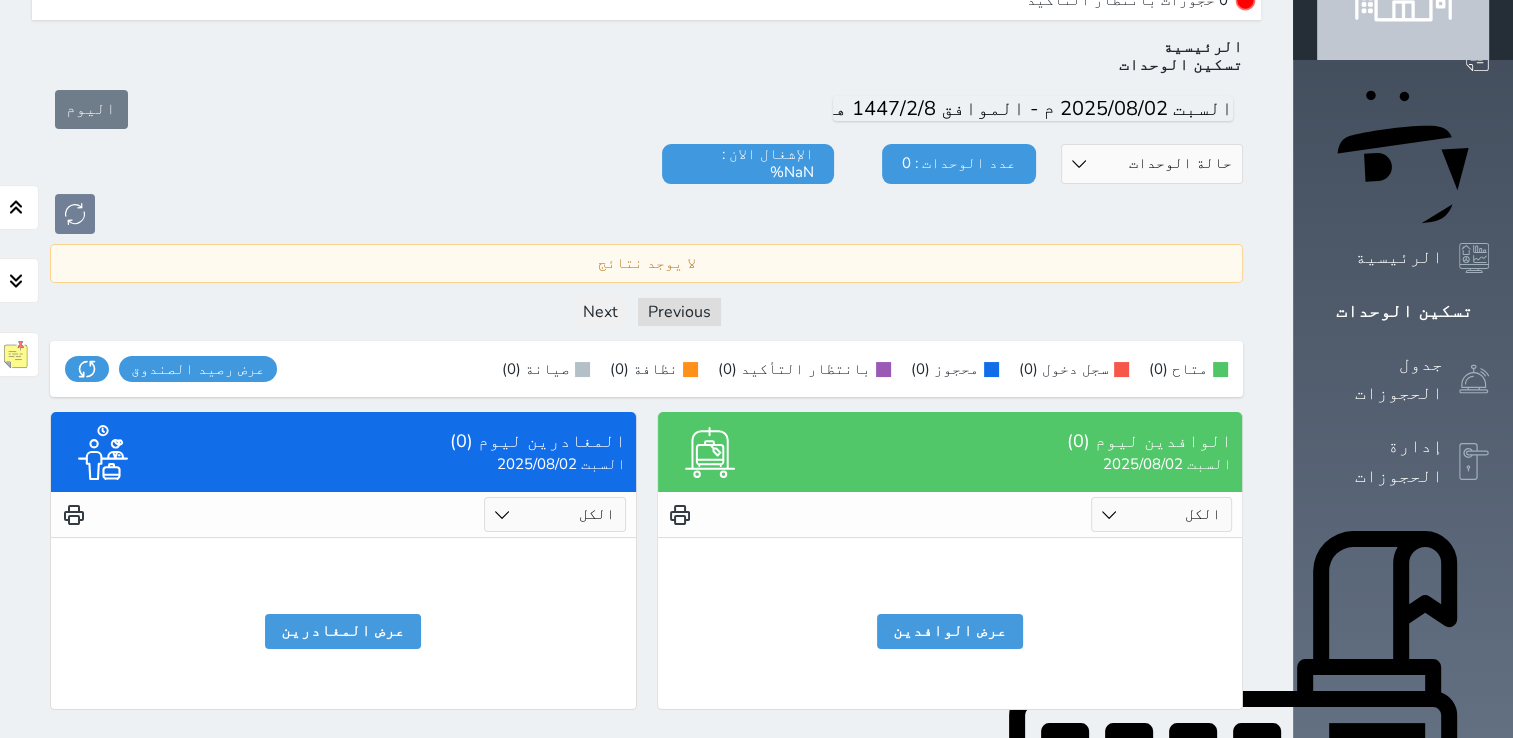 scroll, scrollTop: 0, scrollLeft: 0, axis: both 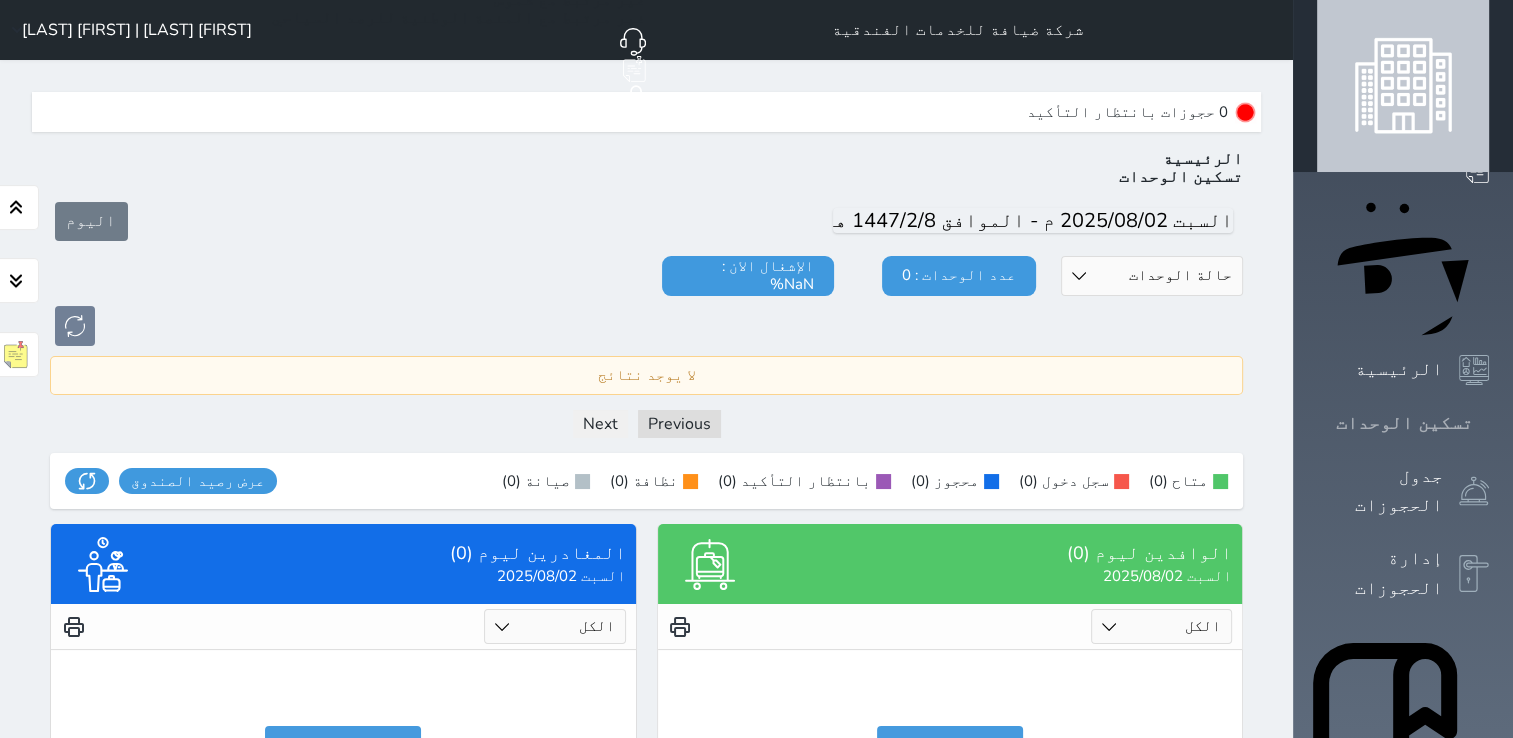click on "تسكين الوحدات" at bounding box center (1404, 423) 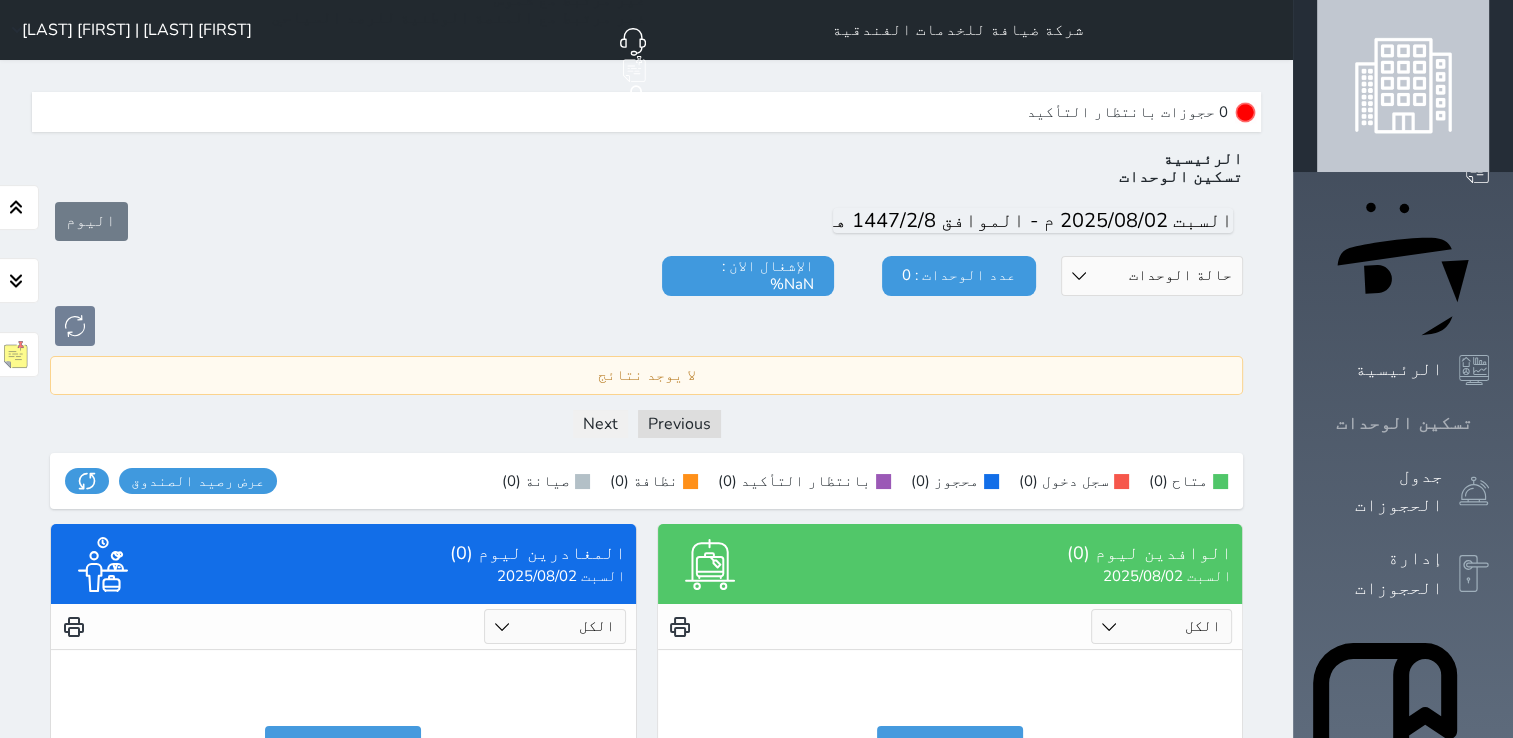 click on "تسكين الوحدات" at bounding box center [1404, 423] 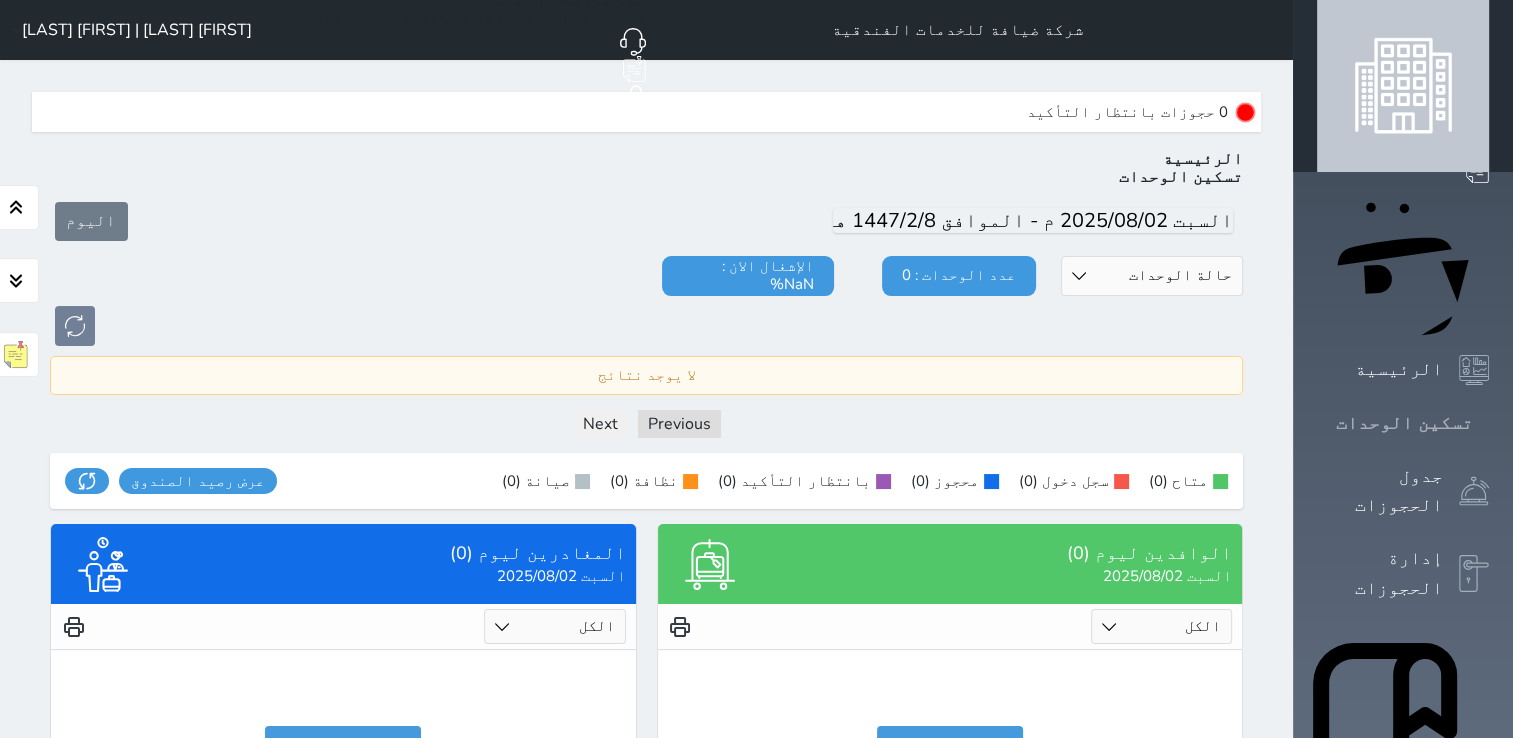 click on "تسكين الوحدات" at bounding box center (1404, 423) 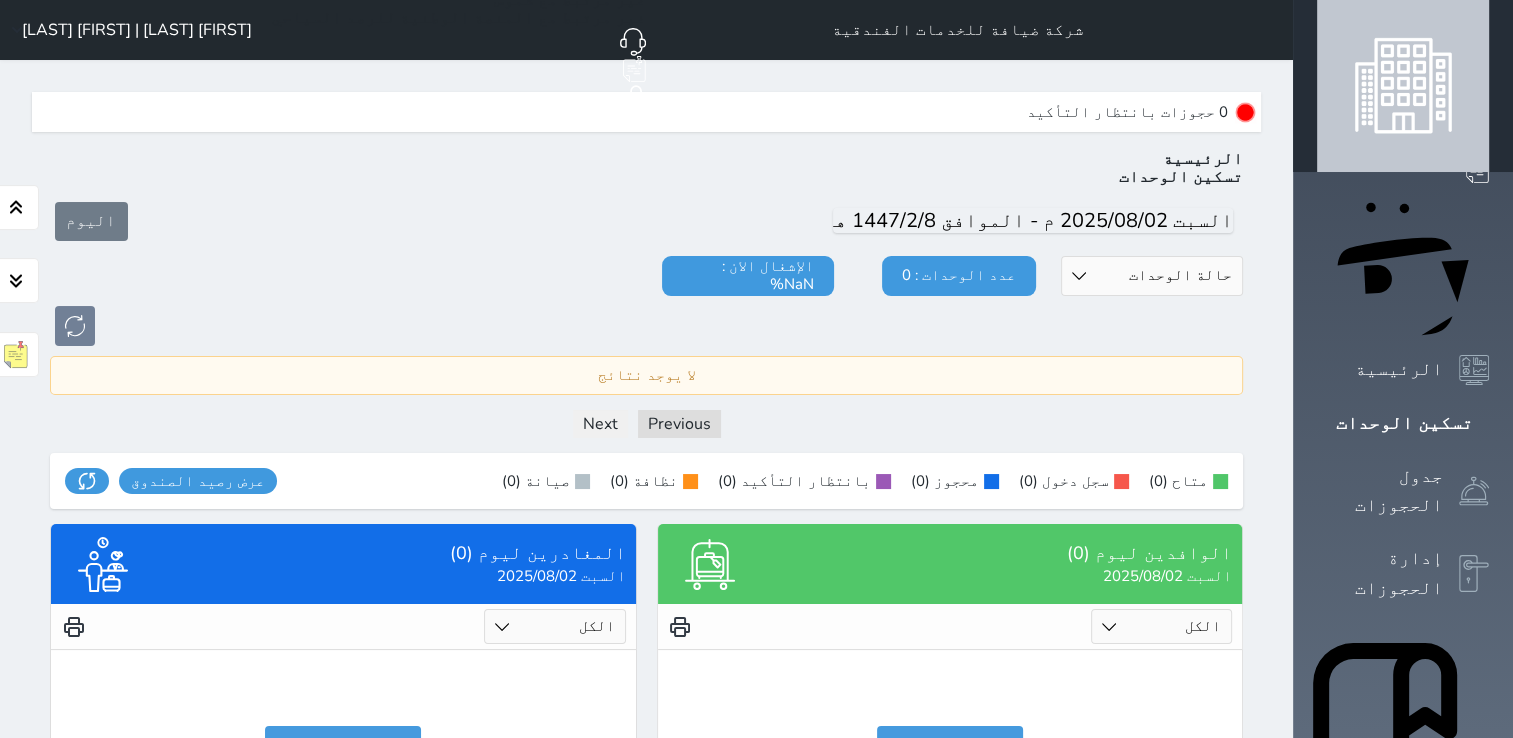 scroll, scrollTop: 198, scrollLeft: 0, axis: vertical 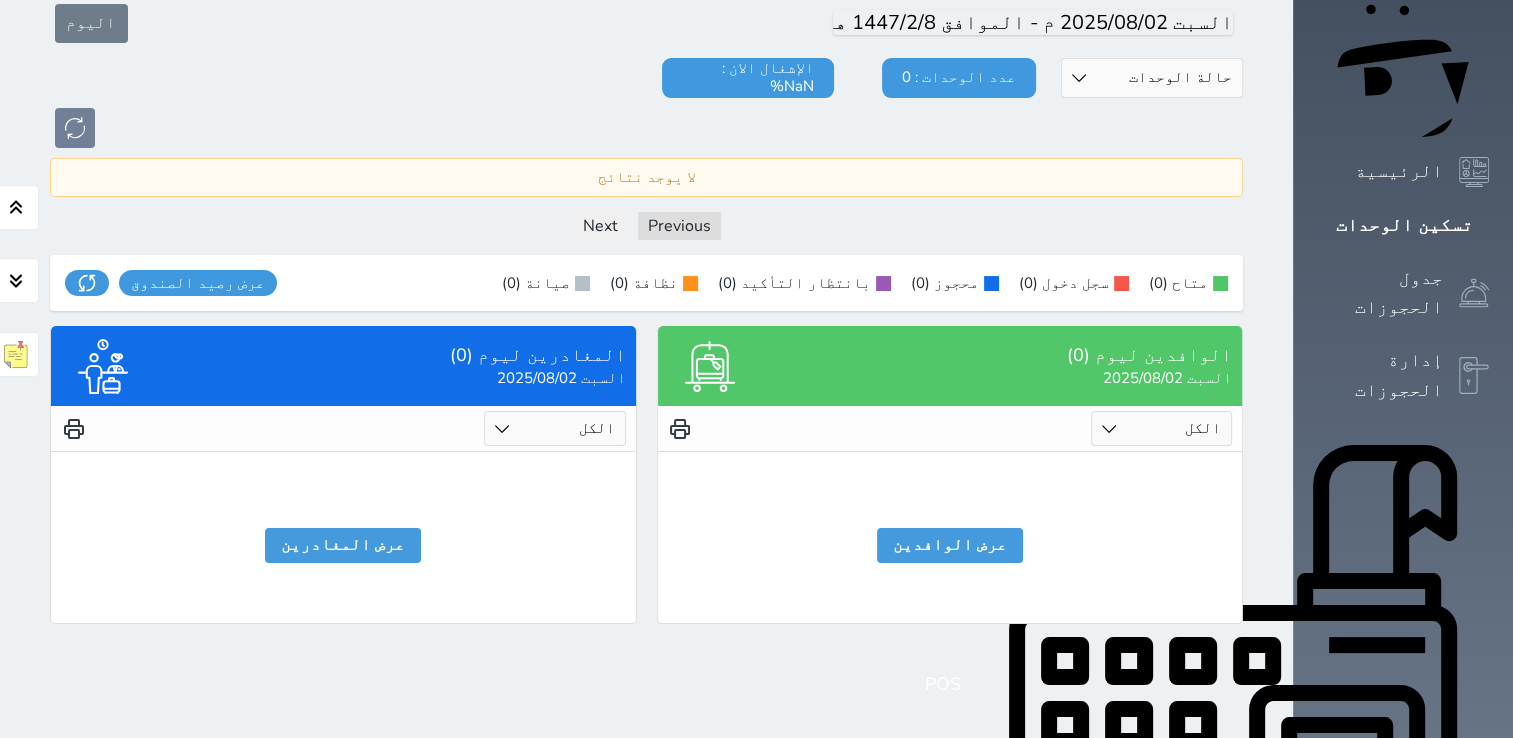 click on "الإدارة المالية" at bounding box center (1380, 994) 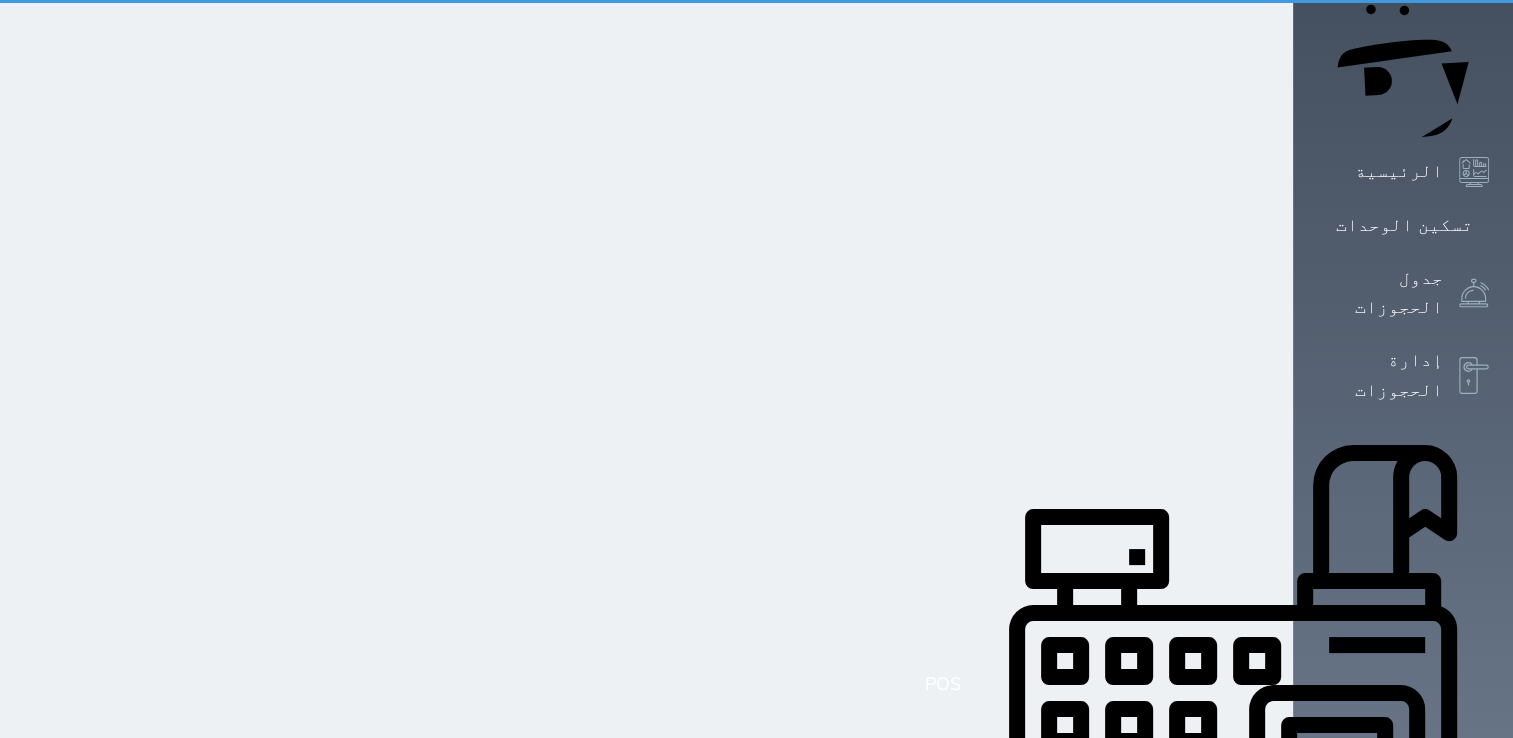 scroll, scrollTop: 0, scrollLeft: 0, axis: both 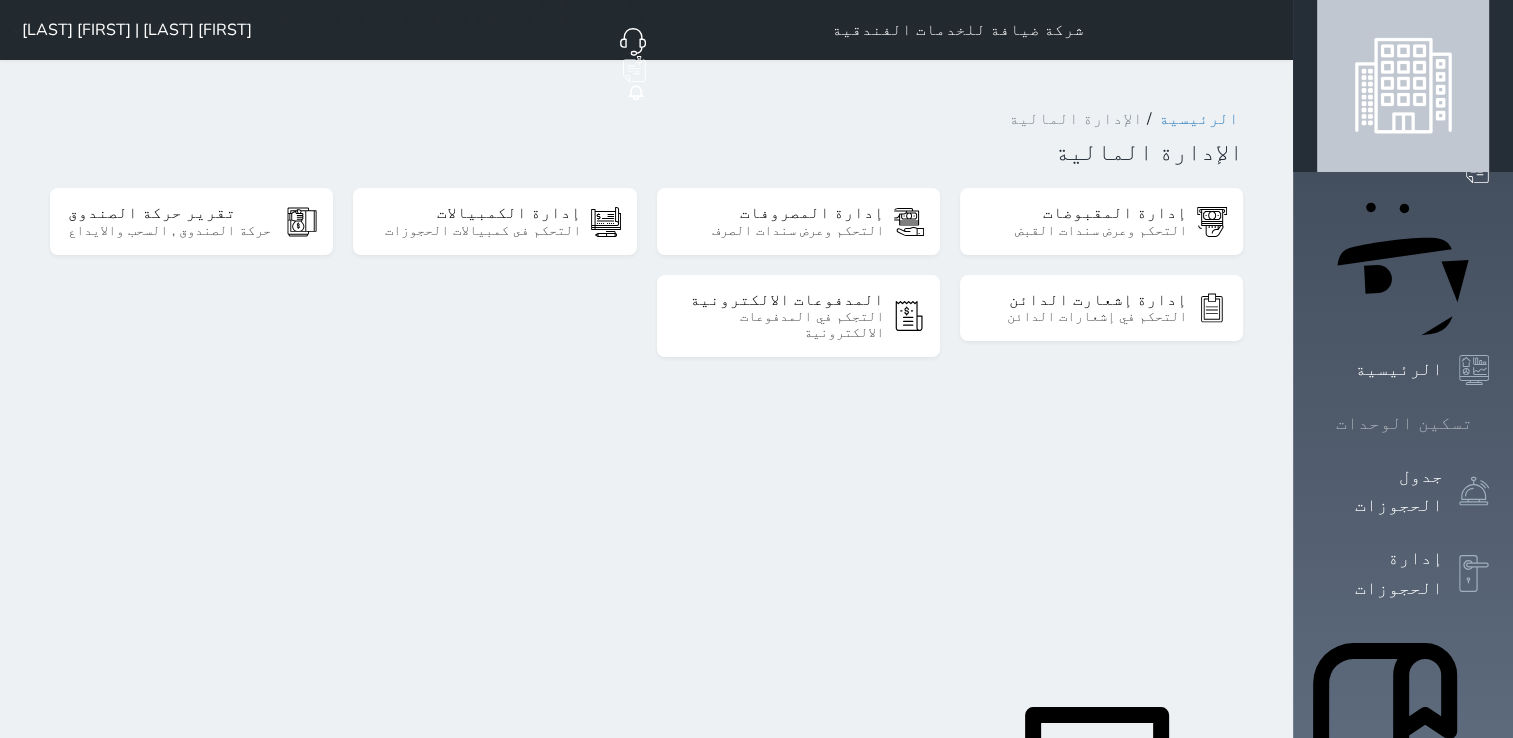 click on "تسكين الوحدات" at bounding box center (1404, 423) 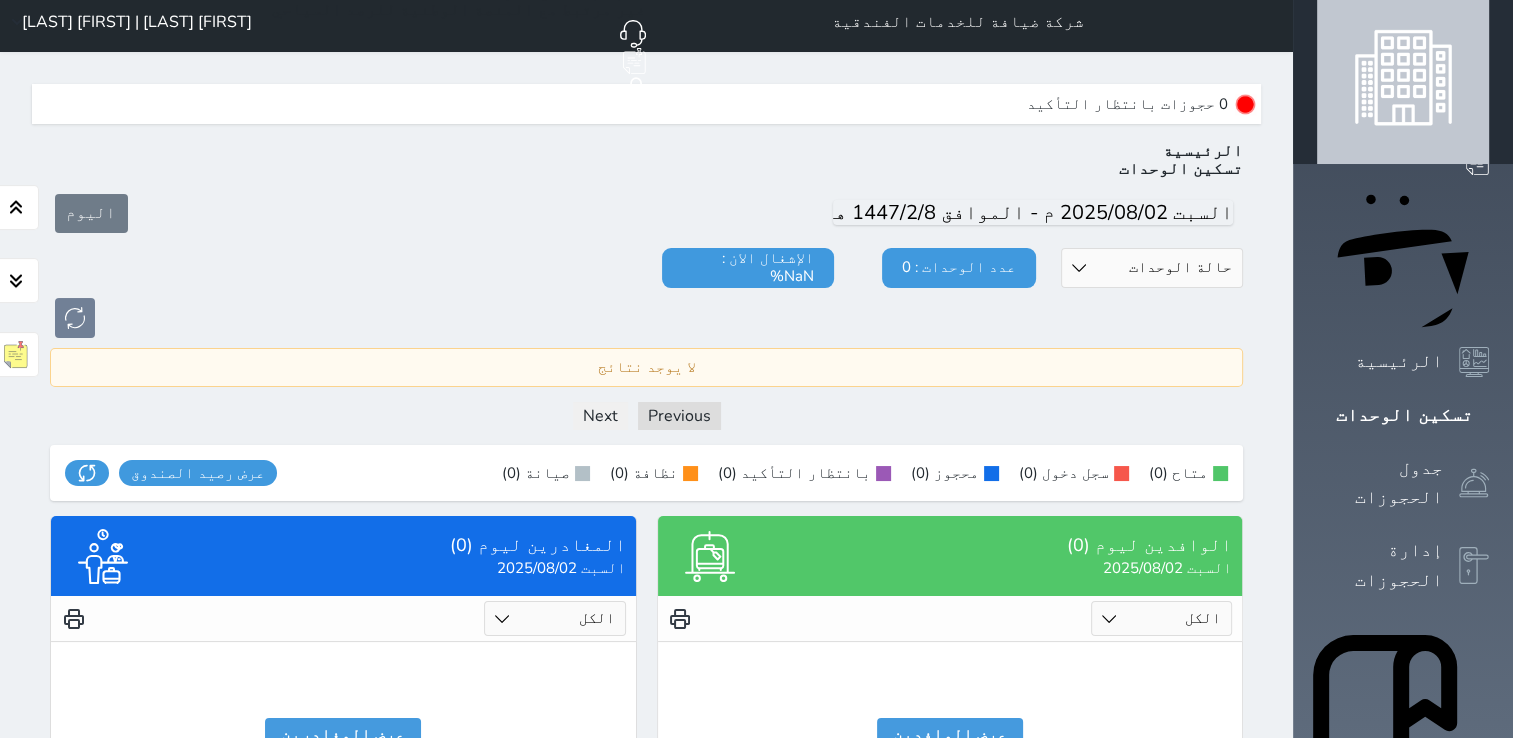 scroll, scrollTop: 0, scrollLeft: 0, axis: both 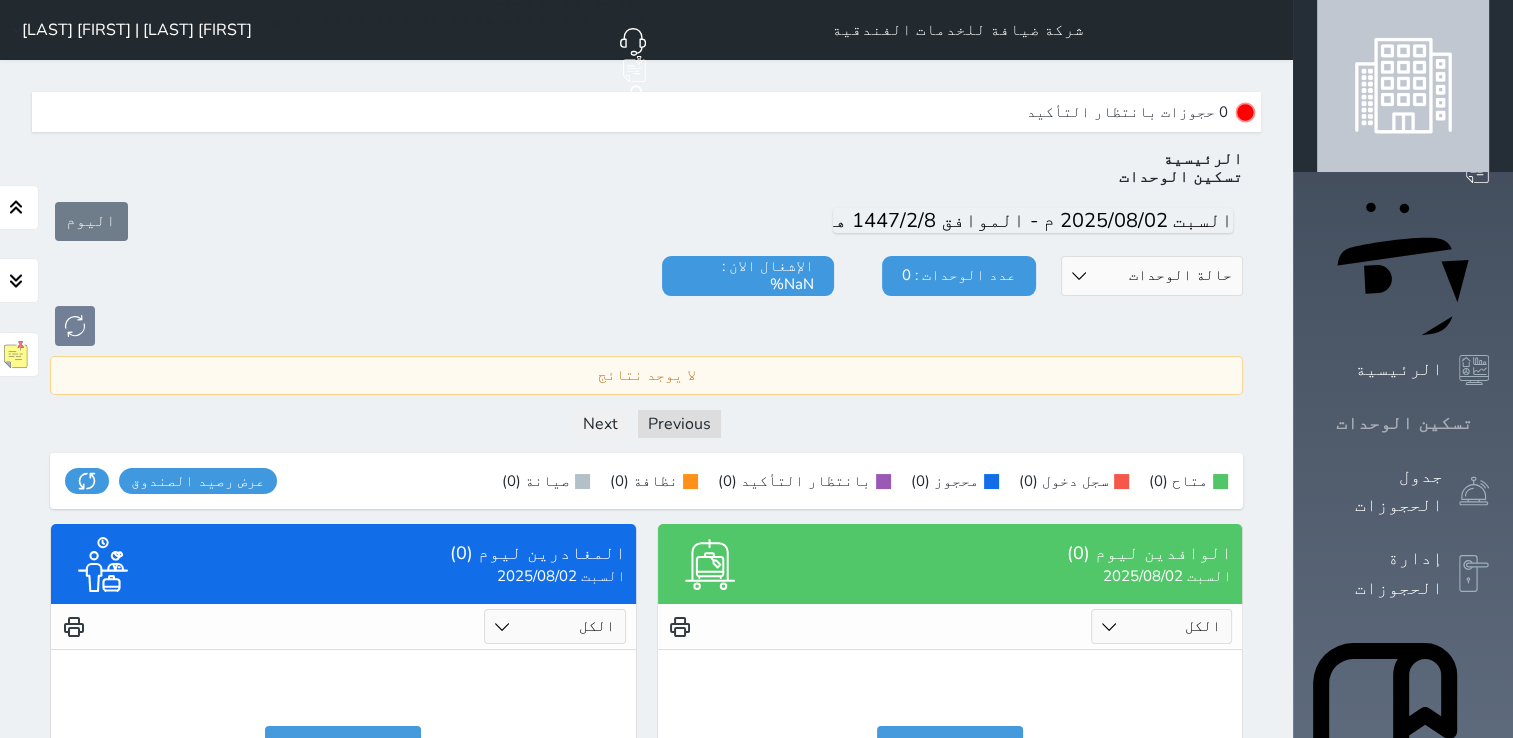 click on "تسكين الوحدات" at bounding box center [1404, 423] 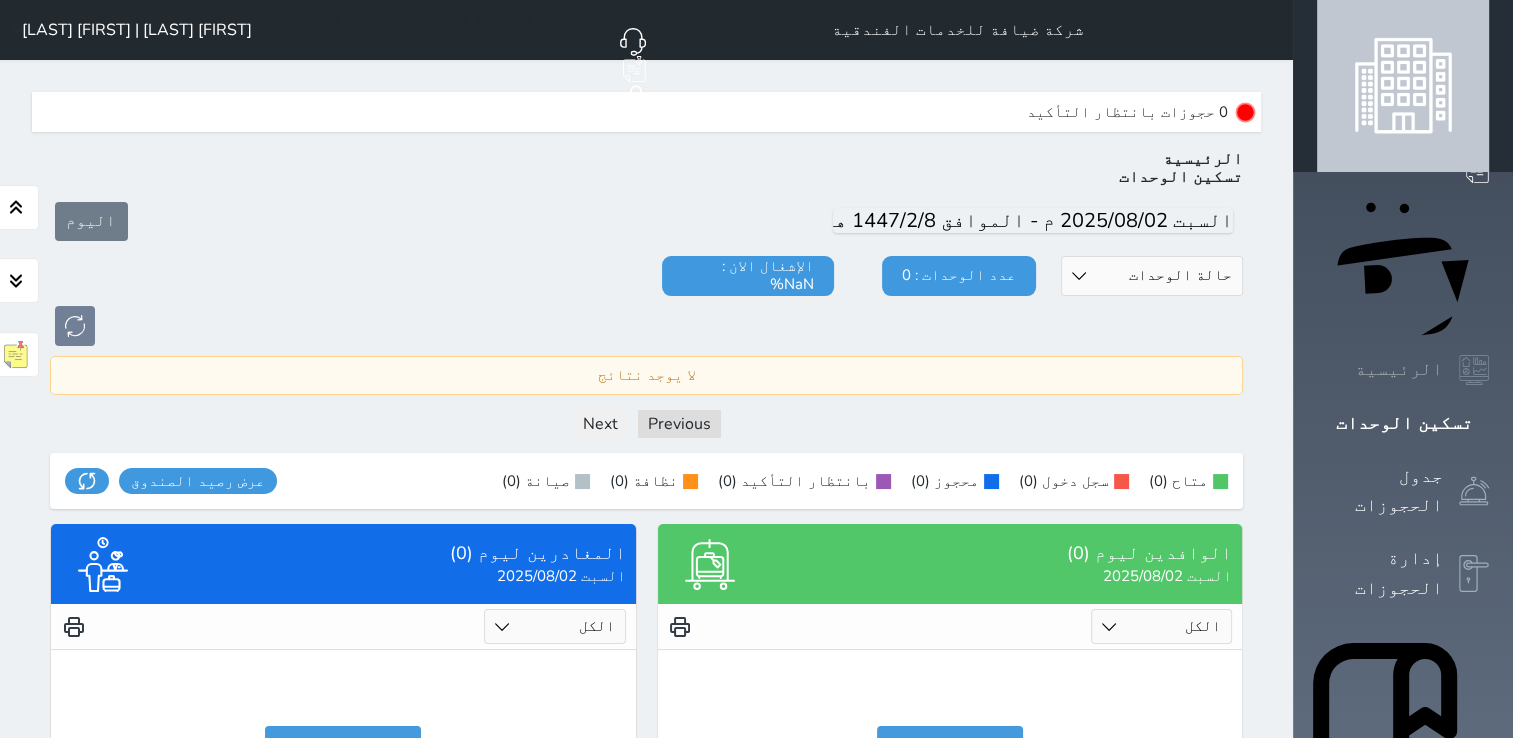 click on "الرئيسية" at bounding box center (1399, 369) 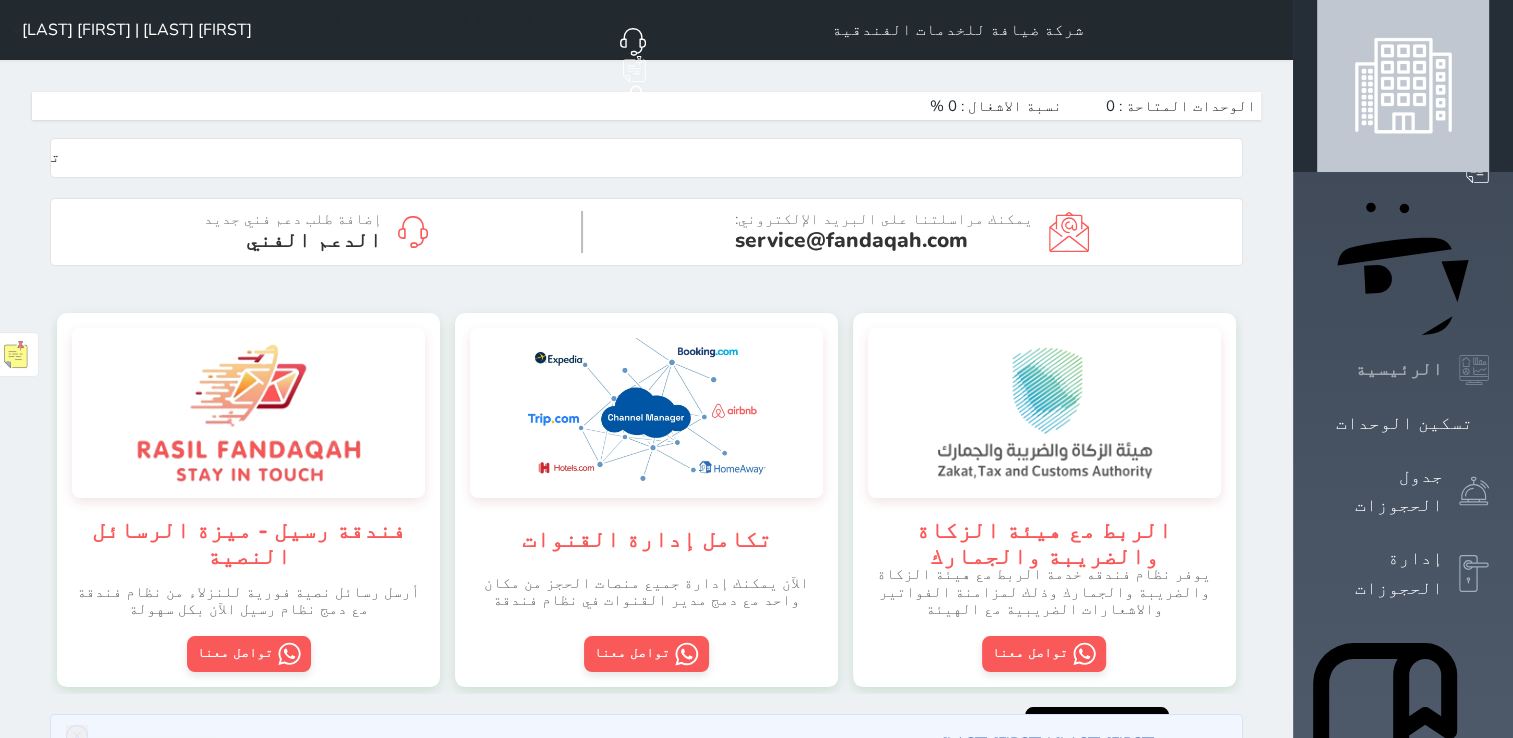 scroll, scrollTop: 999640, scrollLeft: 999603, axis: both 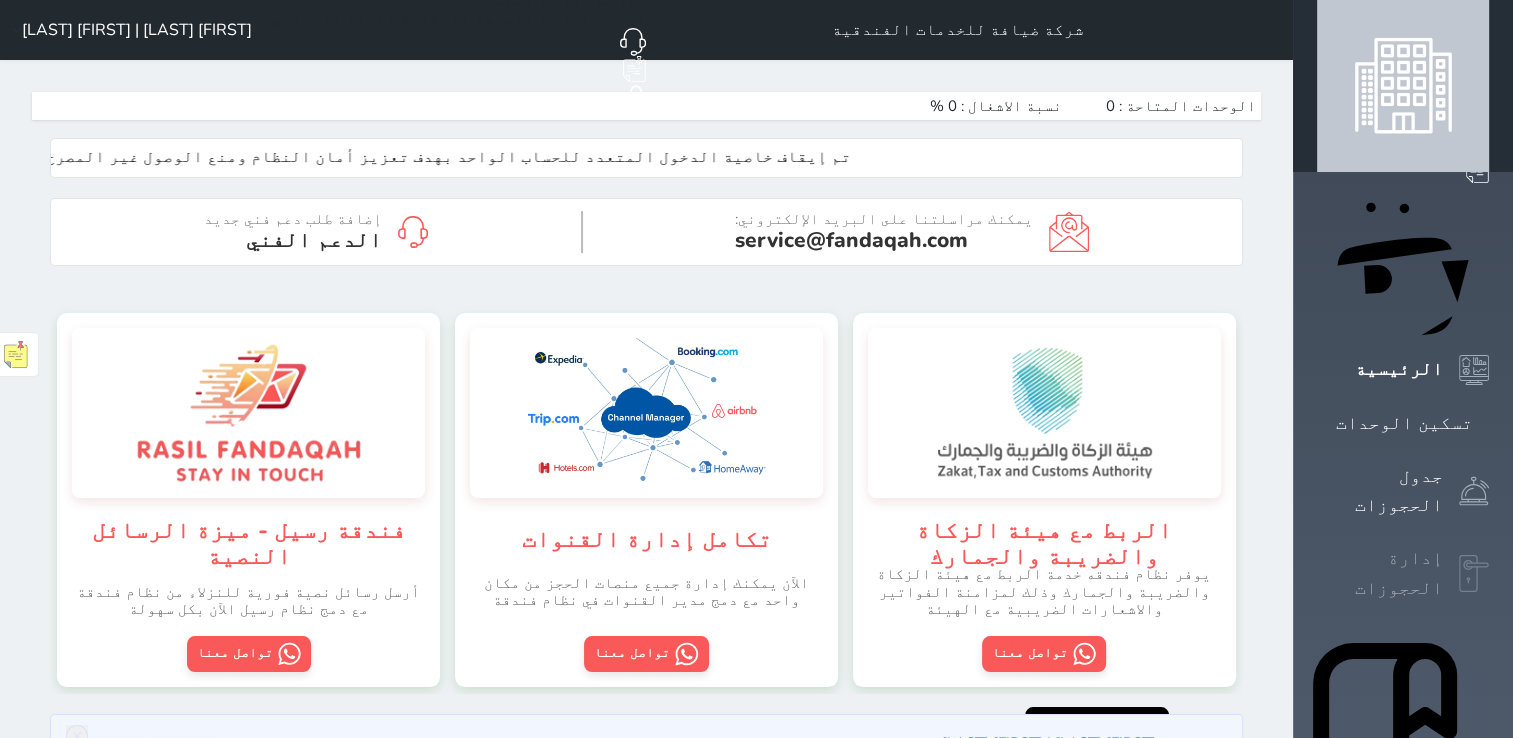 click on "إدارة الحجوزات" at bounding box center (1380, 573) 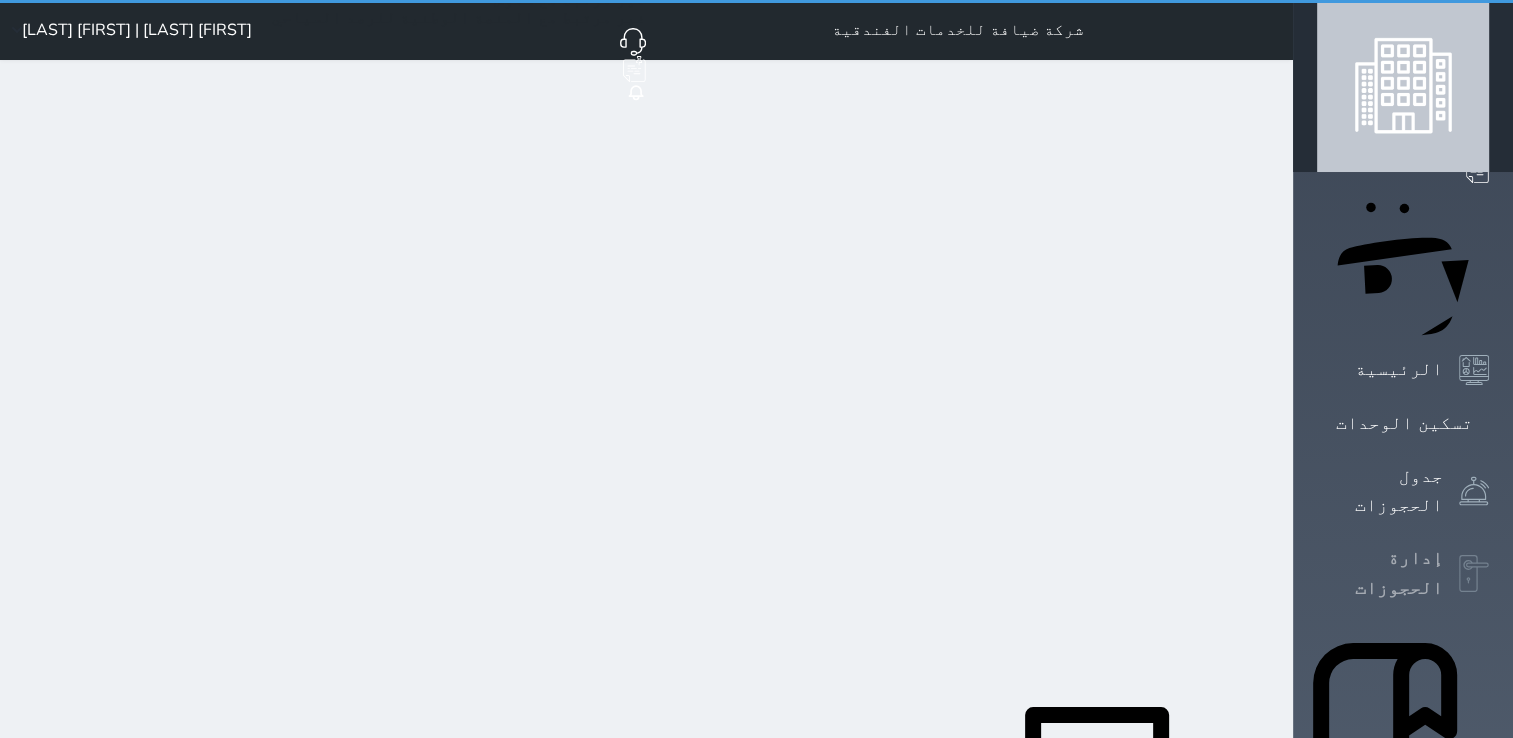 select on "open_all" 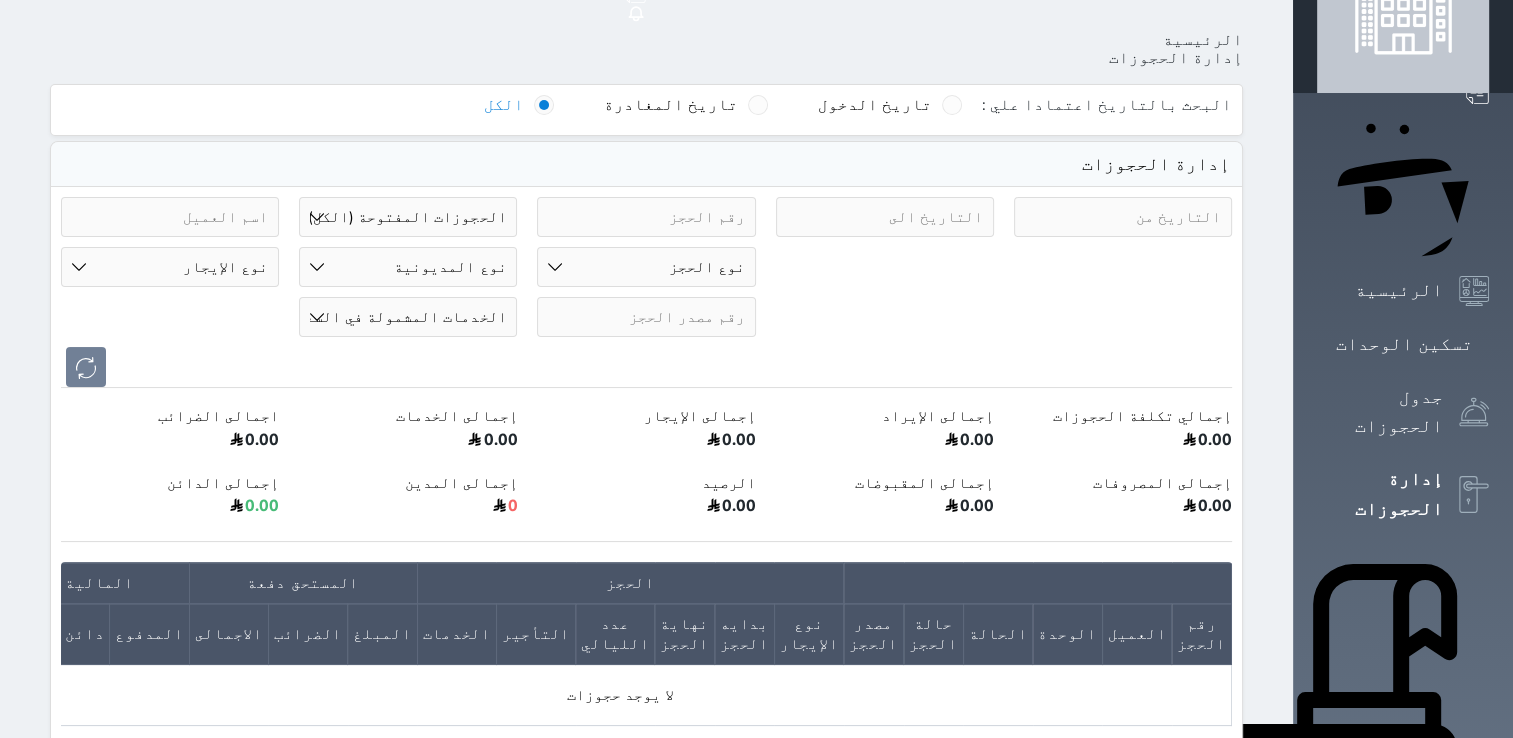 scroll, scrollTop: 0, scrollLeft: 0, axis: both 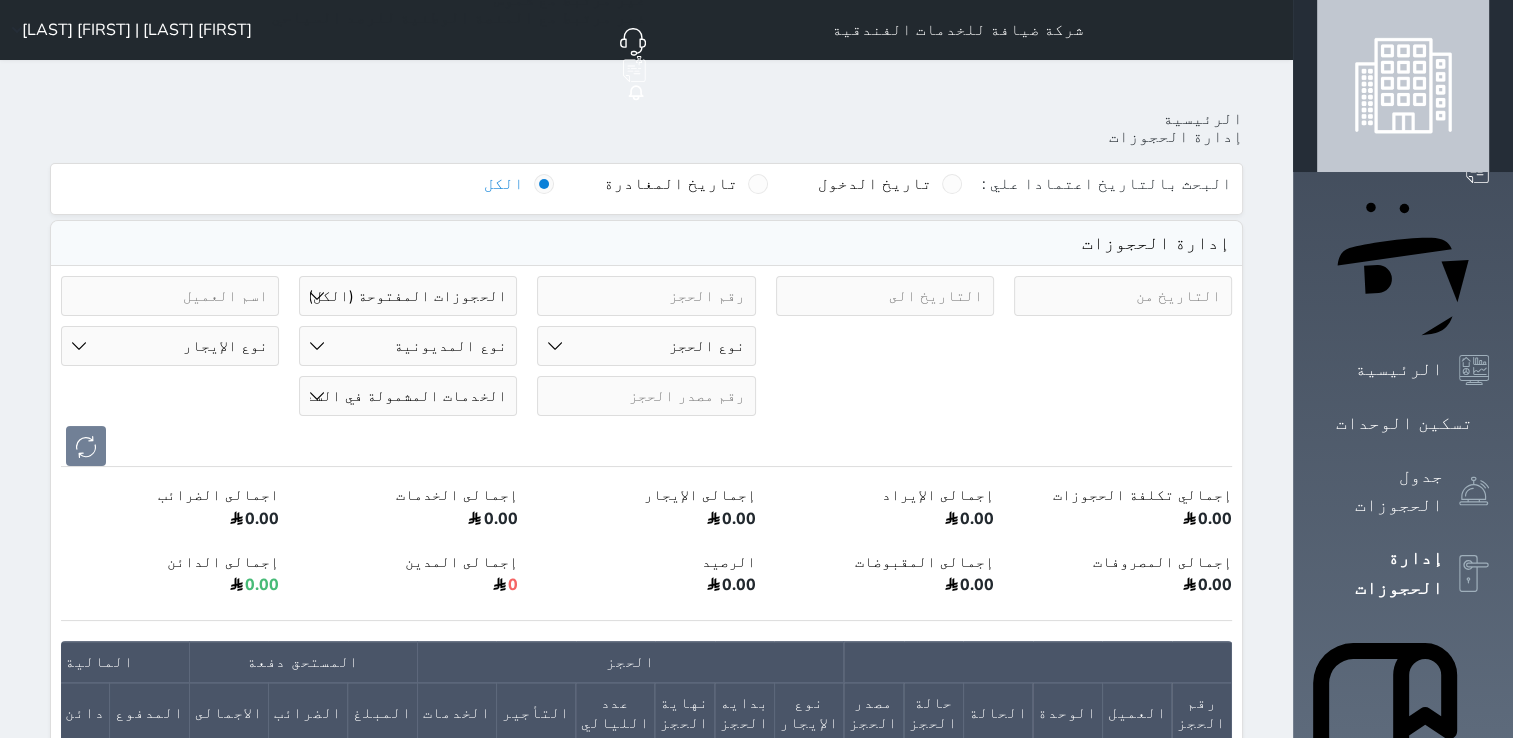 click on "الإدارة المالية" at bounding box center [1380, 1192] 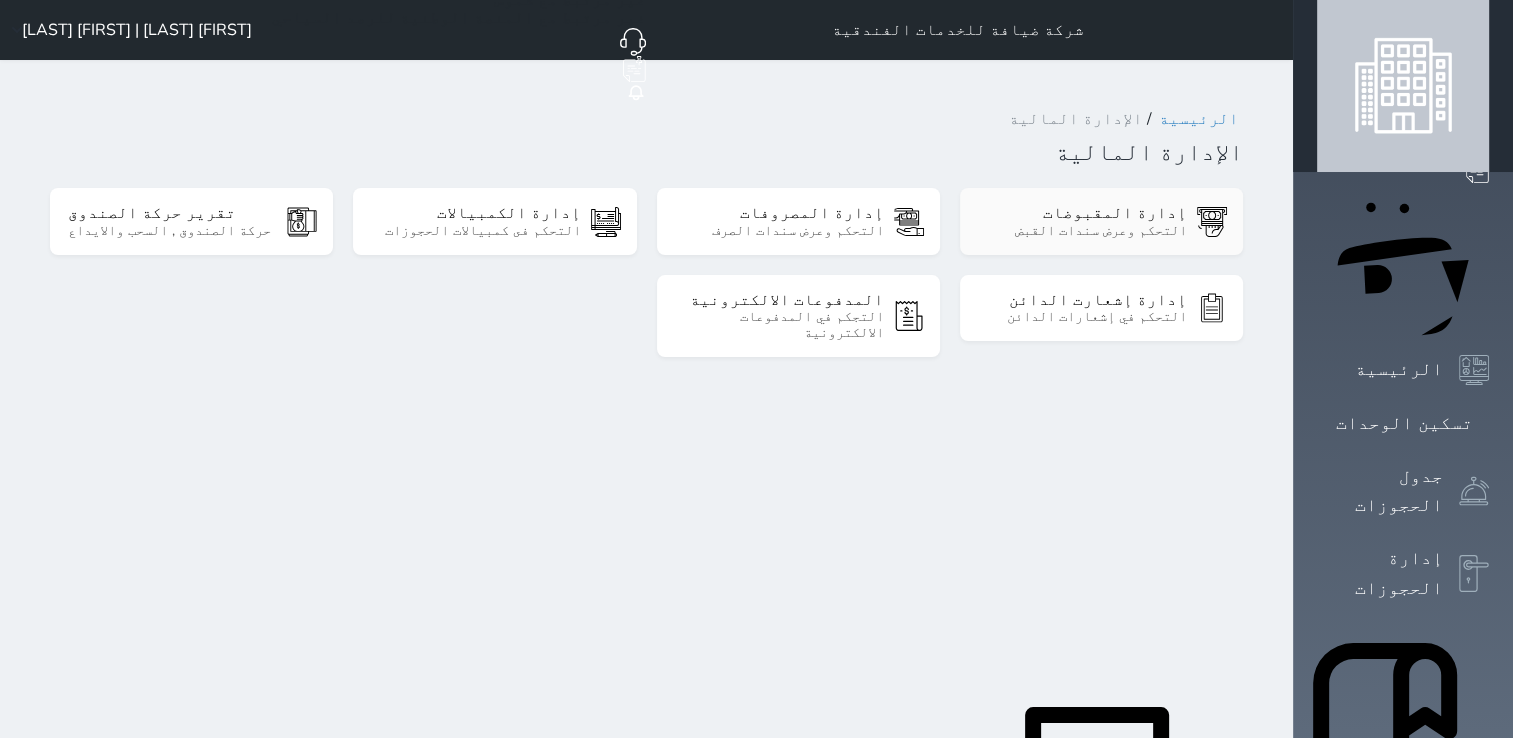 click on "التحكم وعرض سندات القبض" at bounding box center [1082, 231] 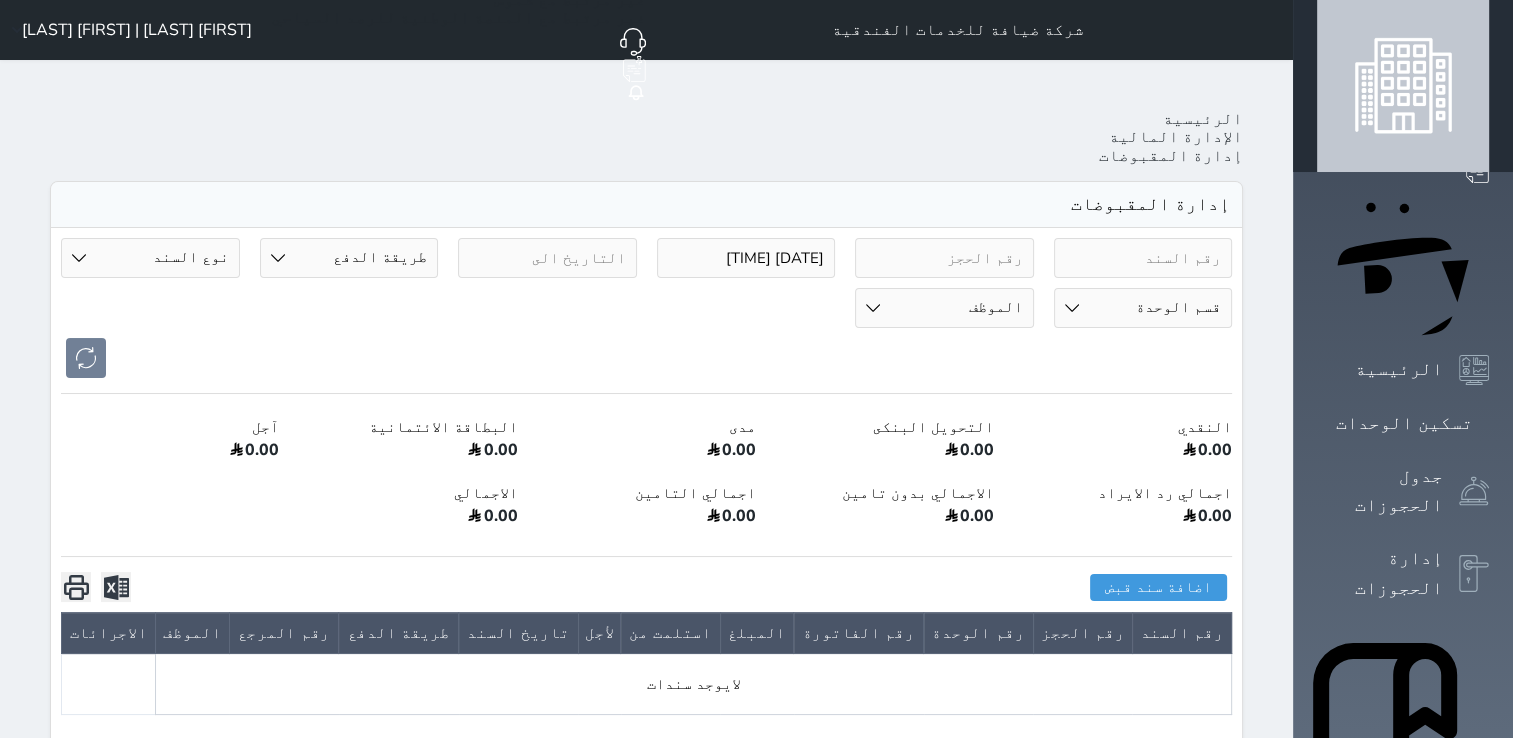 scroll, scrollTop: 0, scrollLeft: 0, axis: both 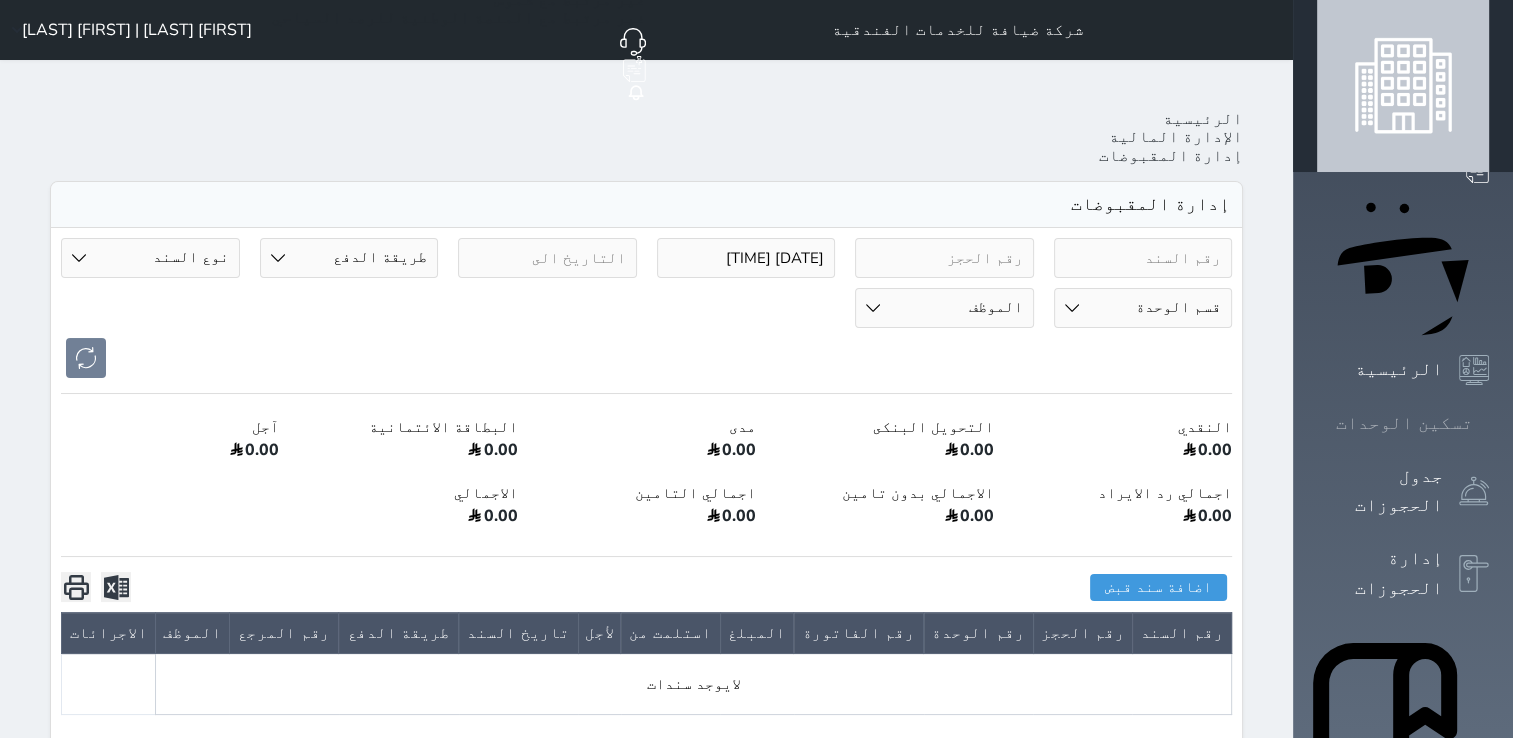 click on "تسكين الوحدات" at bounding box center (1404, 423) 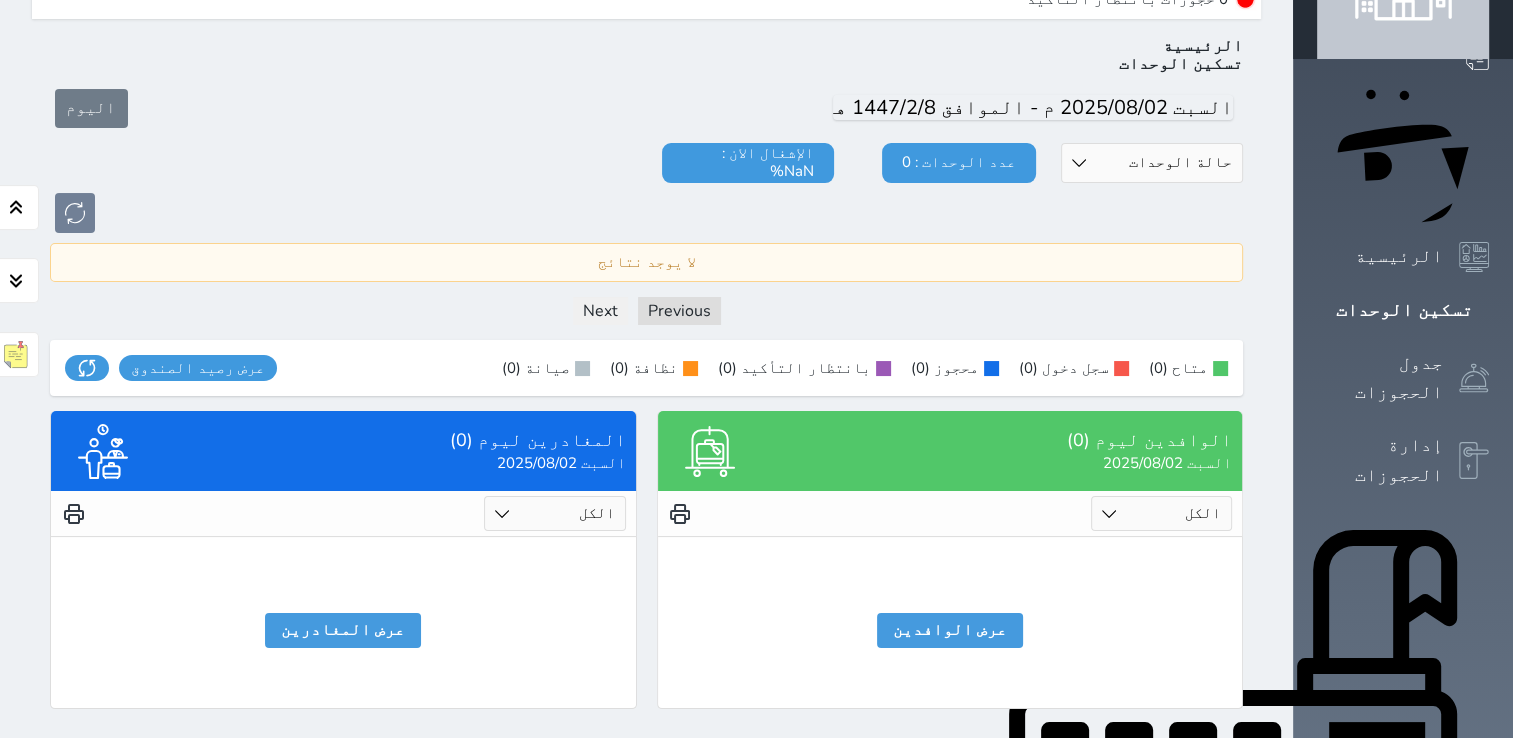 scroll, scrollTop: 198, scrollLeft: 0, axis: vertical 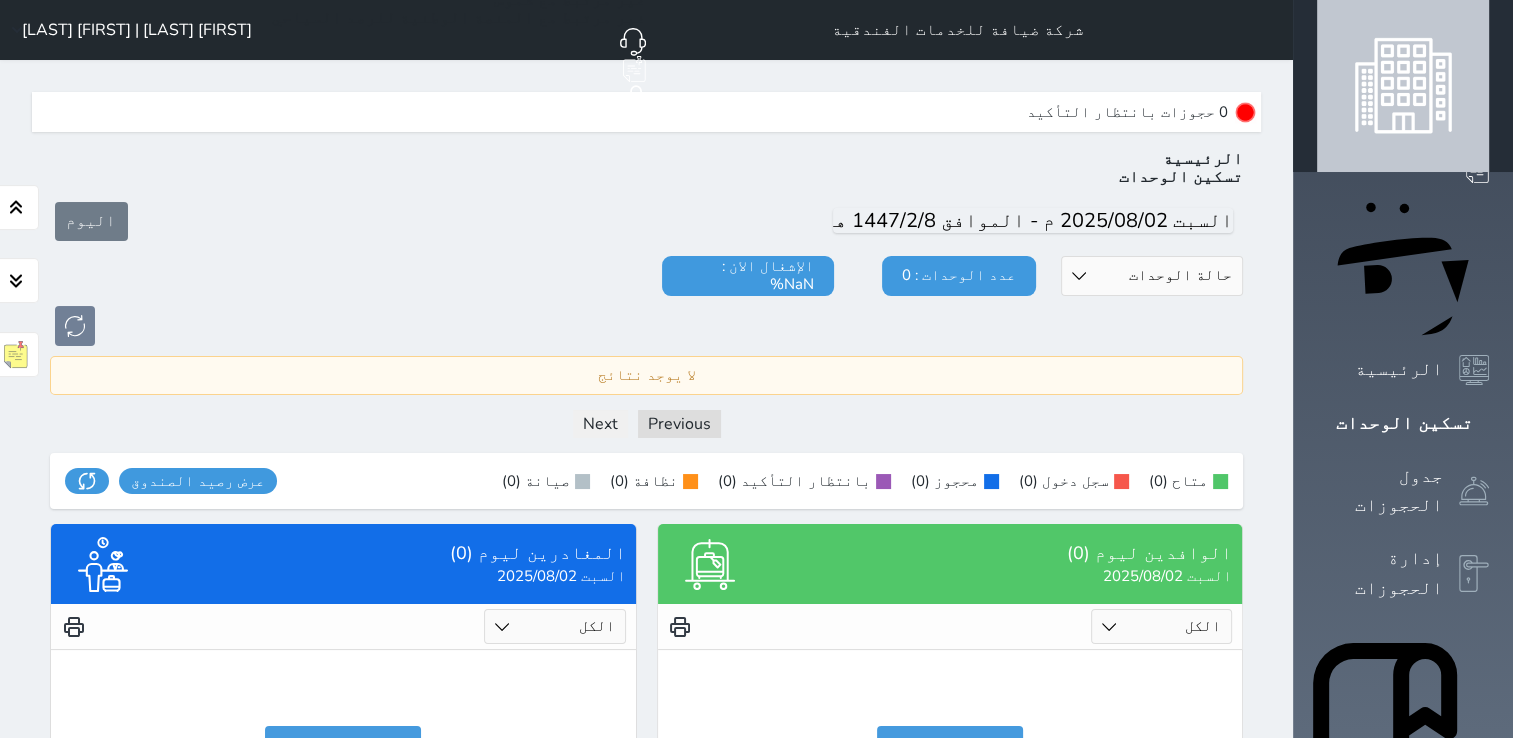 drag, startPoint x: 1109, startPoint y: 269, endPoint x: 1123, endPoint y: 257, distance: 18.439089 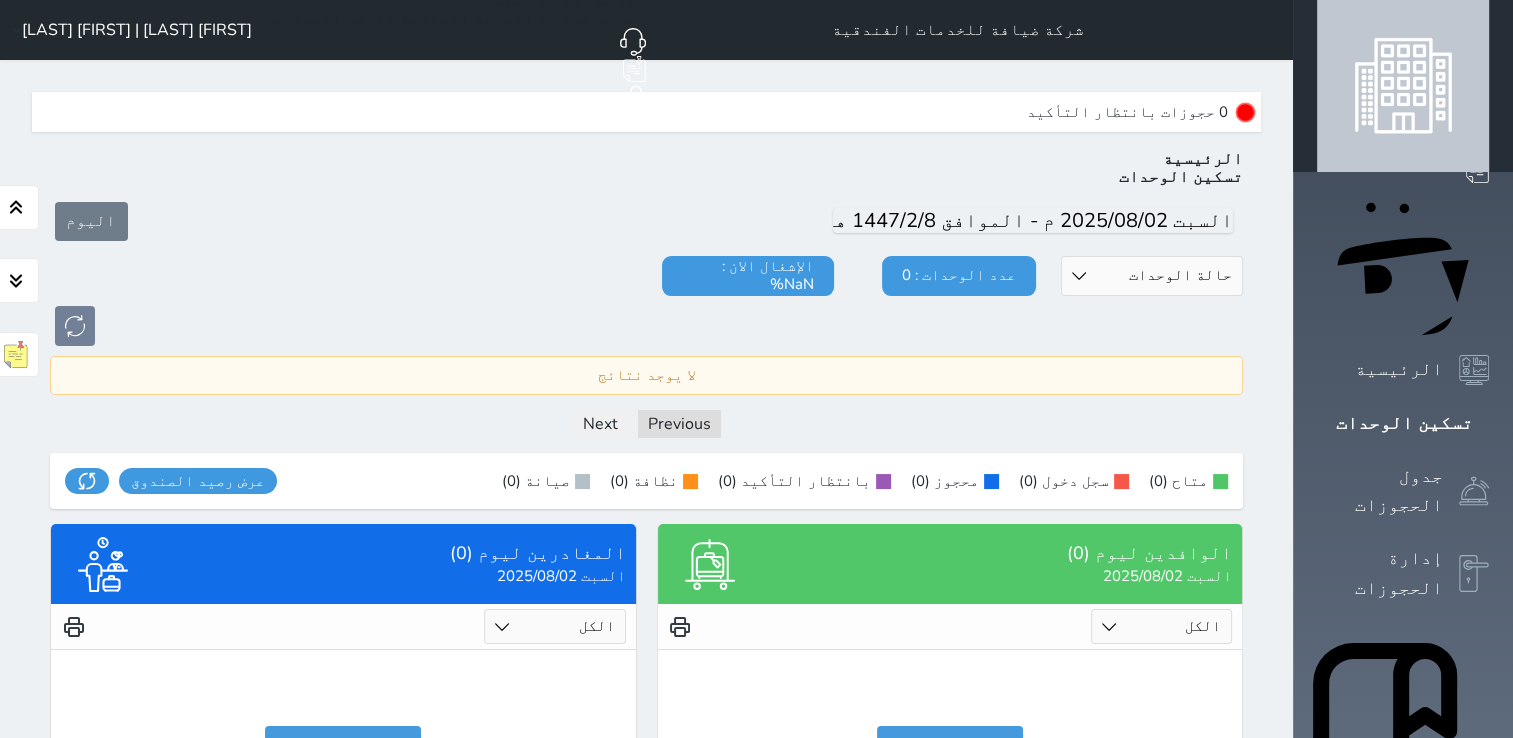 click on "حالة الوحدات متاح تحت التنظيف تحت الصيانة سجل دخول  لم يتم تسجيل الدخول" at bounding box center [1152, 276] 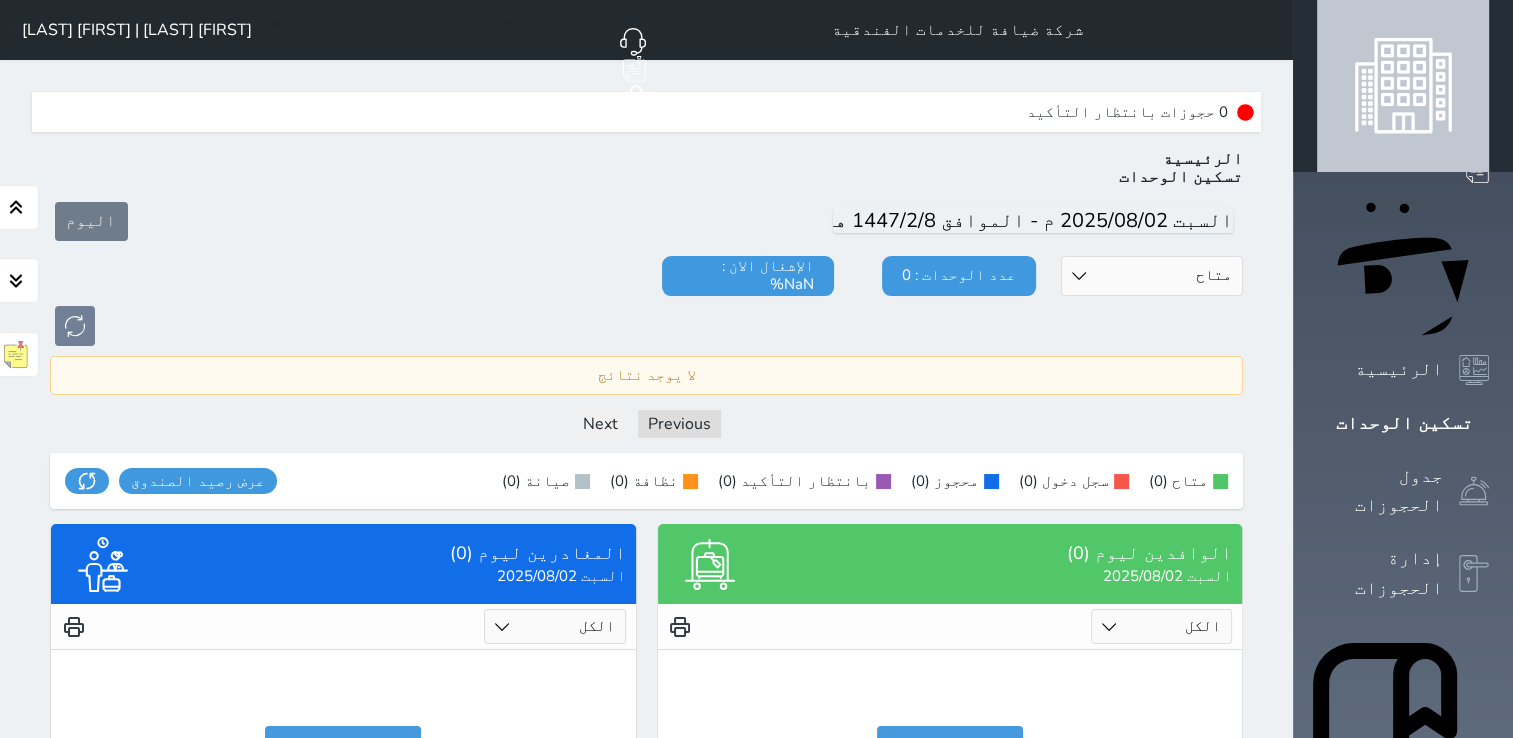 click on "حالة الوحدات متاح تحت التنظيف تحت الصيانة سجل دخول  لم يتم تسجيل الدخول" at bounding box center [1152, 276] 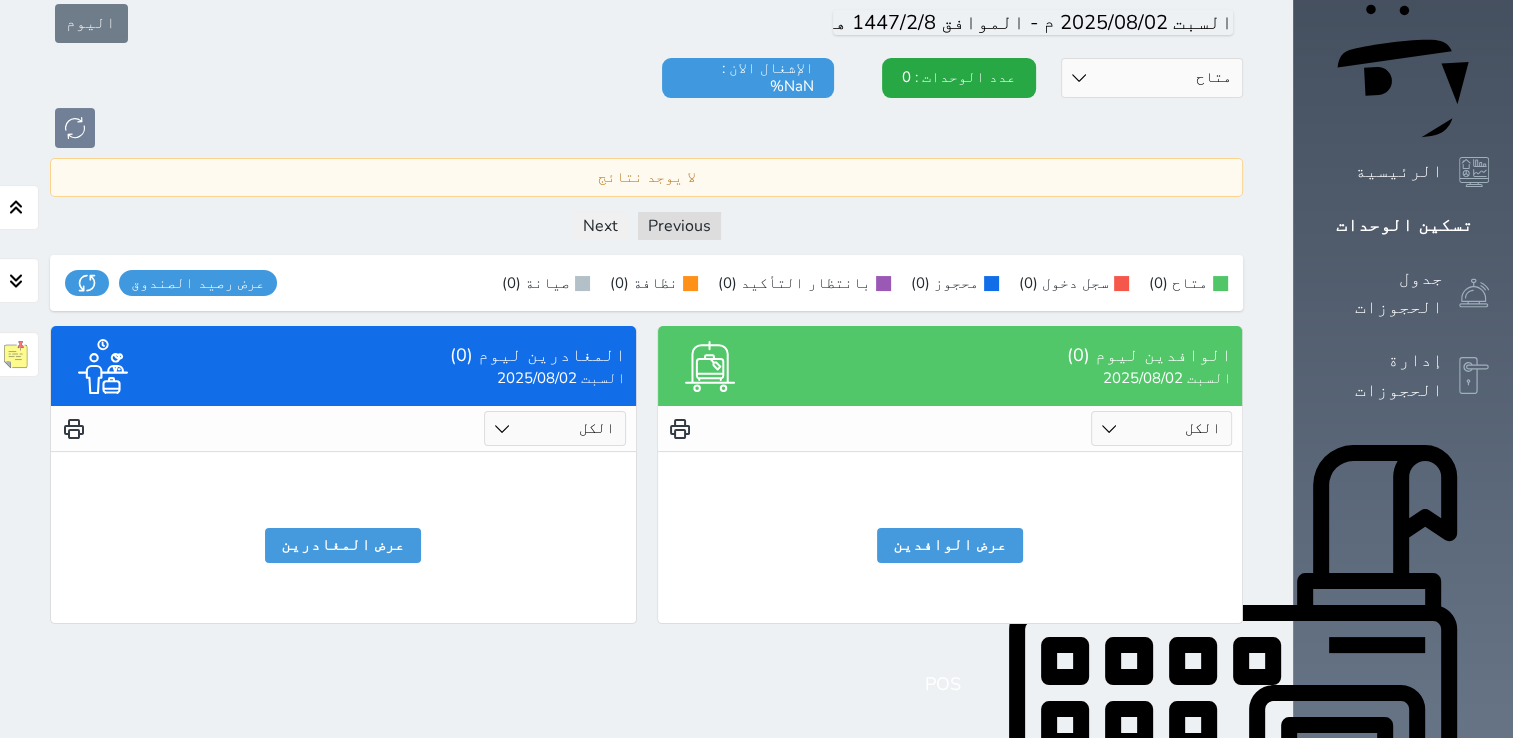 scroll, scrollTop: 0, scrollLeft: 0, axis: both 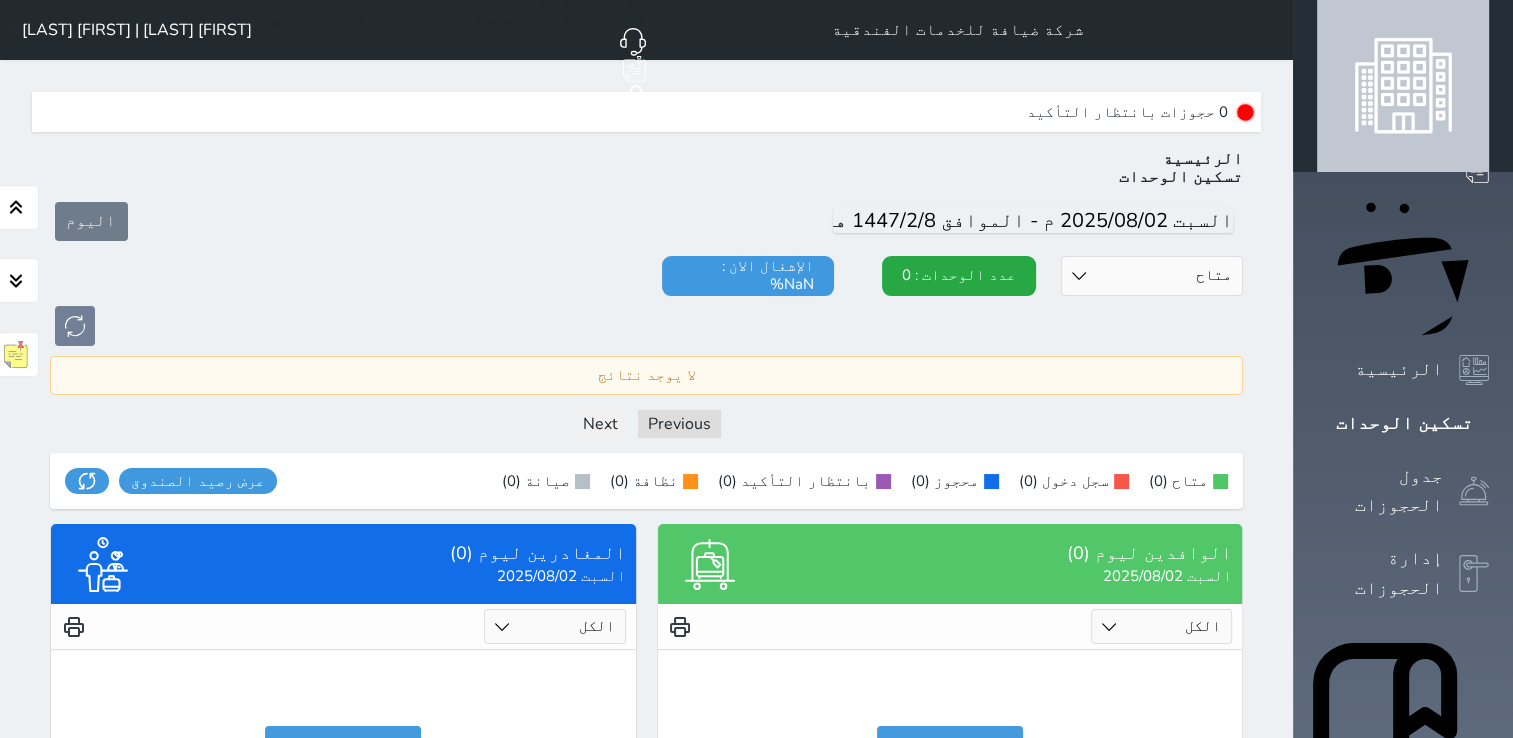 click on "حالة الوحدات متاح تحت التنظيف تحت الصيانة سجل دخول  لم يتم تسجيل الدخول" at bounding box center [1152, 276] 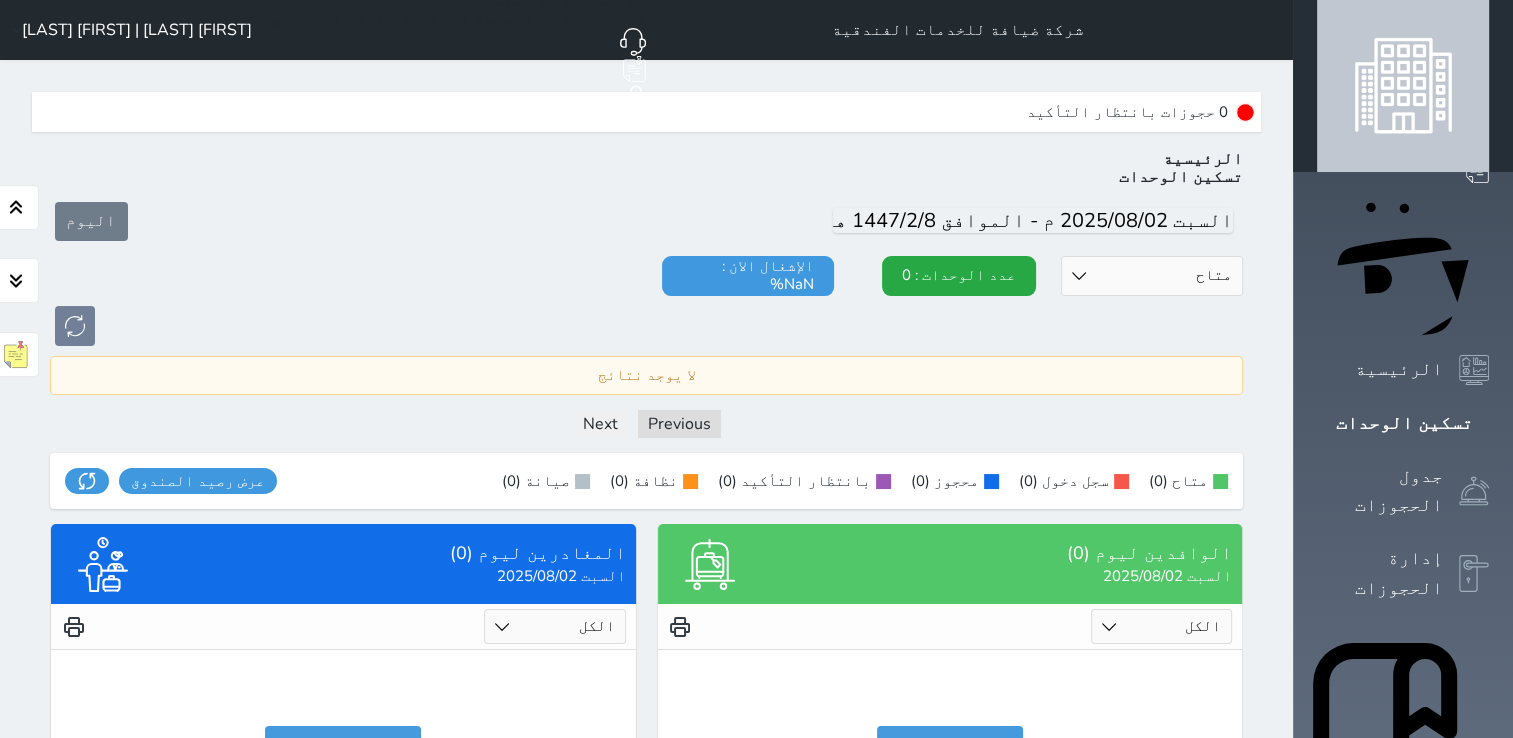 select on "3" 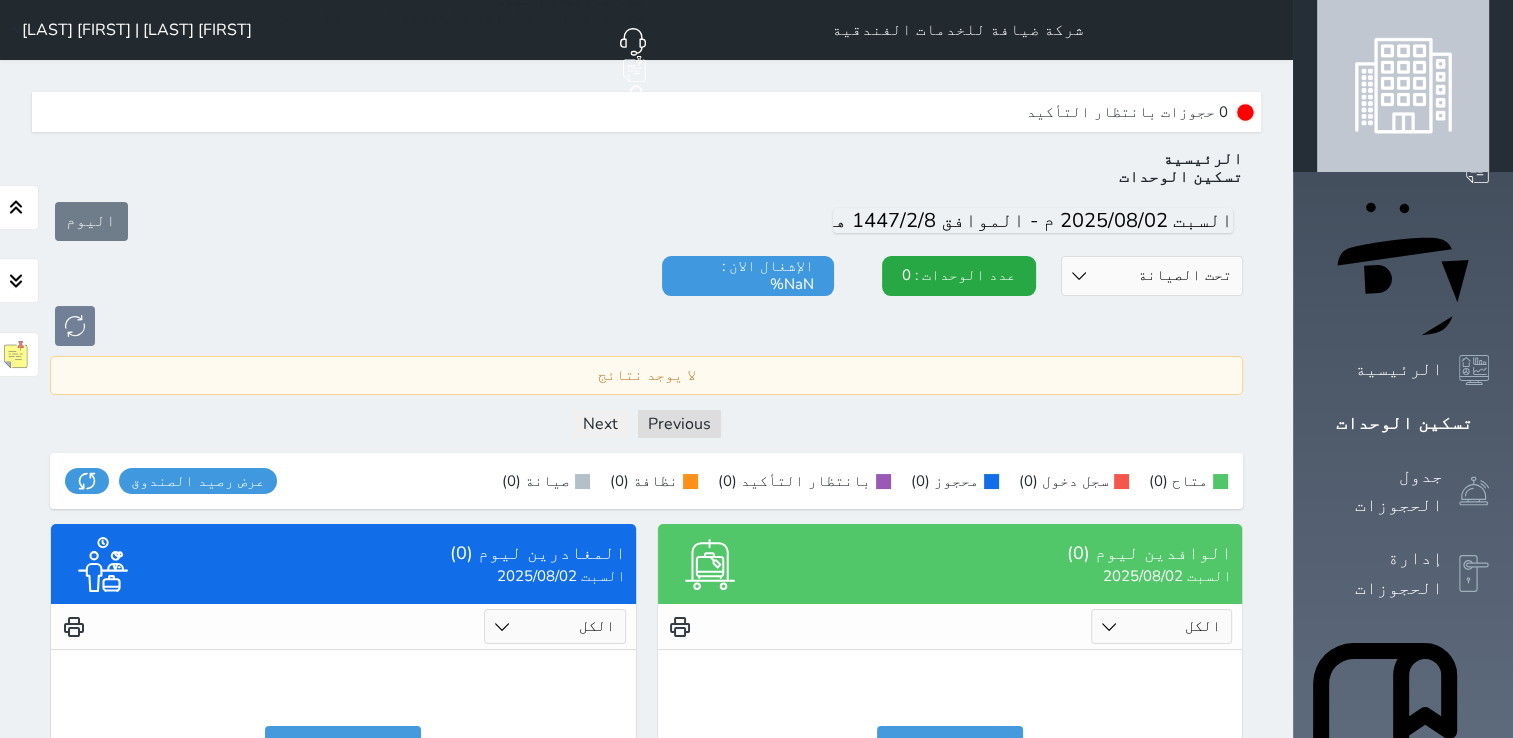 click on "حالة الوحدات متاح تحت التنظيف تحت الصيانة سجل دخول  لم يتم تسجيل الدخول" at bounding box center [1152, 276] 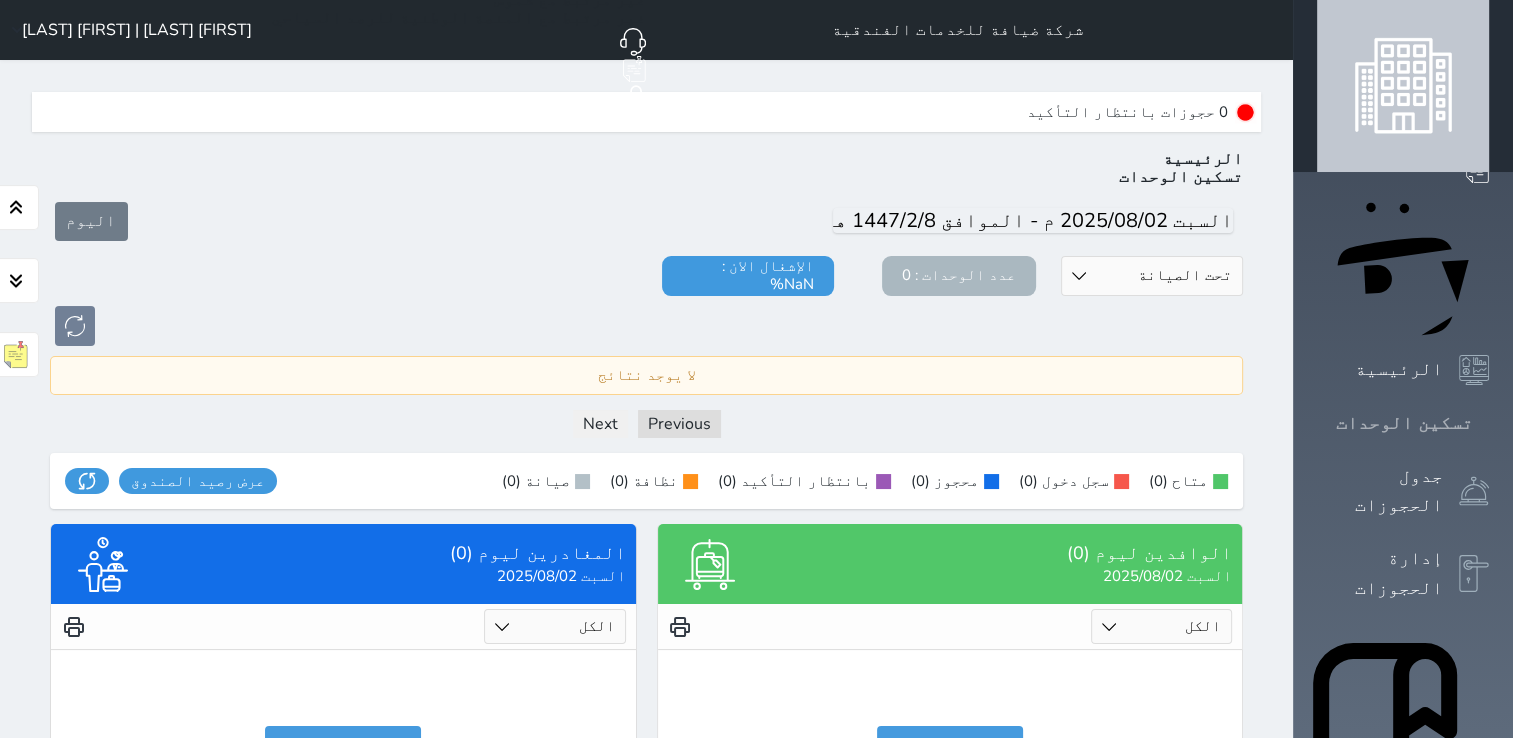 click on "تسكين الوحدات" at bounding box center [1404, 423] 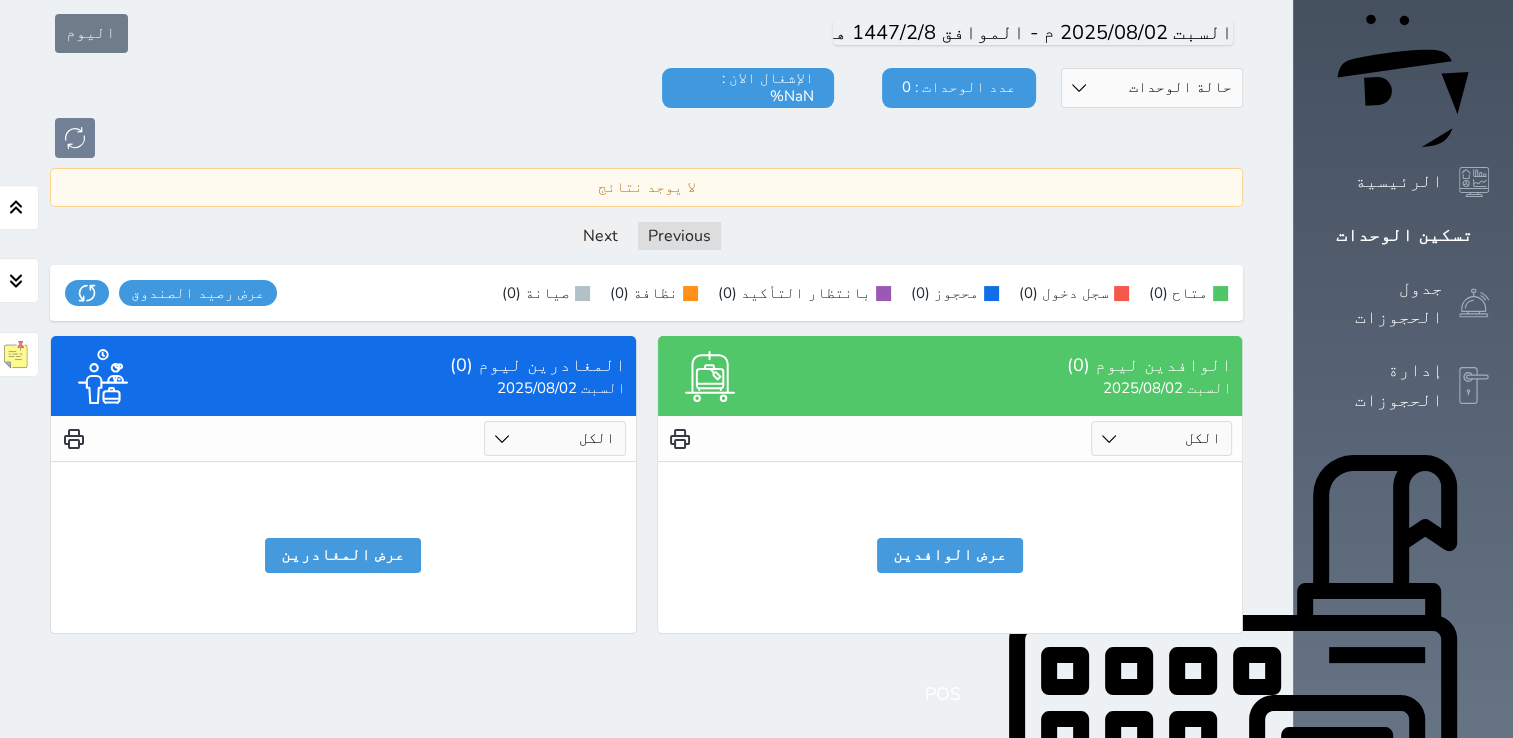 scroll, scrollTop: 198, scrollLeft: 0, axis: vertical 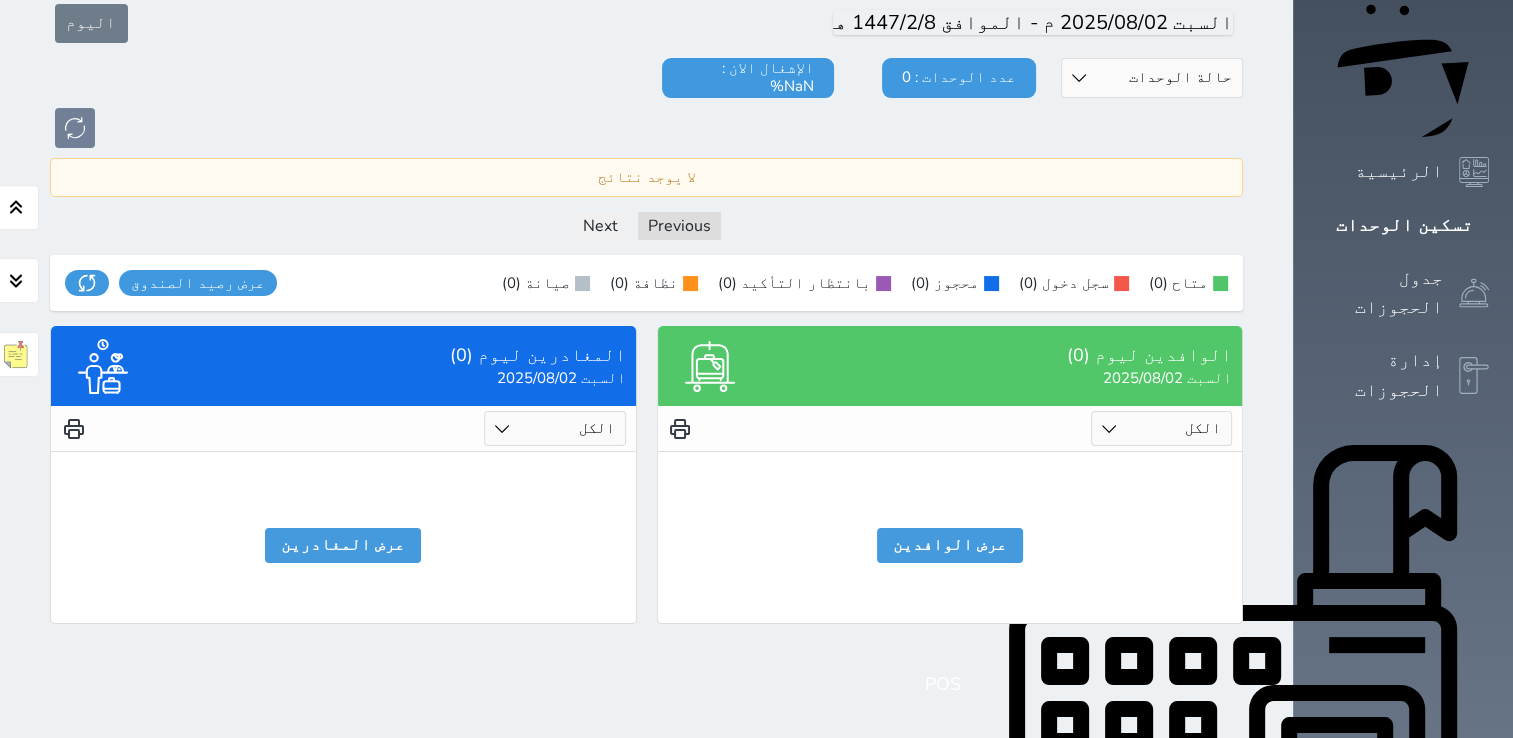click on "التقارير" at bounding box center [1399, 1168] 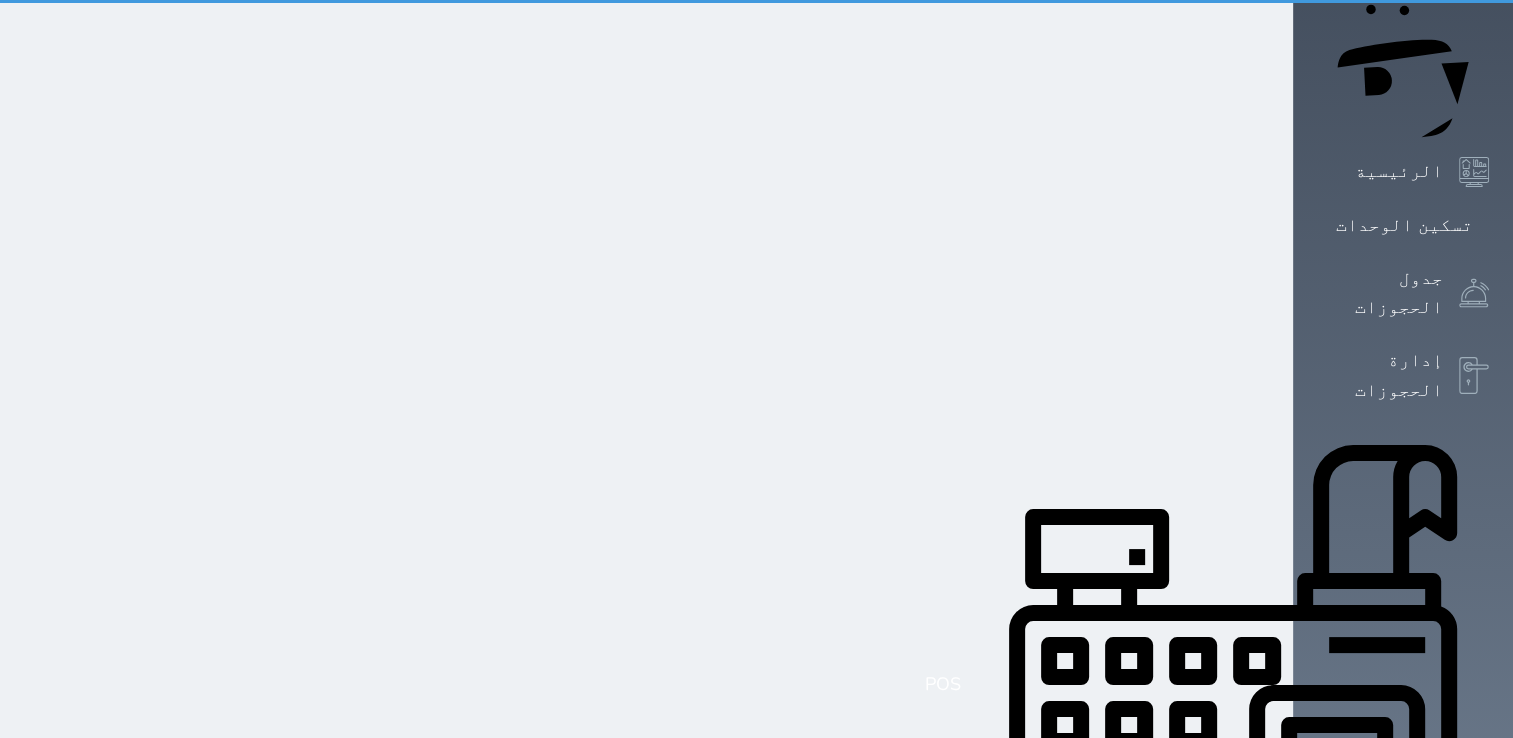 scroll, scrollTop: 0, scrollLeft: 0, axis: both 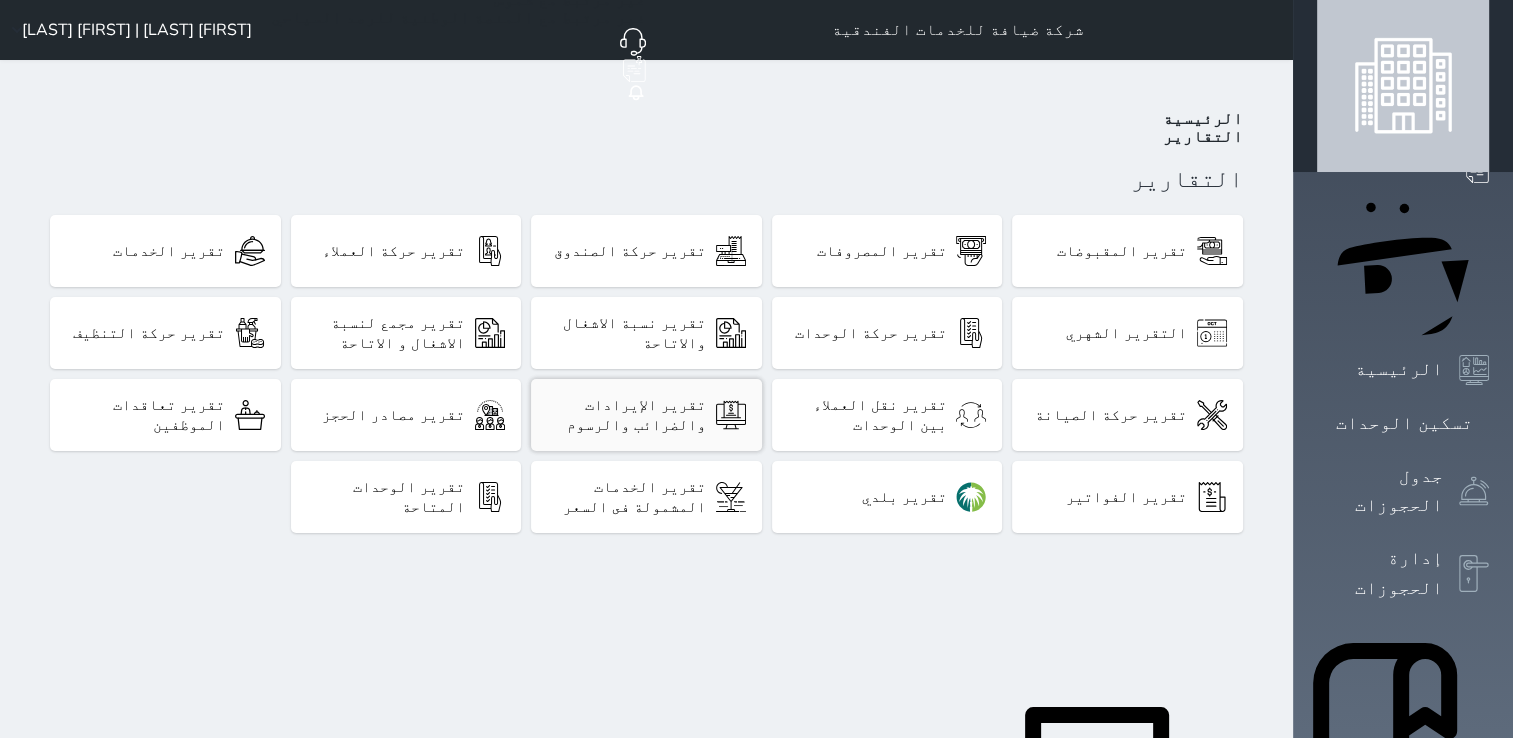 click on "تقرير الإيرادات والضرائب والرسوم" at bounding box center [626, 415] 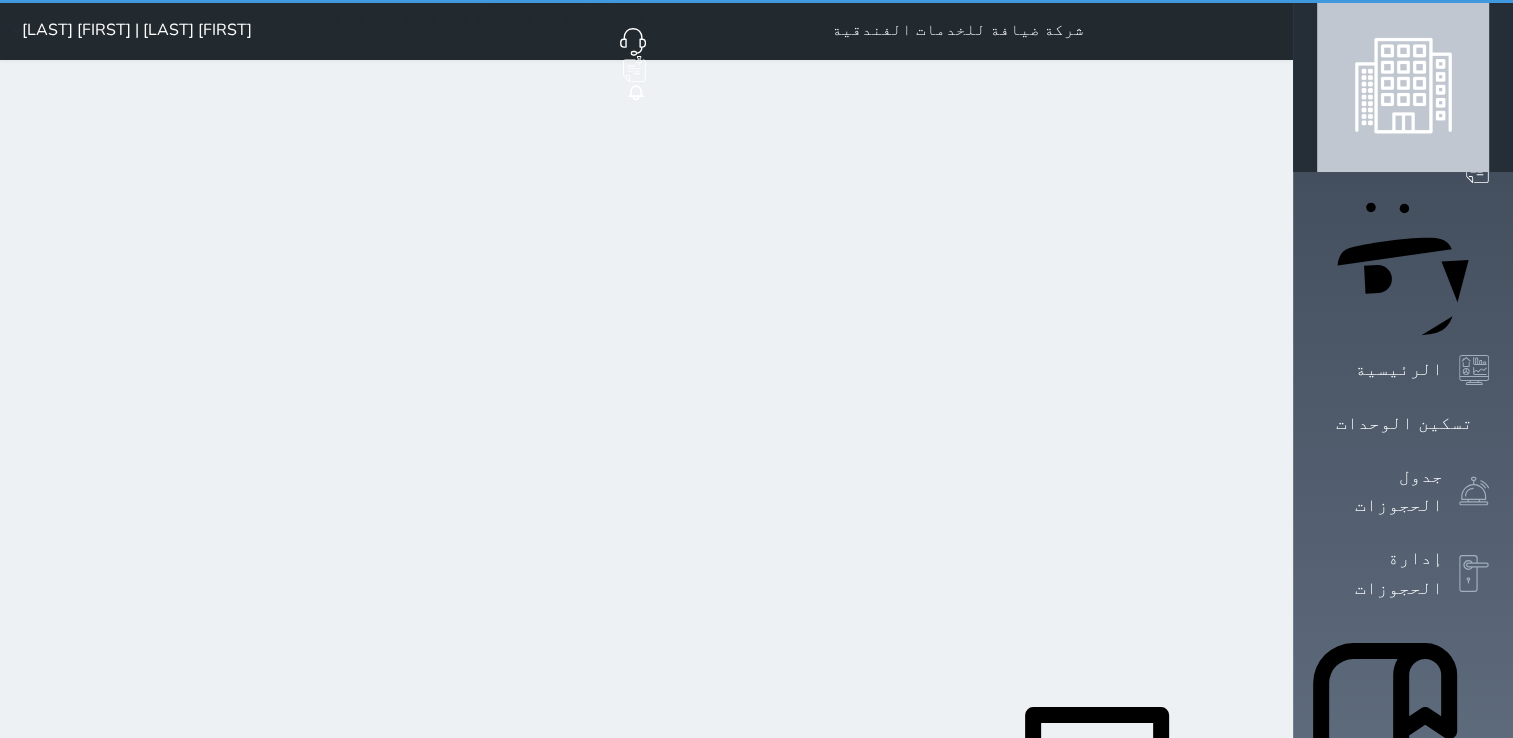 select on "full" 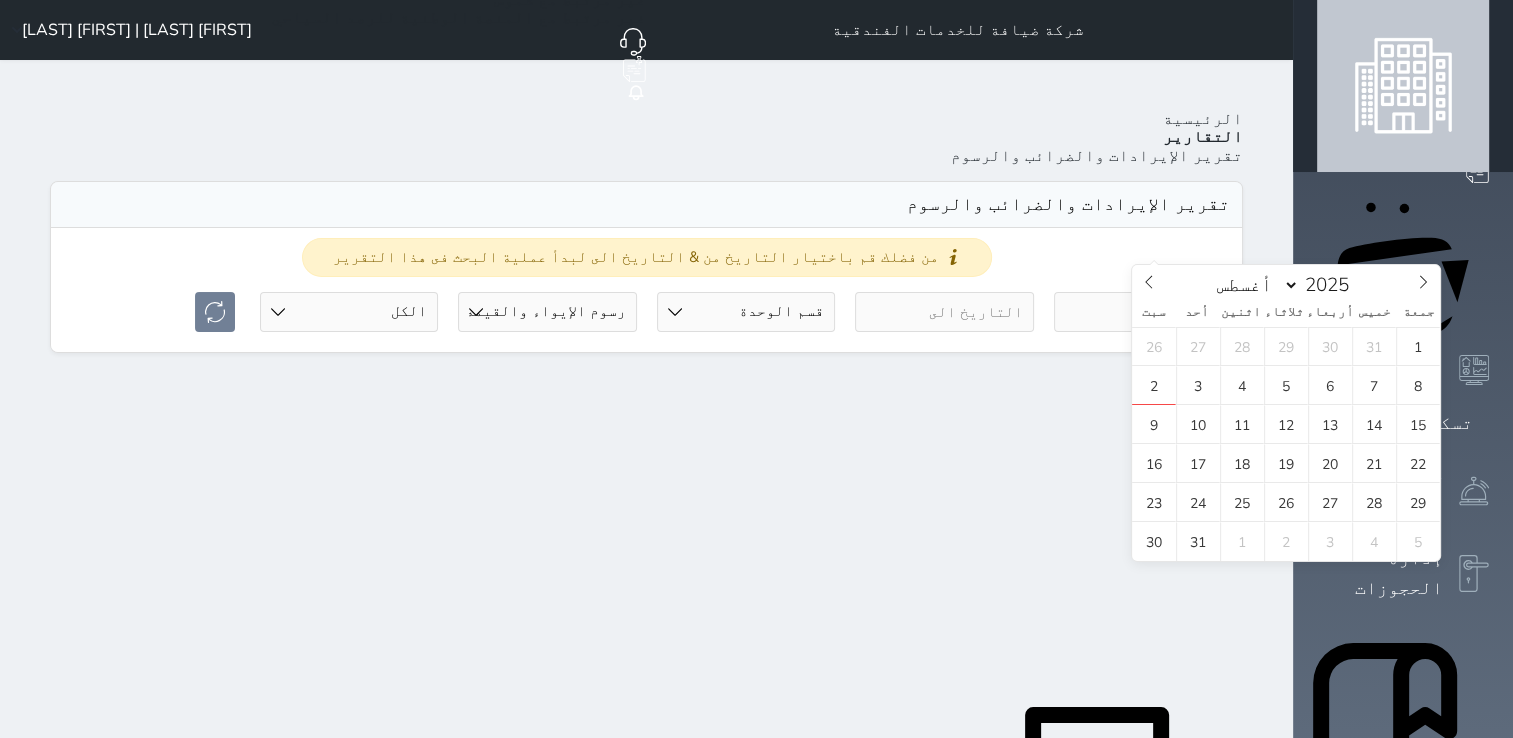 click at bounding box center [1143, 312] 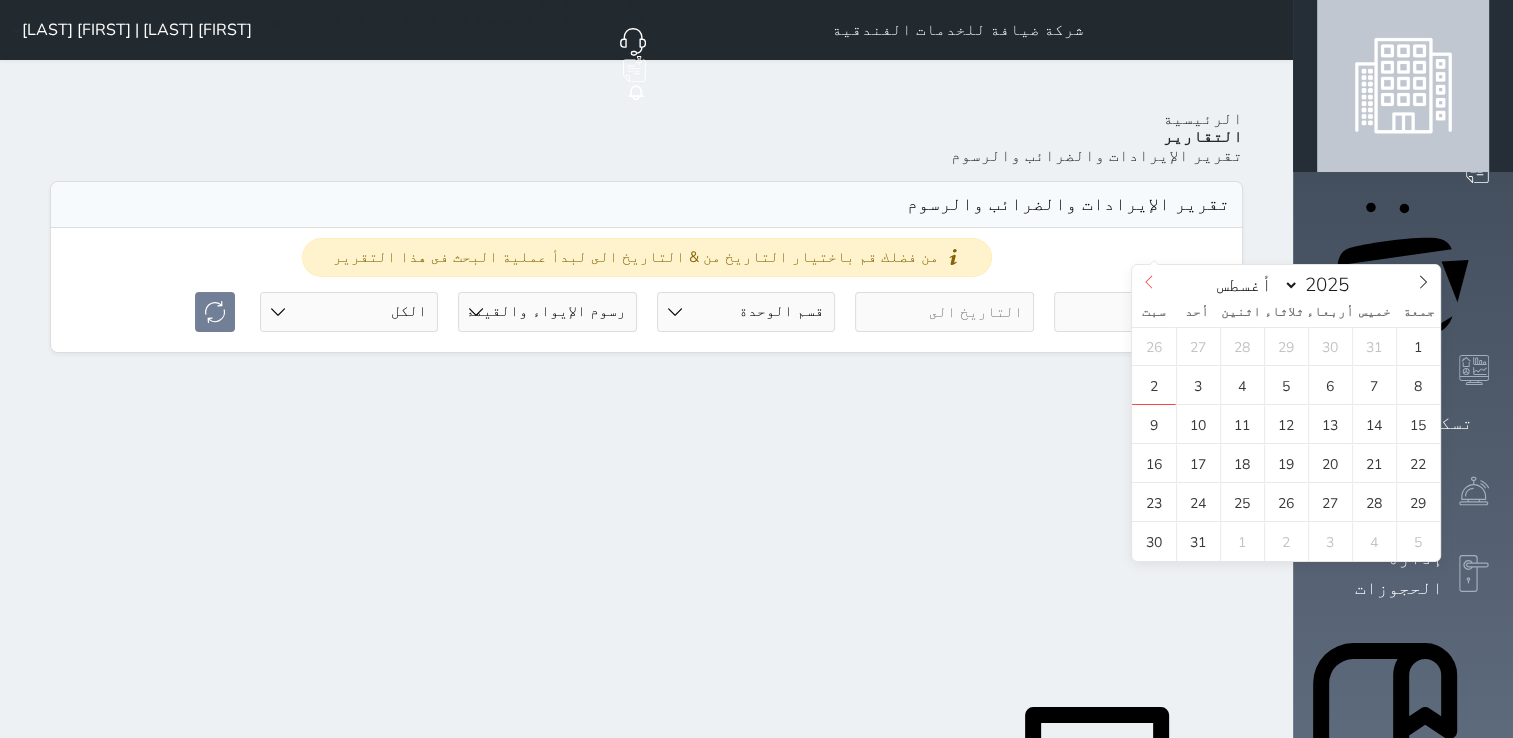 click 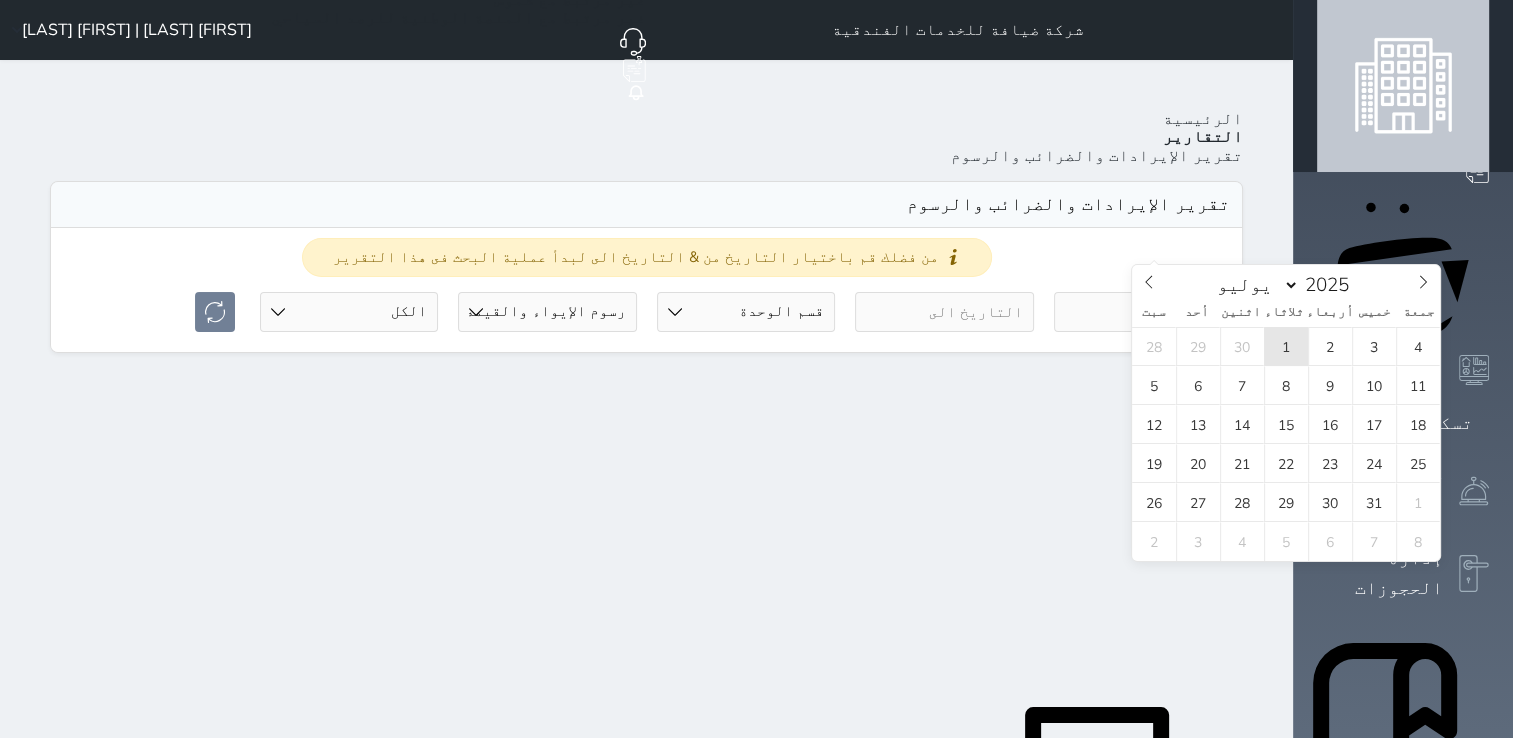 click on "1" at bounding box center [1286, 346] 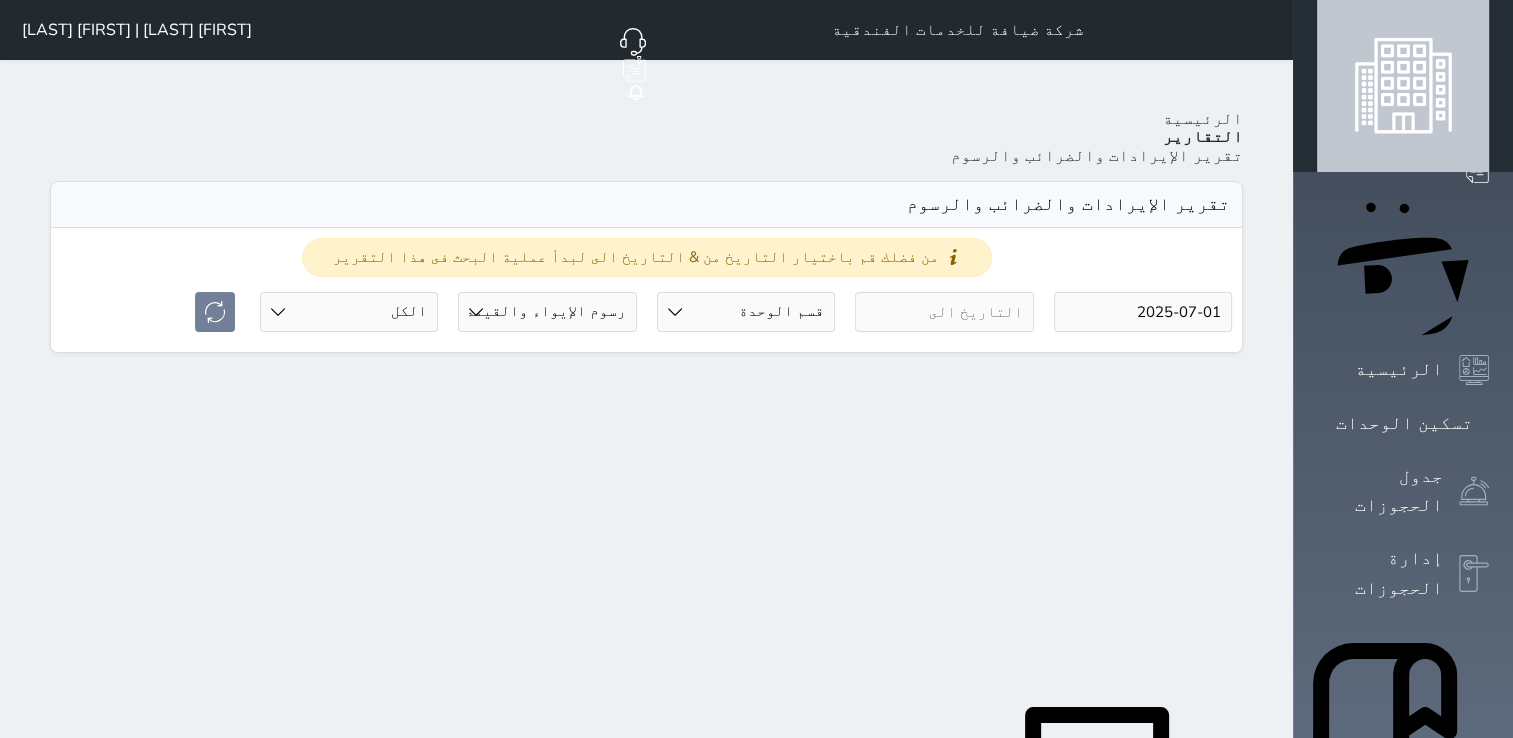 click on "من فضلك قم باختيار التاريخ من & التاريخ الى لبدأ عملية البحث فى هذا التقرير
2025-07-01     قسم الوحدة
رسوم الإيواء
رسوم الإيواء والقيمه المضافة
حالة الحجز
الكل
لم يسجل دخول
تم الدخول
تم المغادرة
تم الدخول + تم المغادرة" at bounding box center (646, 290) 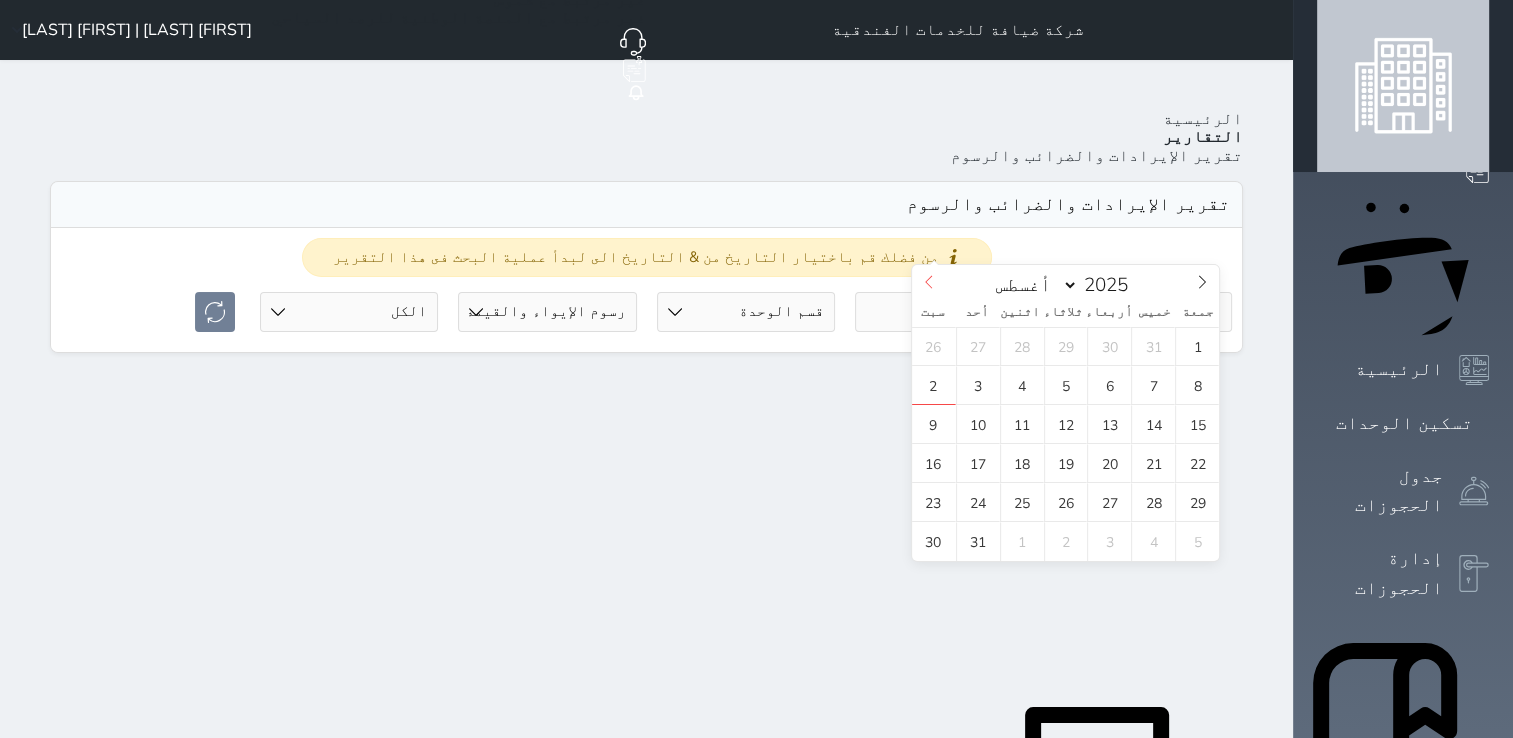 click 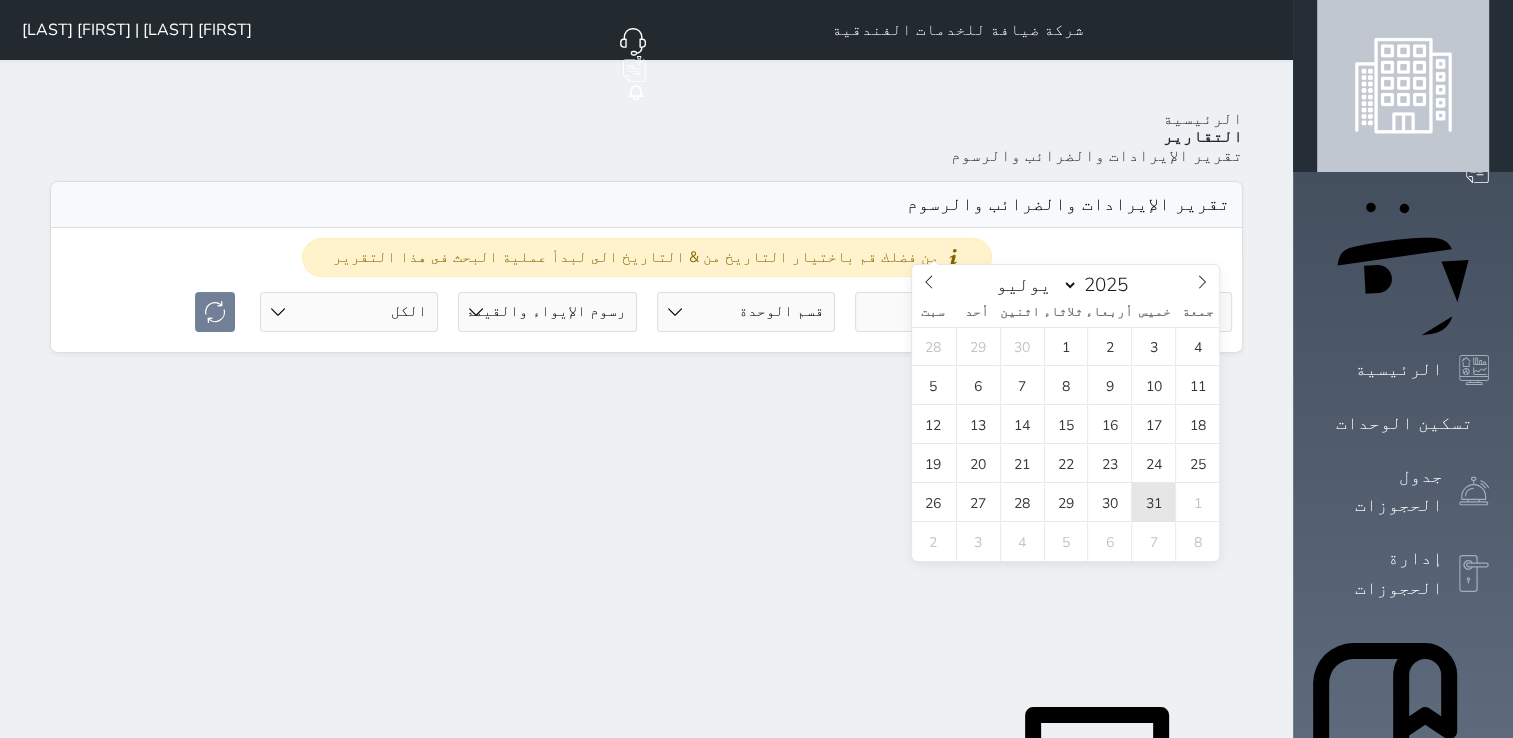 click on "31" at bounding box center [1153, 502] 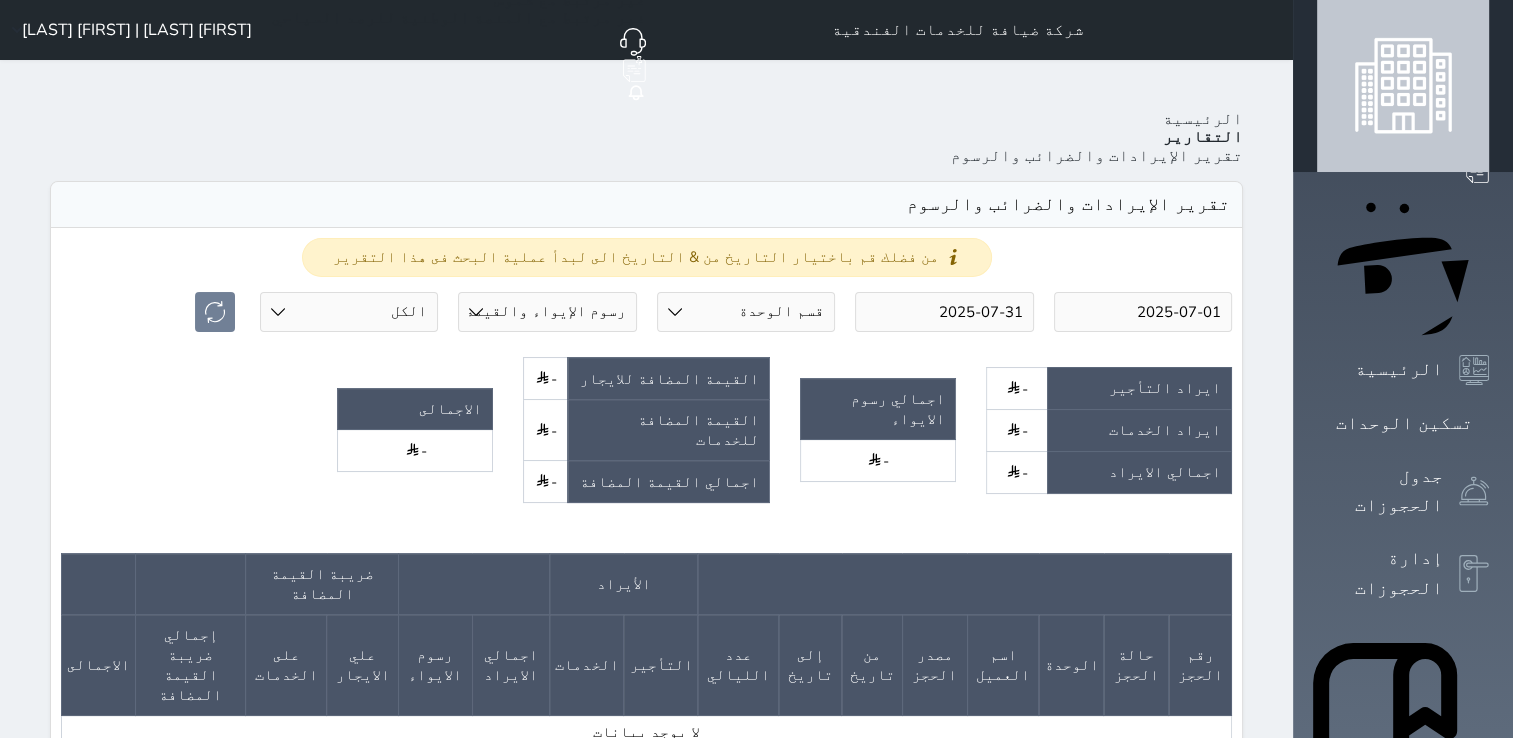 click at bounding box center [646, 658] 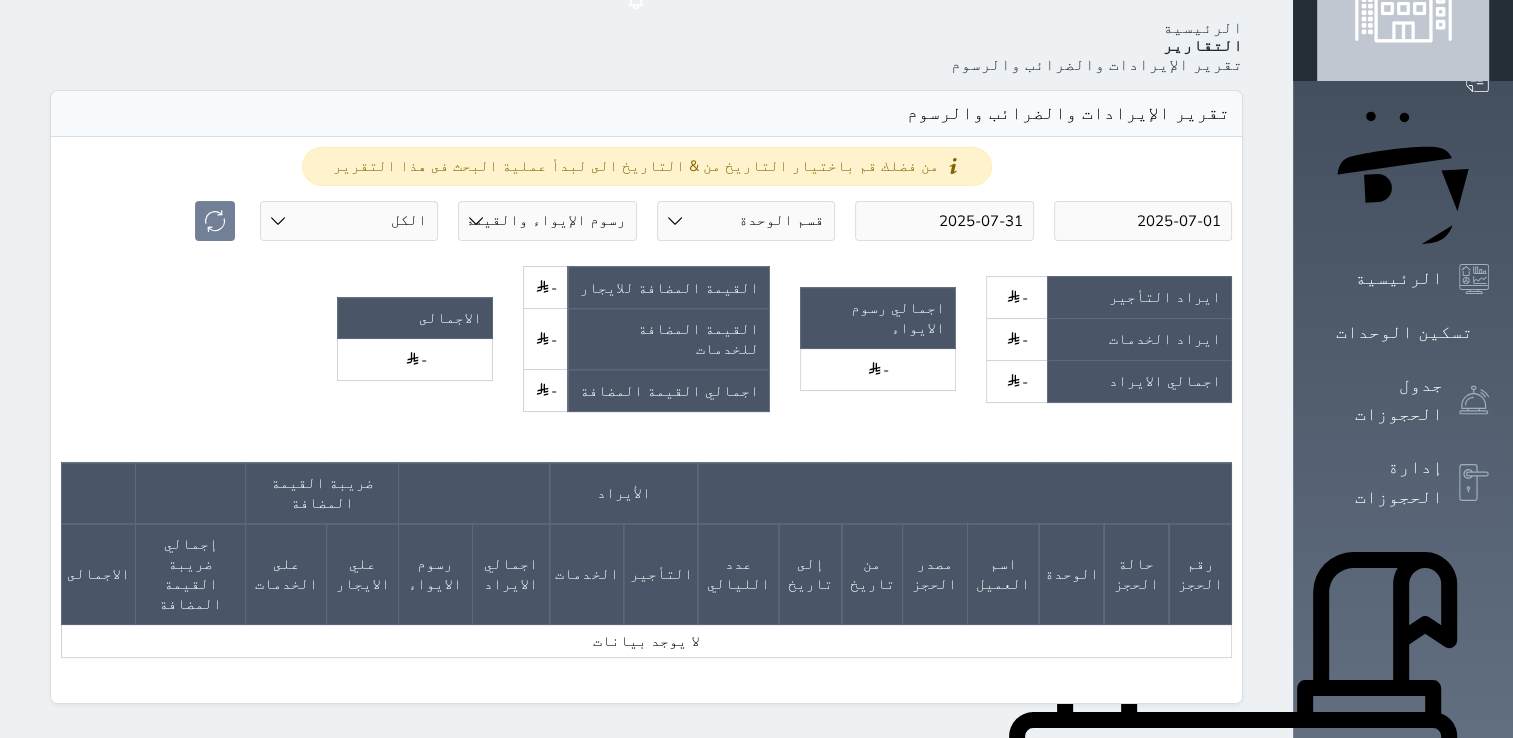 scroll, scrollTop: 0, scrollLeft: 0, axis: both 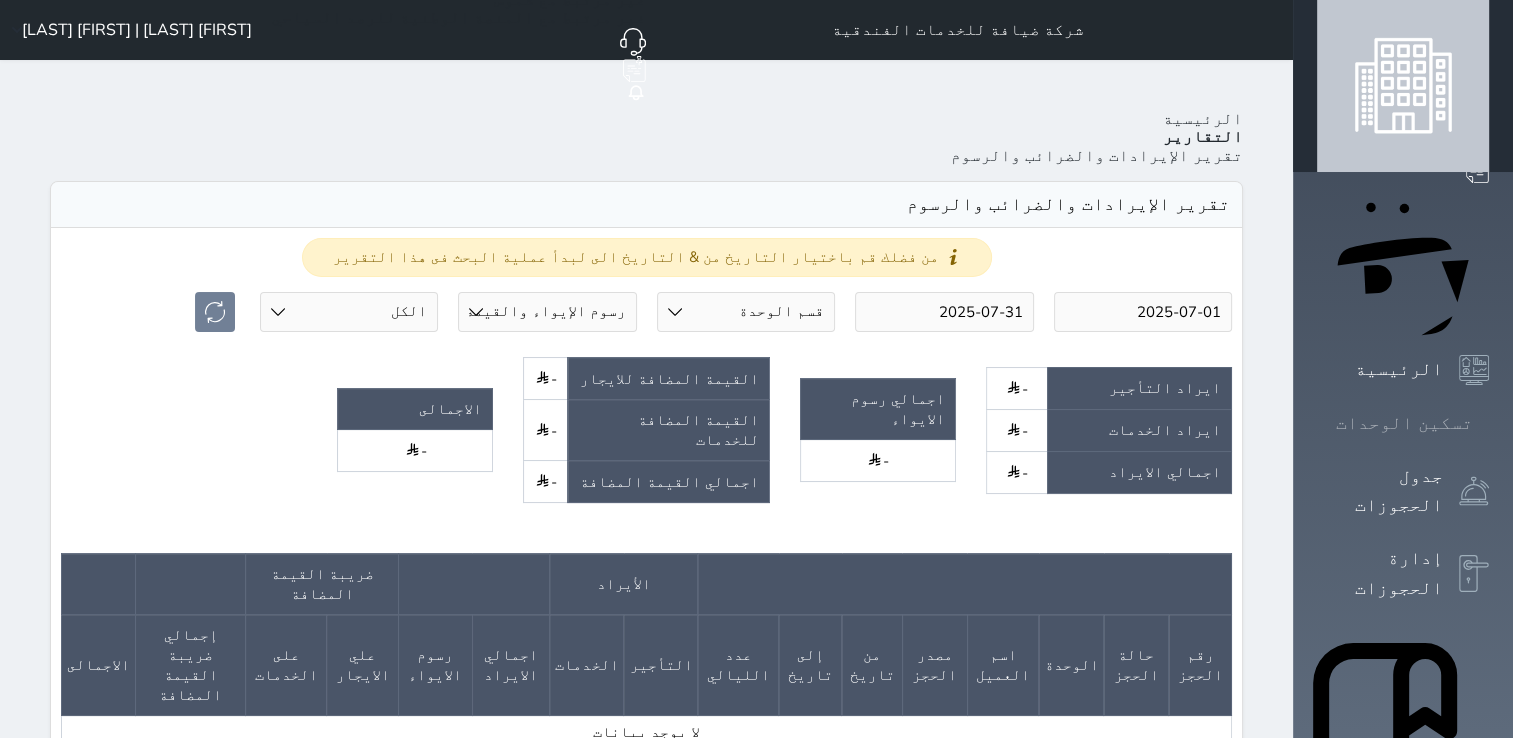 click on "تسكين الوحدات" at bounding box center (1404, 423) 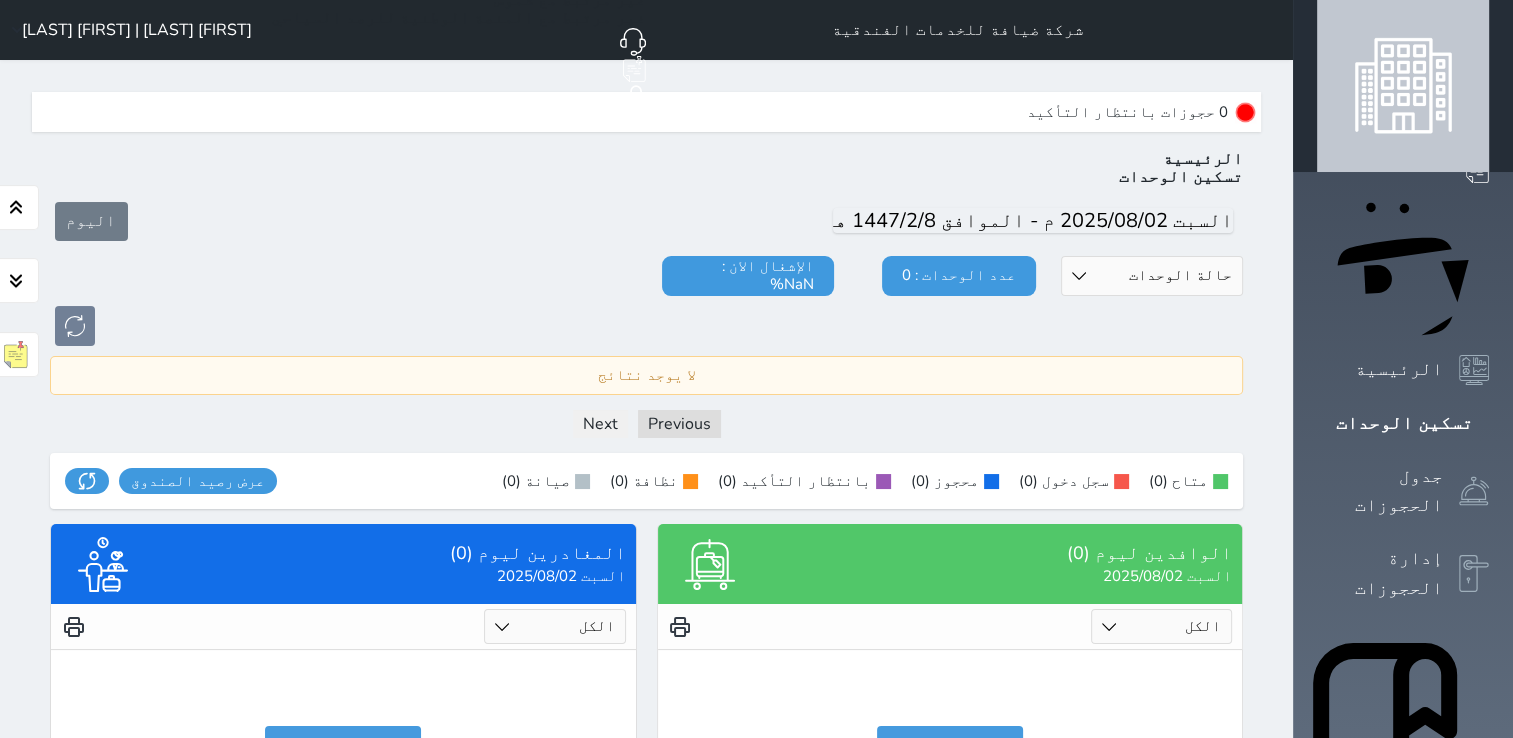 click on "[FIRST] [LAST] | [FIRST] [LAST]" at bounding box center [137, 30] 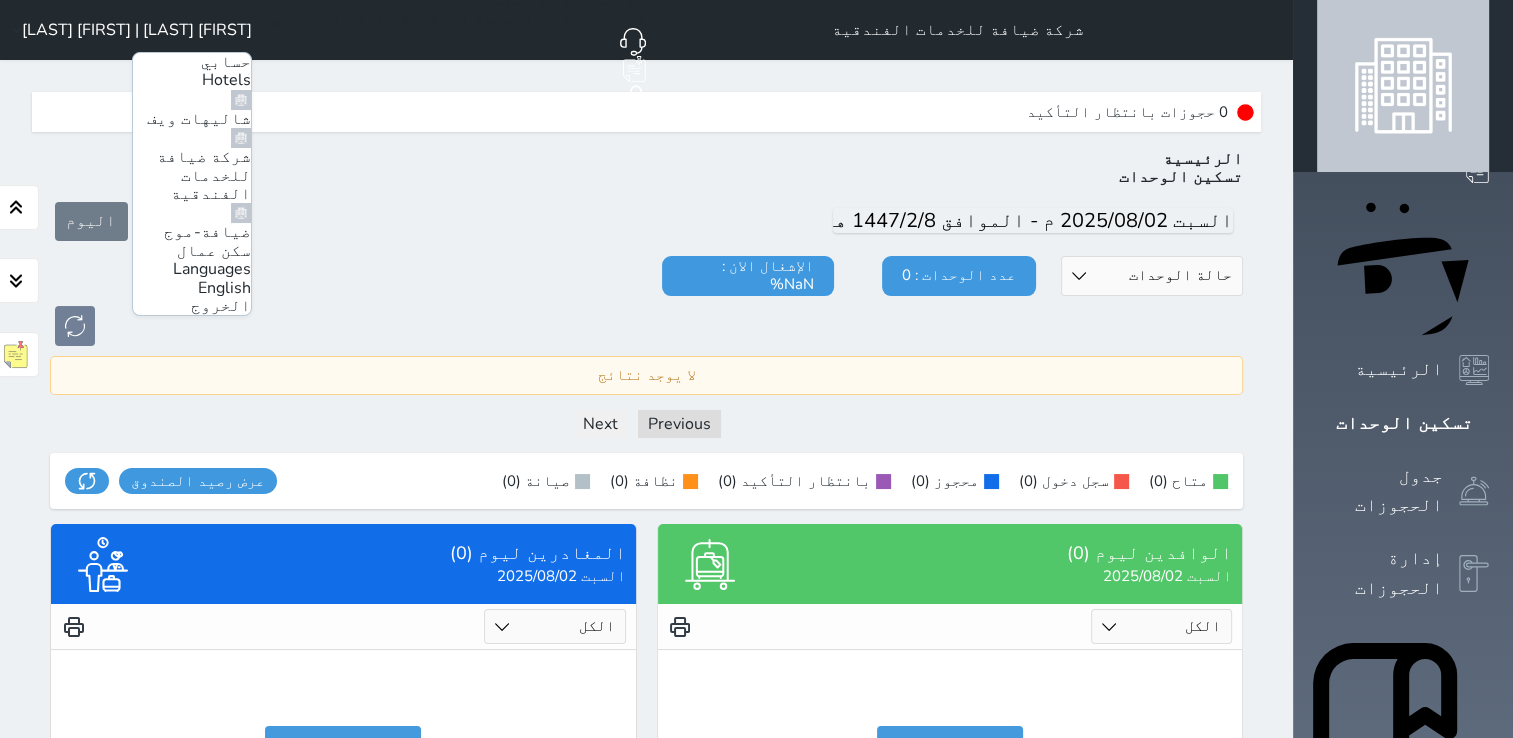 click on "ضيافة-موج سكن عمال" at bounding box center [207, 241] 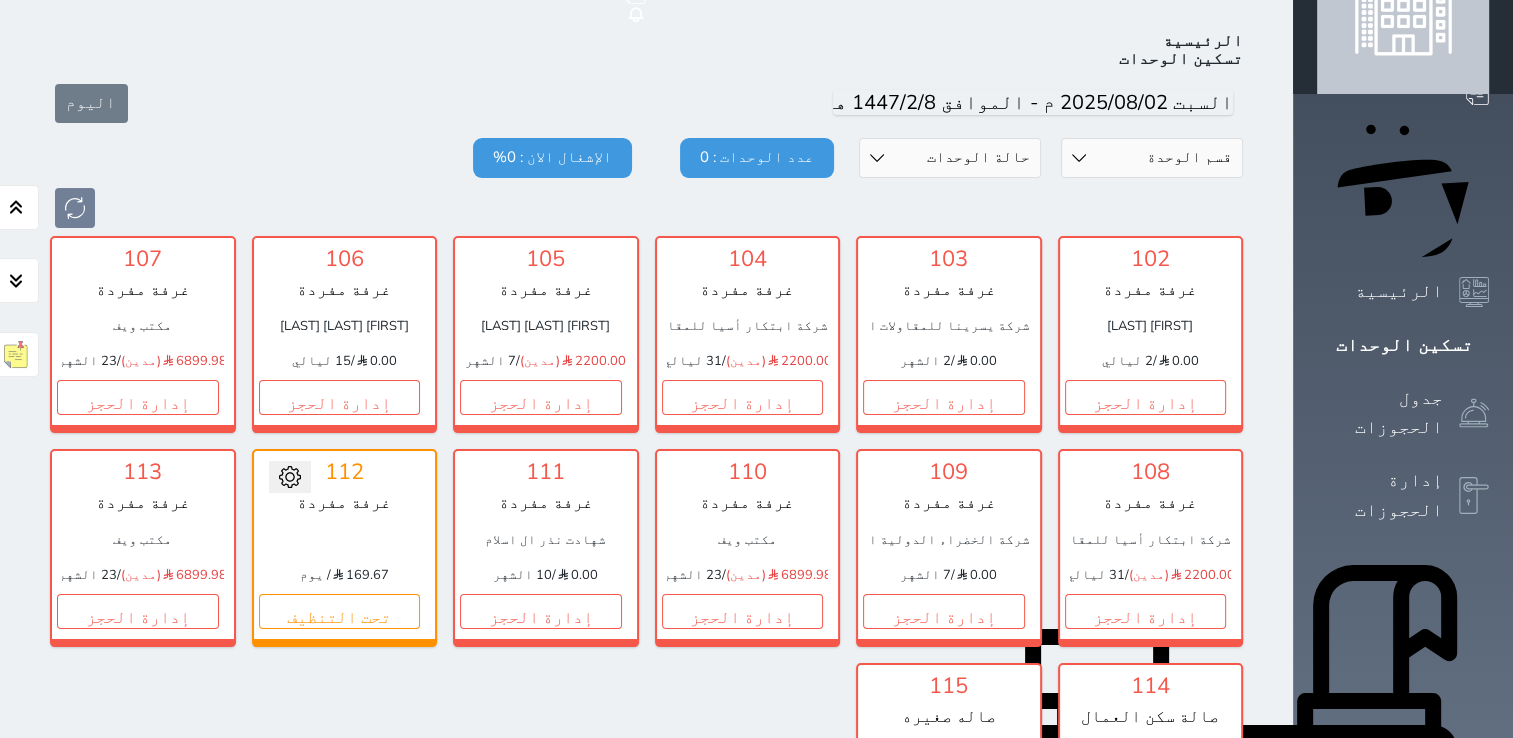 scroll, scrollTop: 578, scrollLeft: 0, axis: vertical 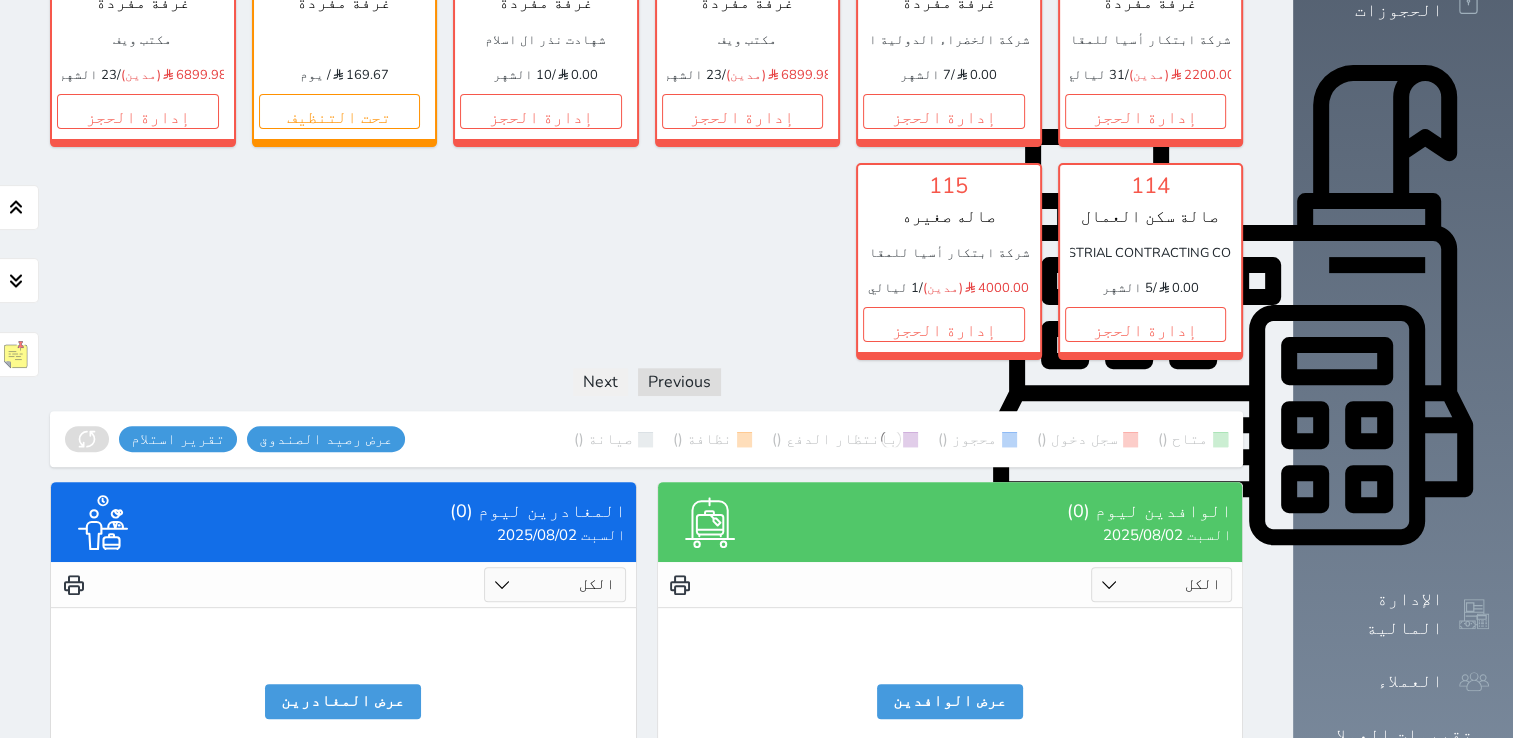 click on "التقارير" at bounding box center (1399, 788) 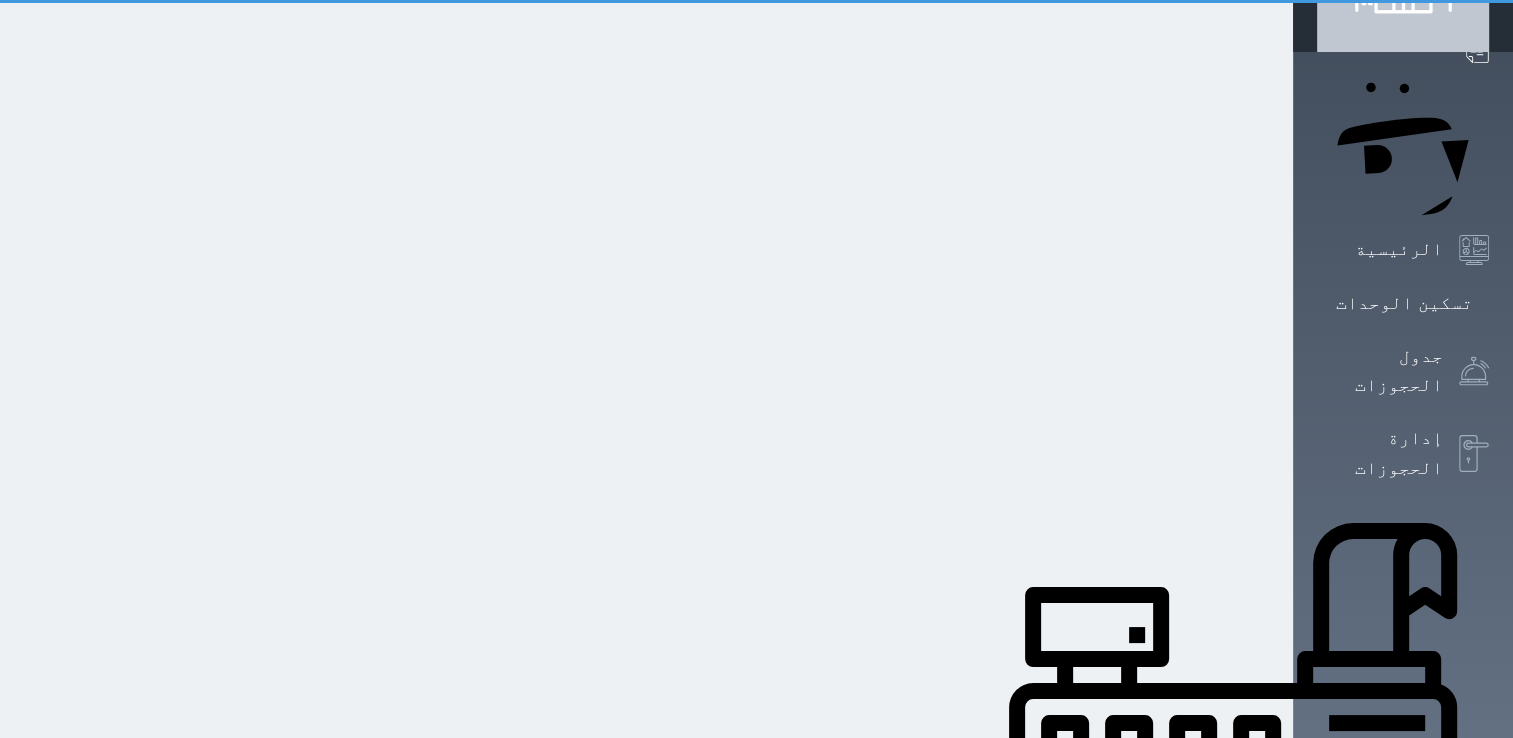 scroll, scrollTop: 0, scrollLeft: 0, axis: both 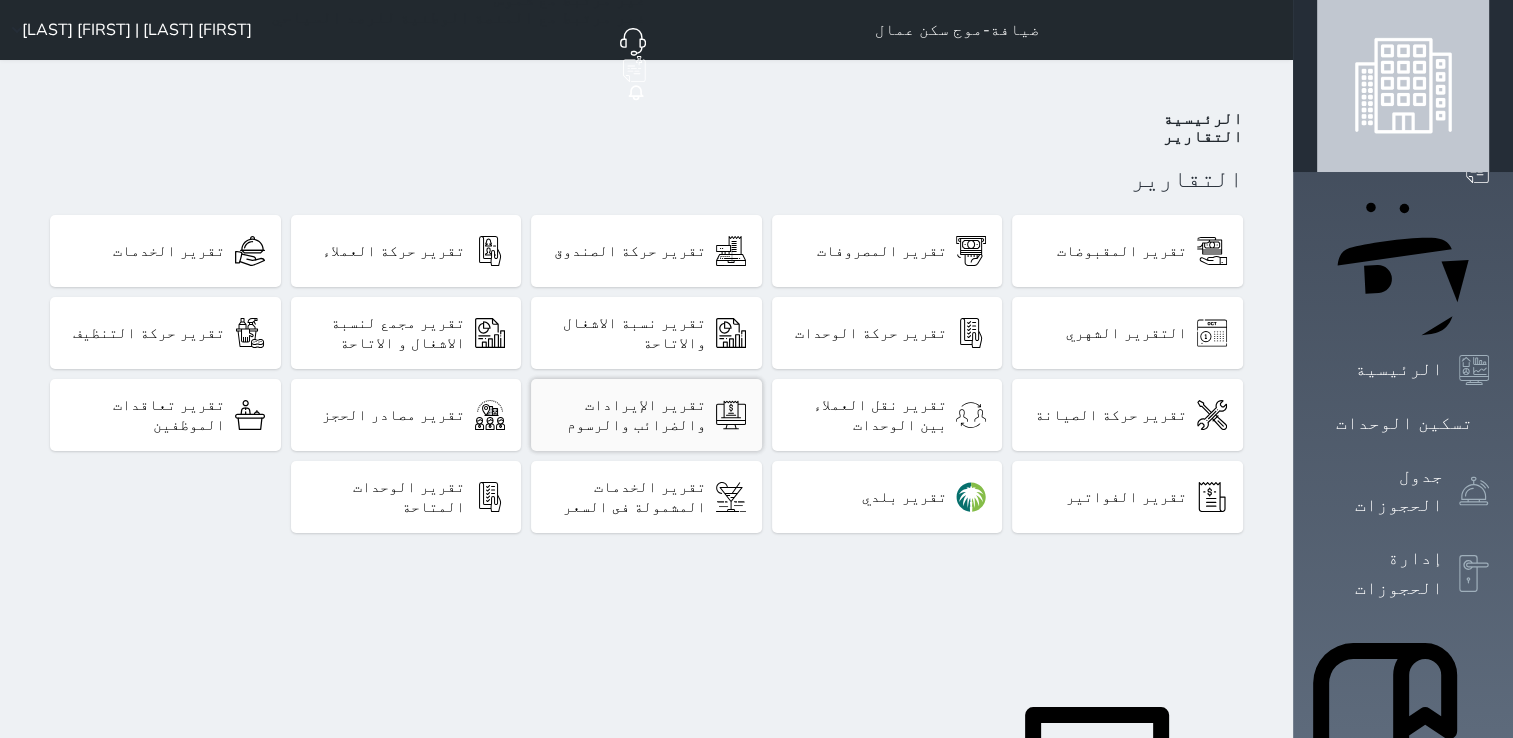 click on "تقرير الإيرادات والضرائب والرسوم" at bounding box center (626, 415) 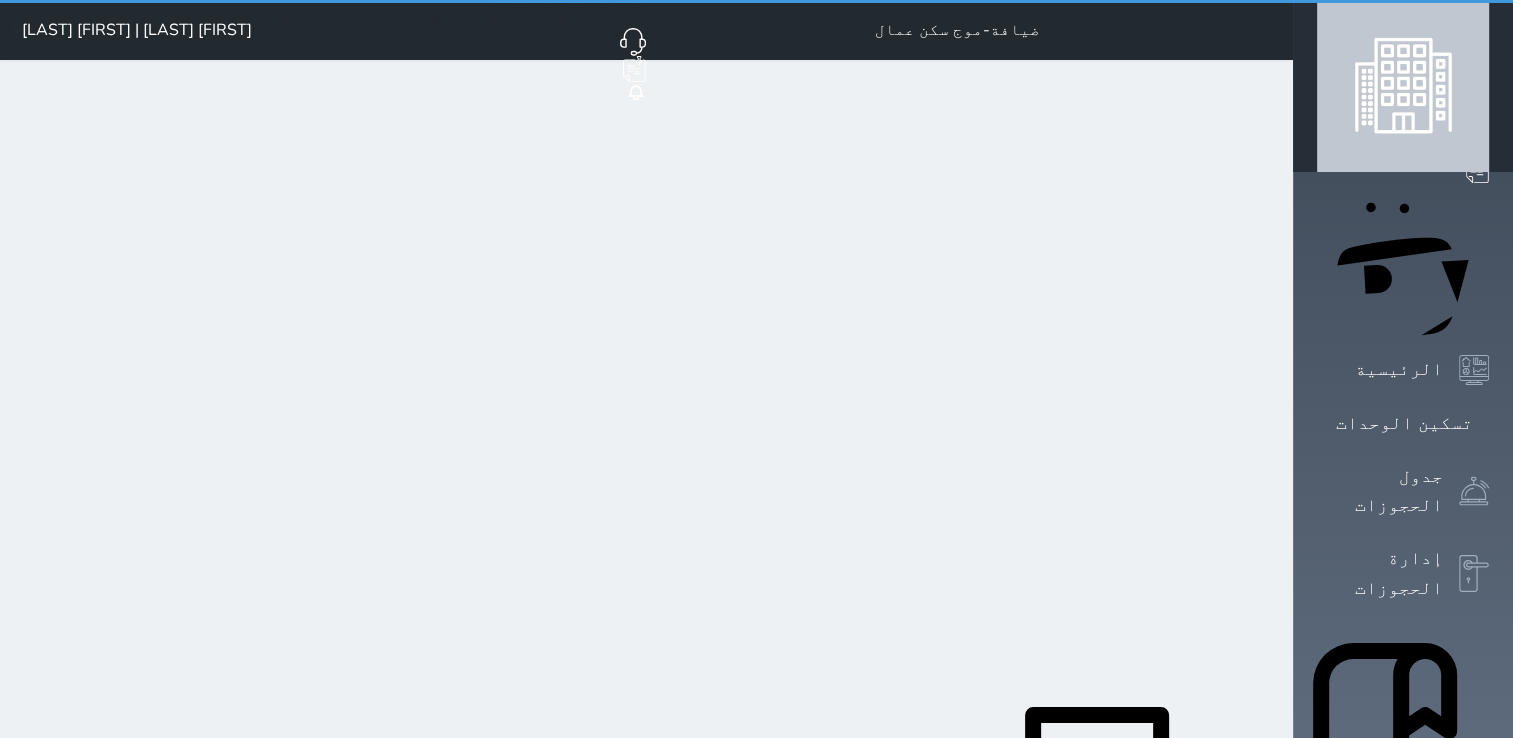 select on "full" 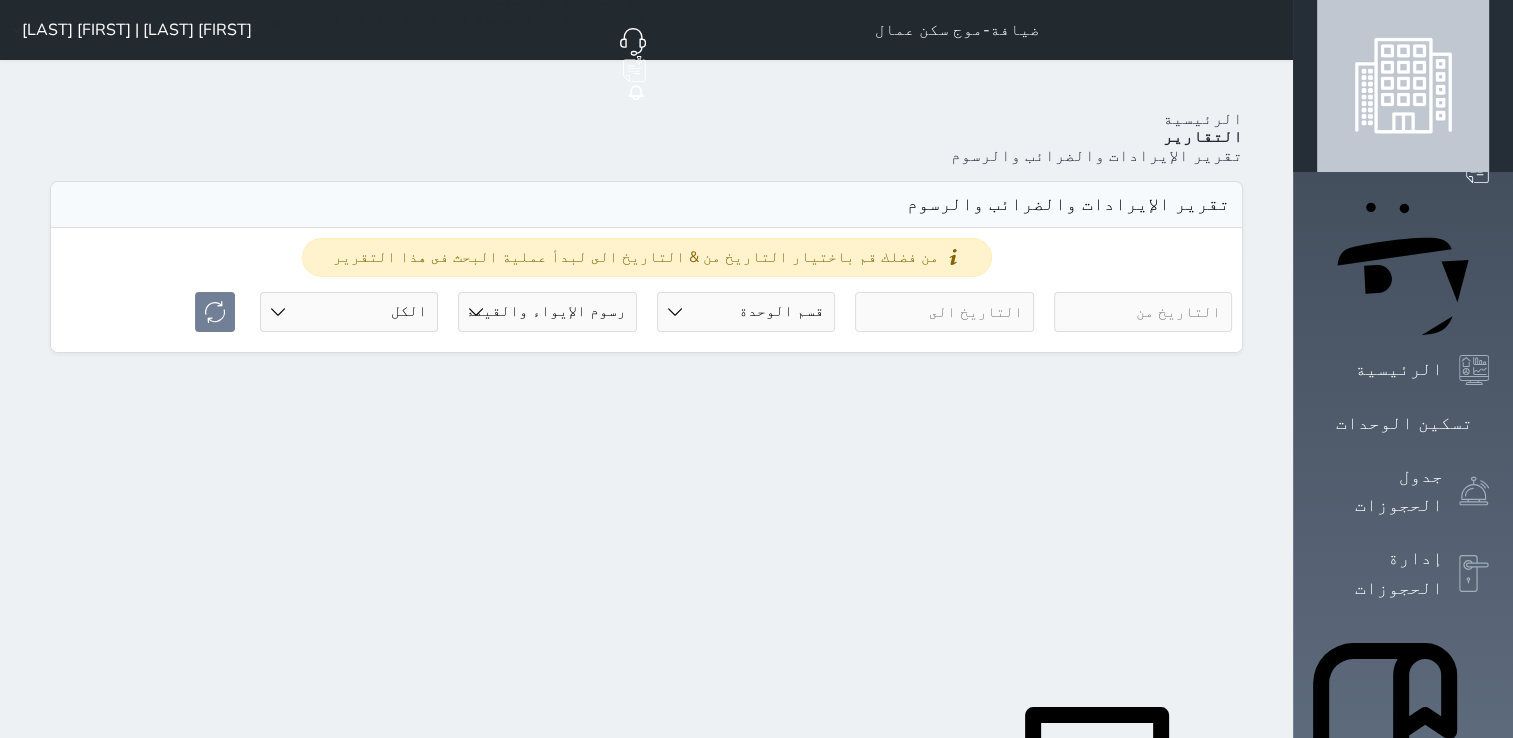 click at bounding box center [1143, 312] 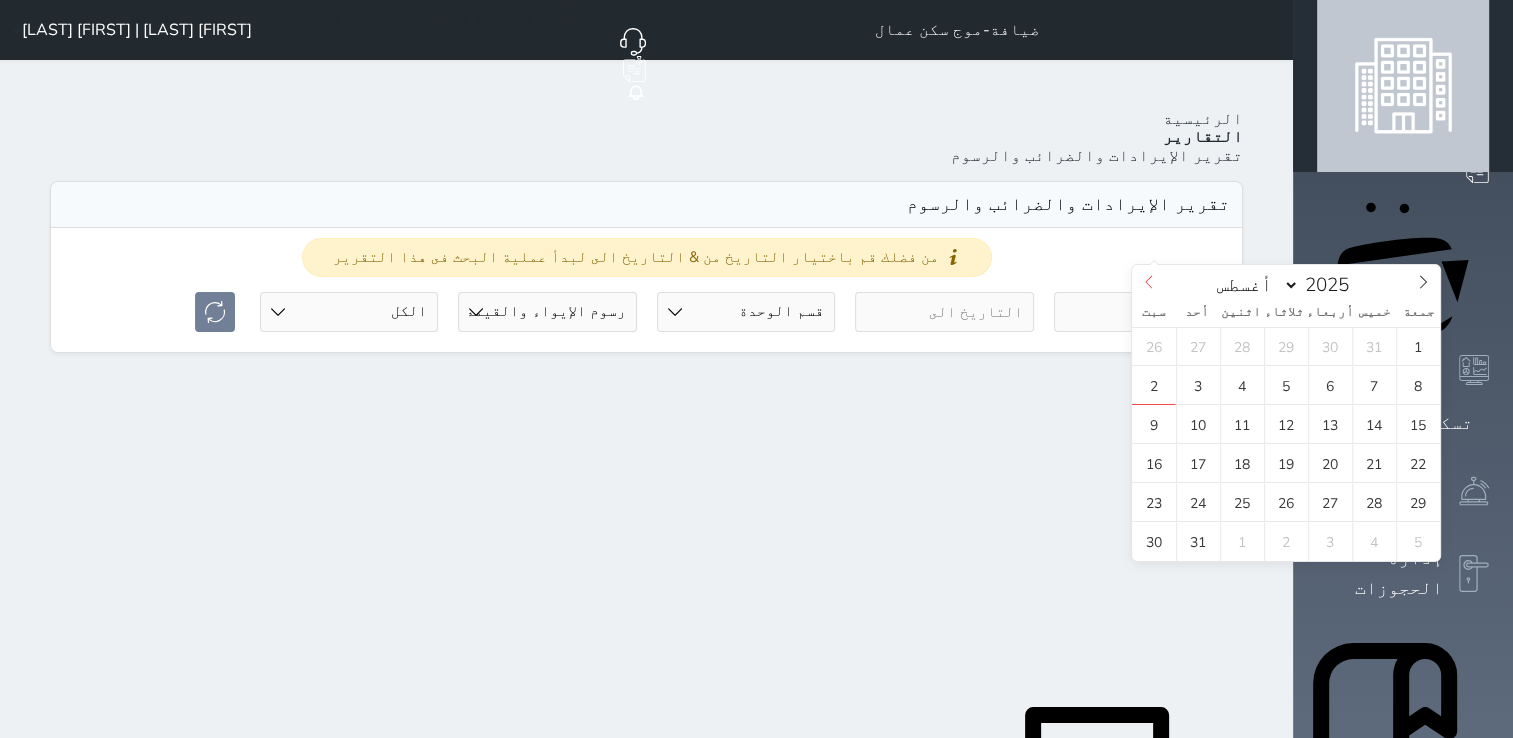 click 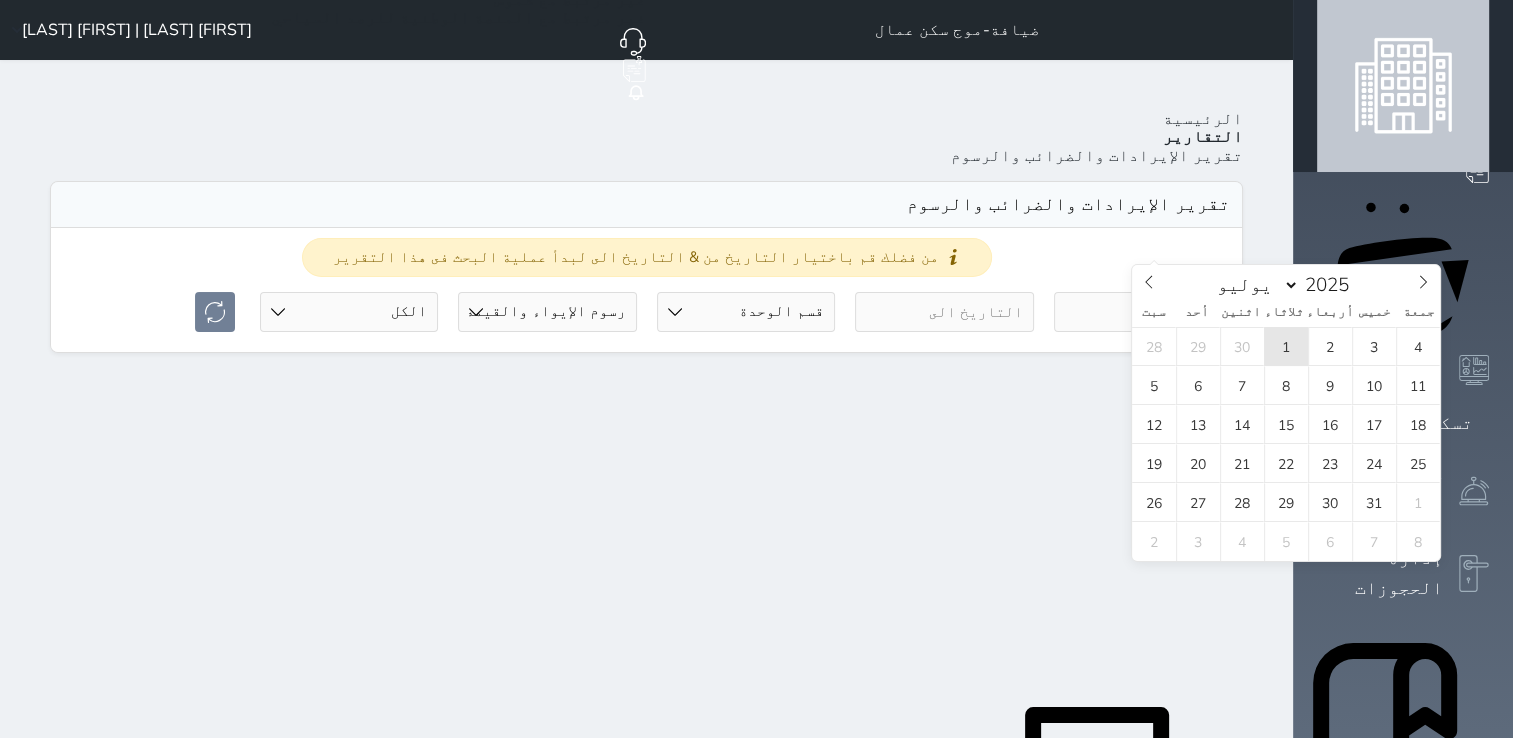 click on "1" at bounding box center [1286, 346] 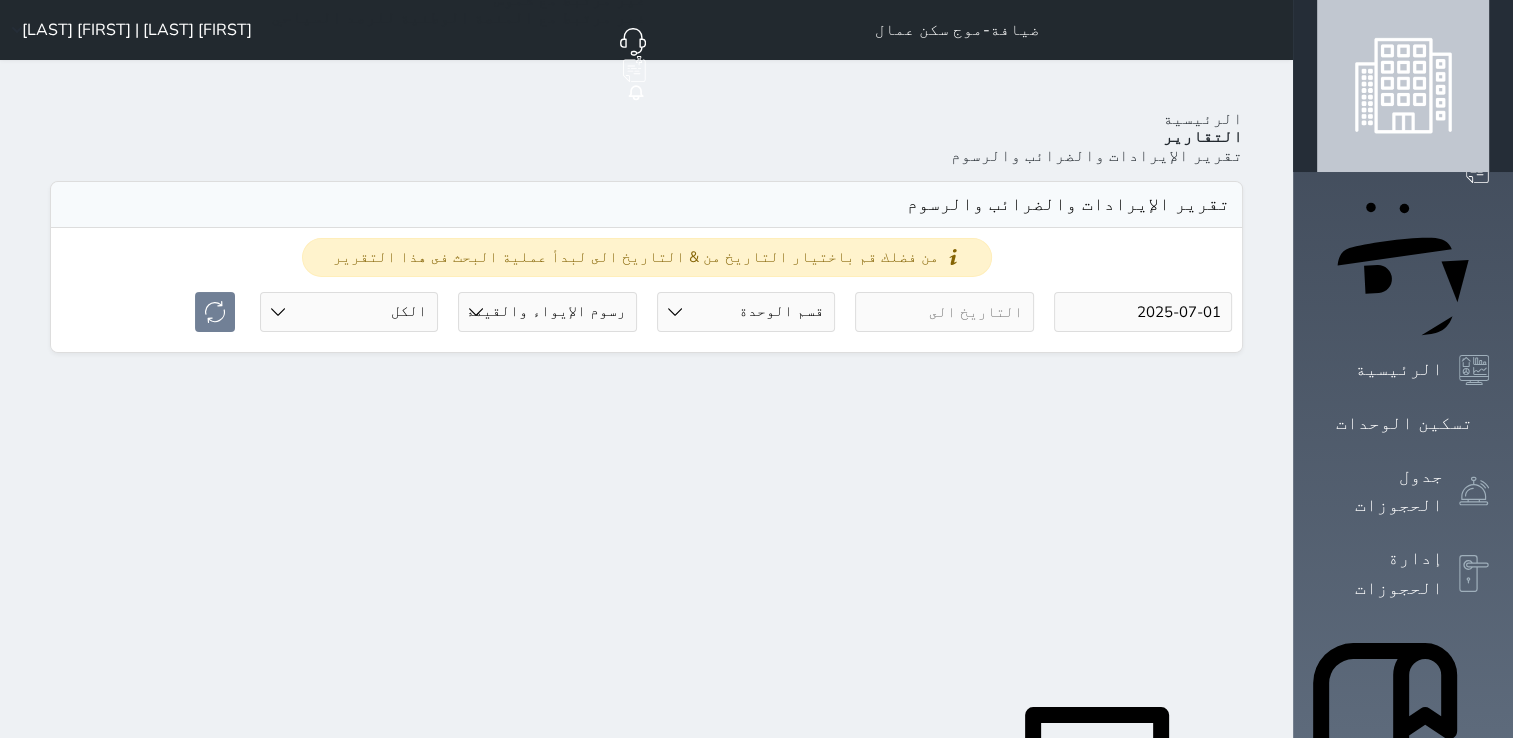 click at bounding box center (944, 312) 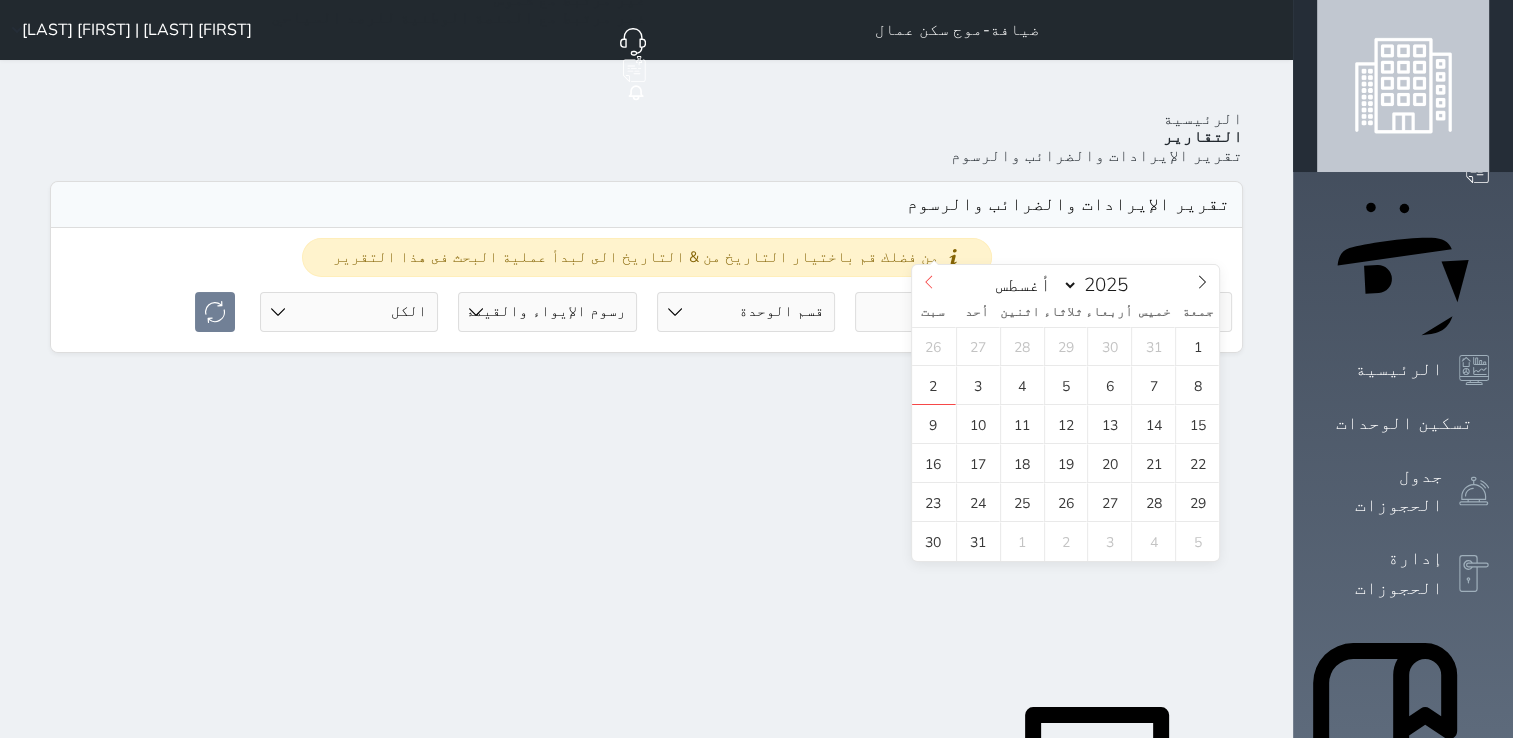 click at bounding box center (929, 282) 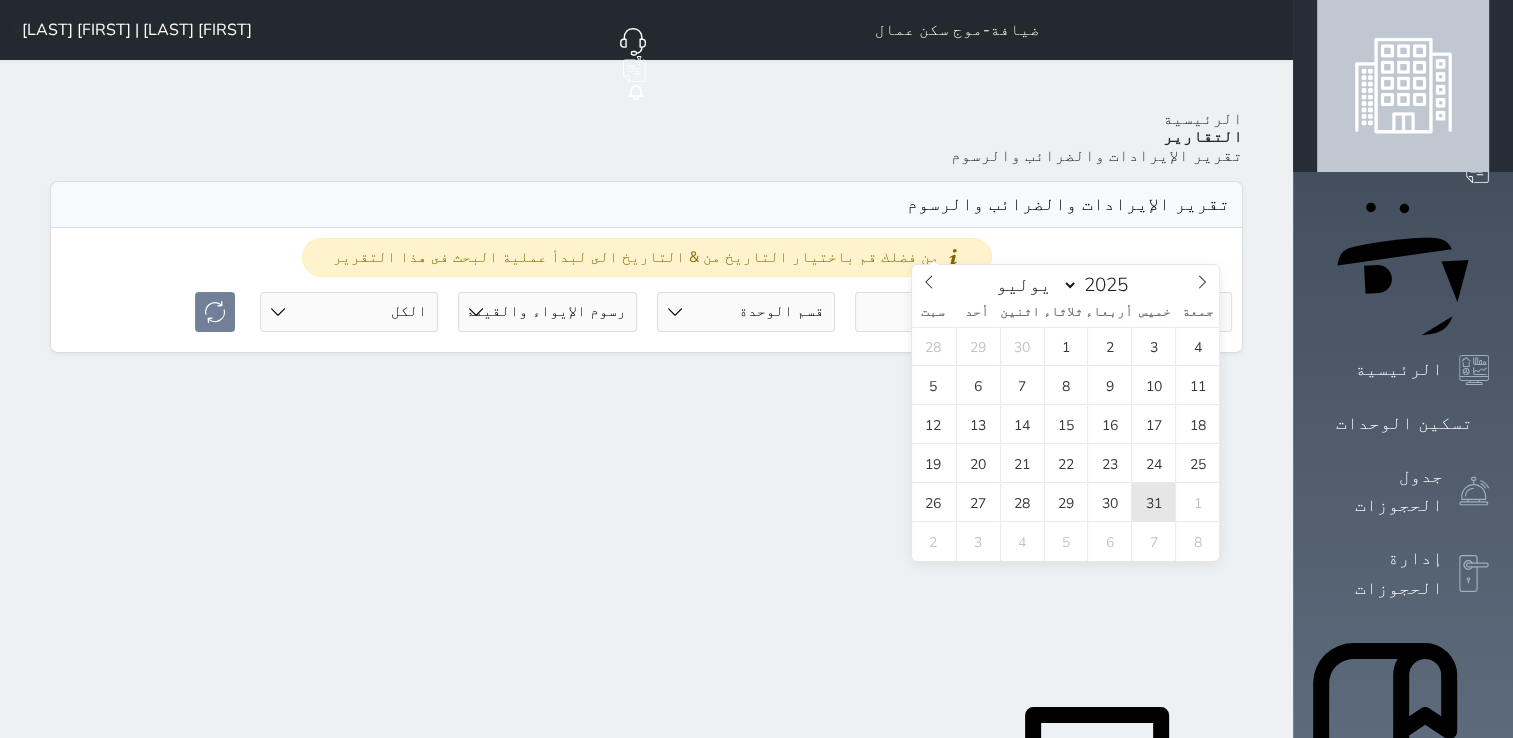click on "31" at bounding box center (1153, 502) 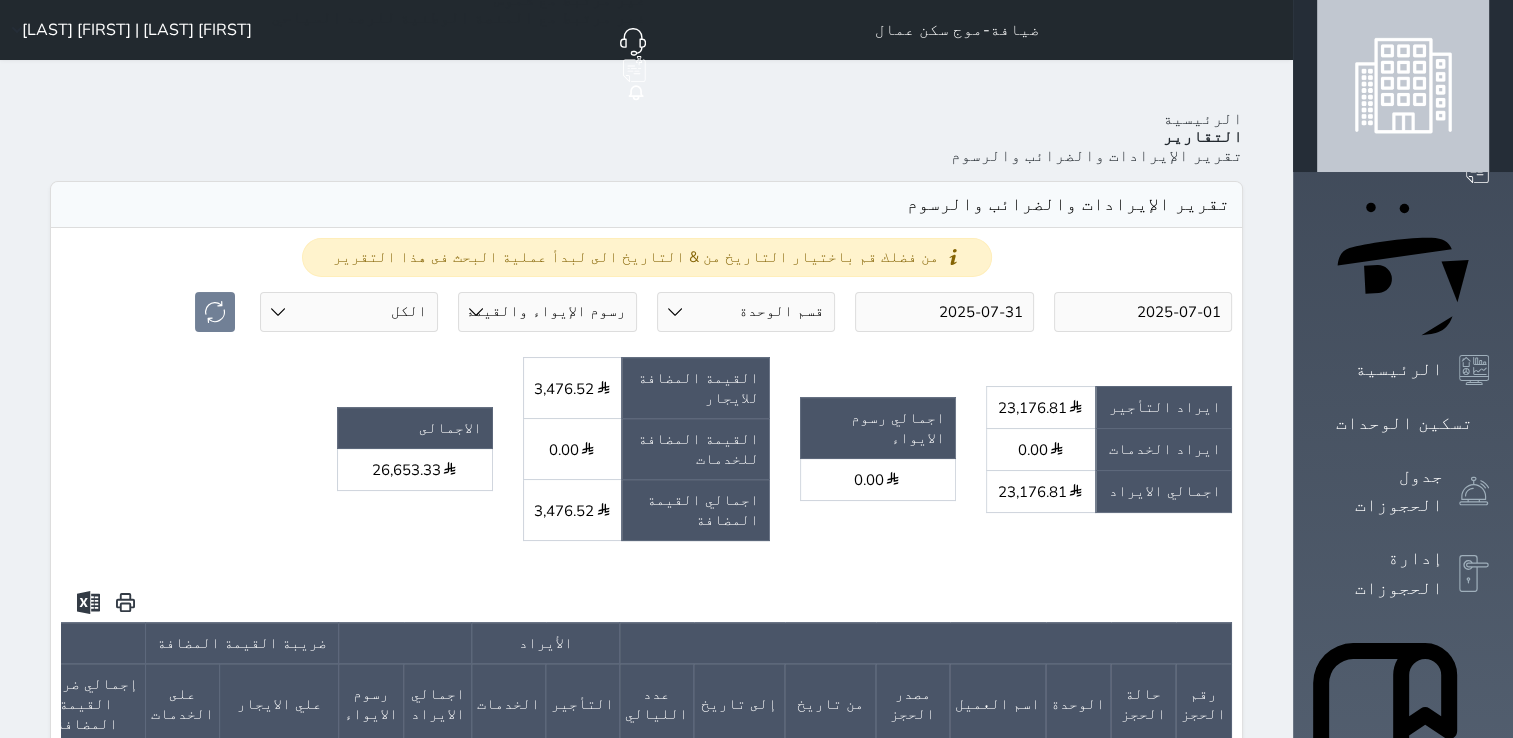 click on "[FIRST] [LAST] | [FIRST] [LAST]" at bounding box center [137, 30] 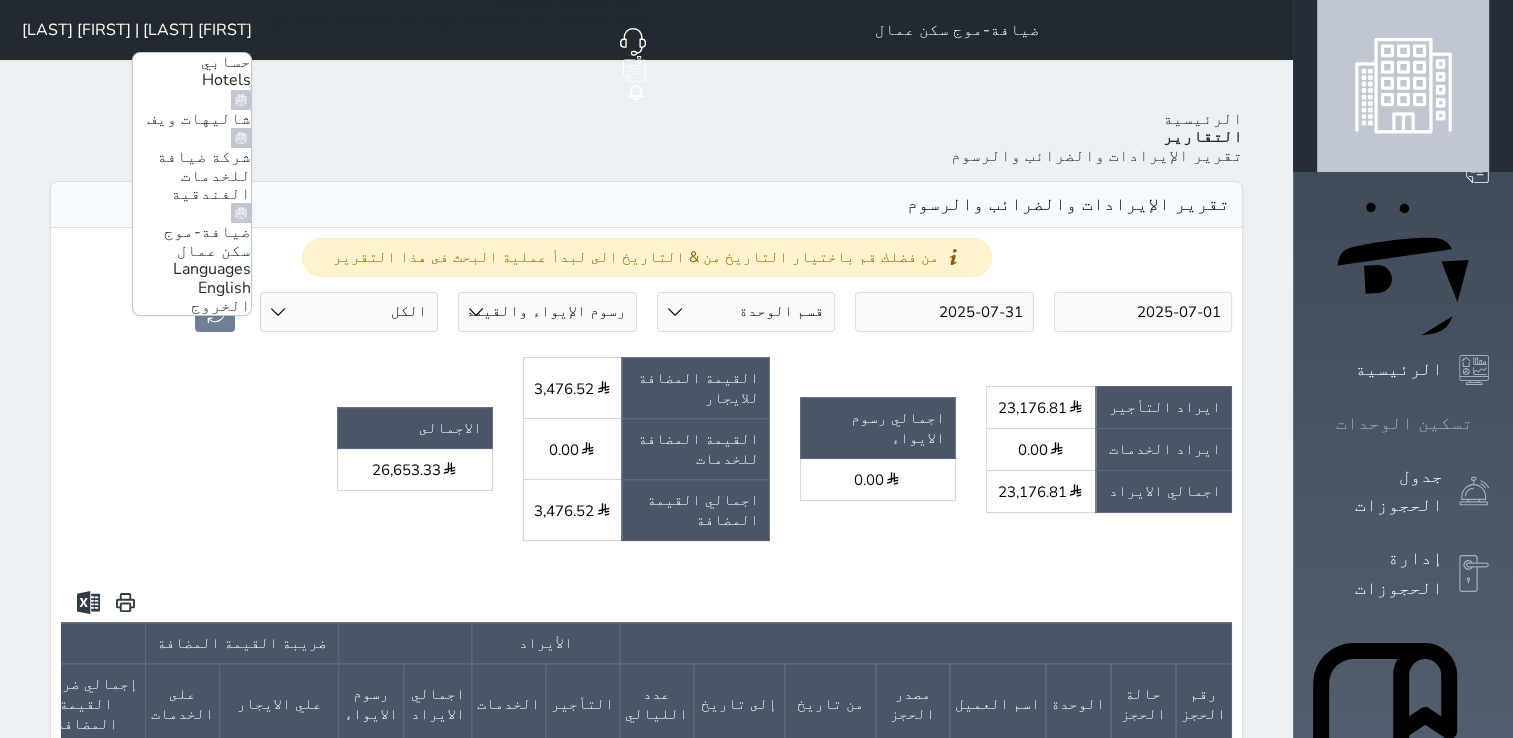 click on "تسكين الوحدات" at bounding box center [1404, 423] 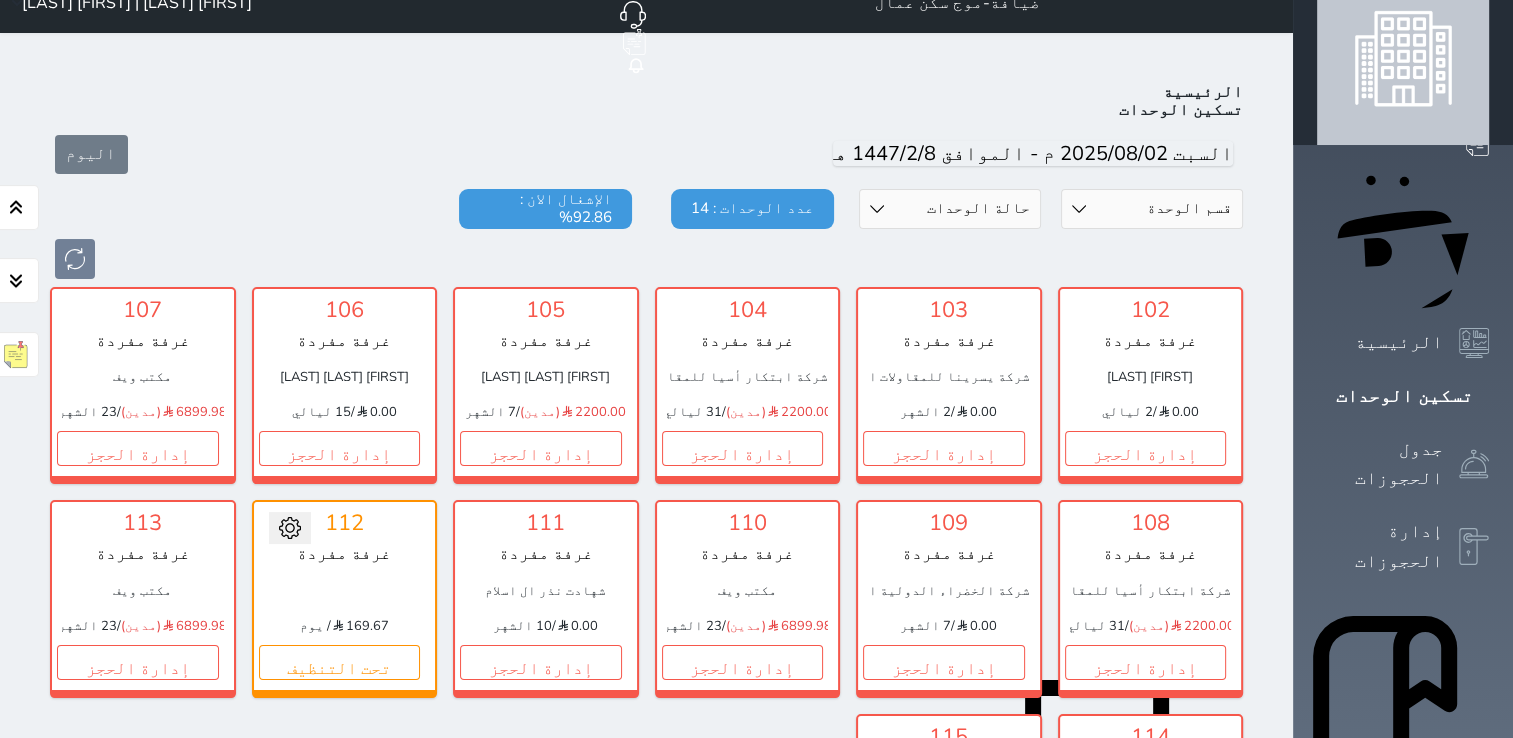 scroll, scrollTop: 0, scrollLeft: 0, axis: both 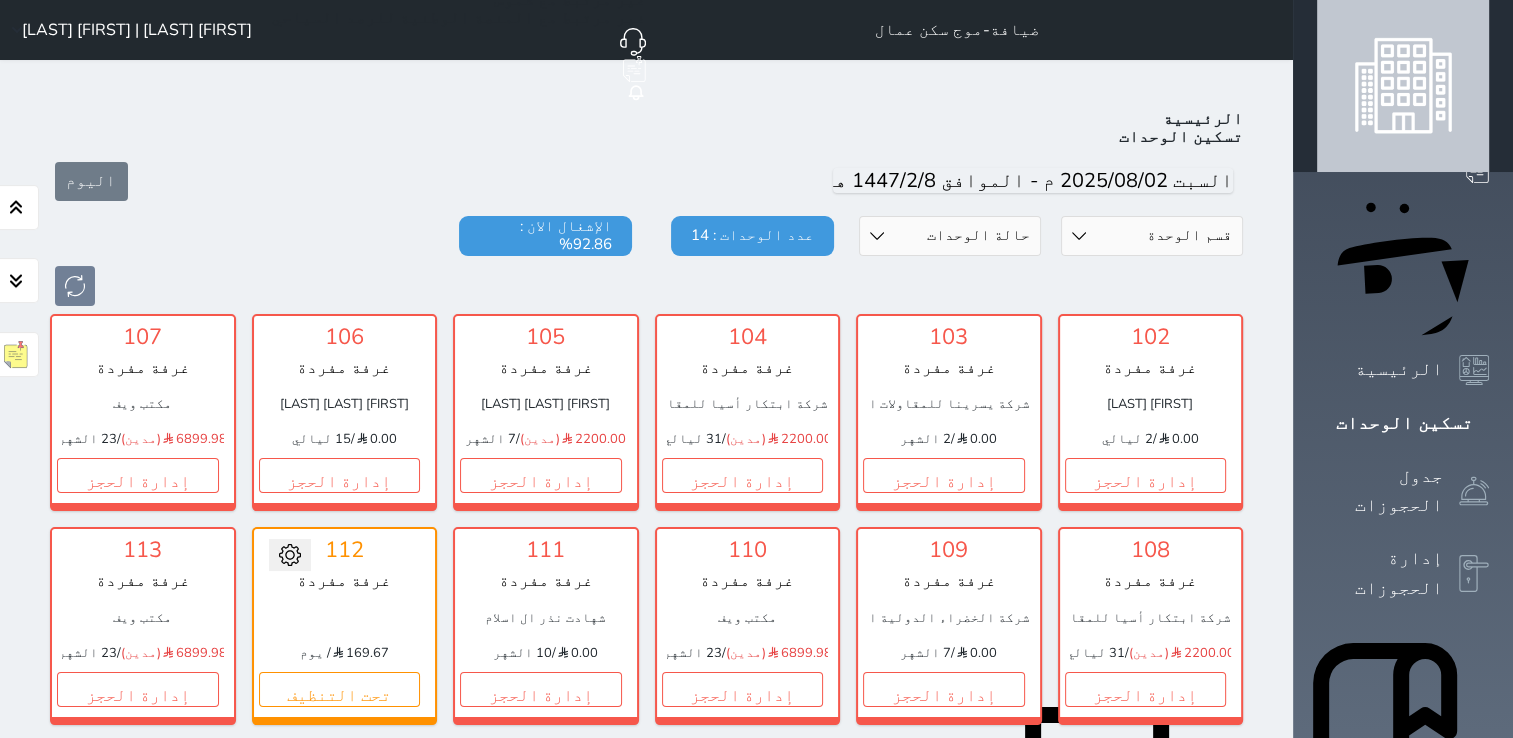 click on "[FIRST] [LAST] | [FIRST] [LAST]" at bounding box center [137, 30] 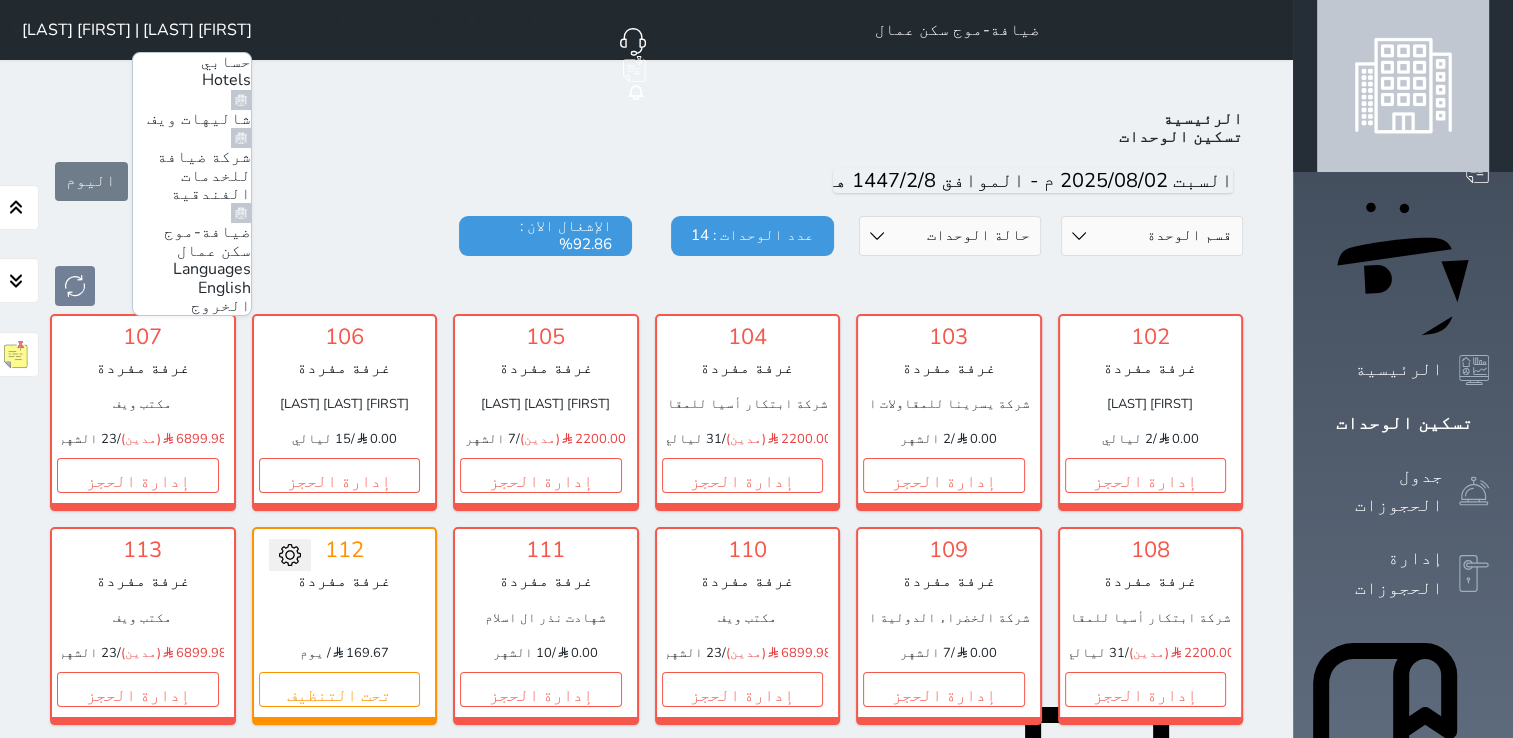 click on "شركة ضيافة للخدمات الفندقية" at bounding box center (204, 175) 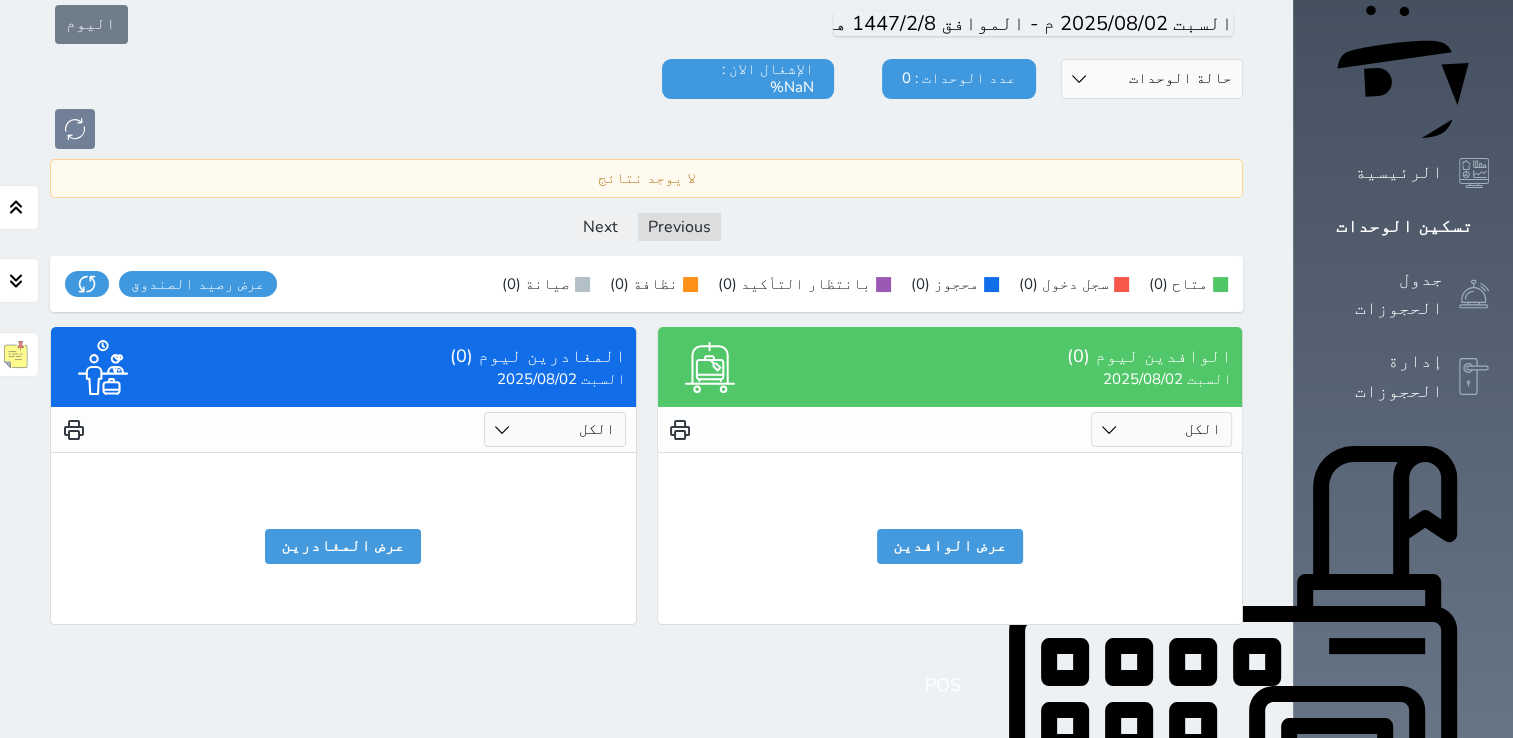 scroll, scrollTop: 198, scrollLeft: 0, axis: vertical 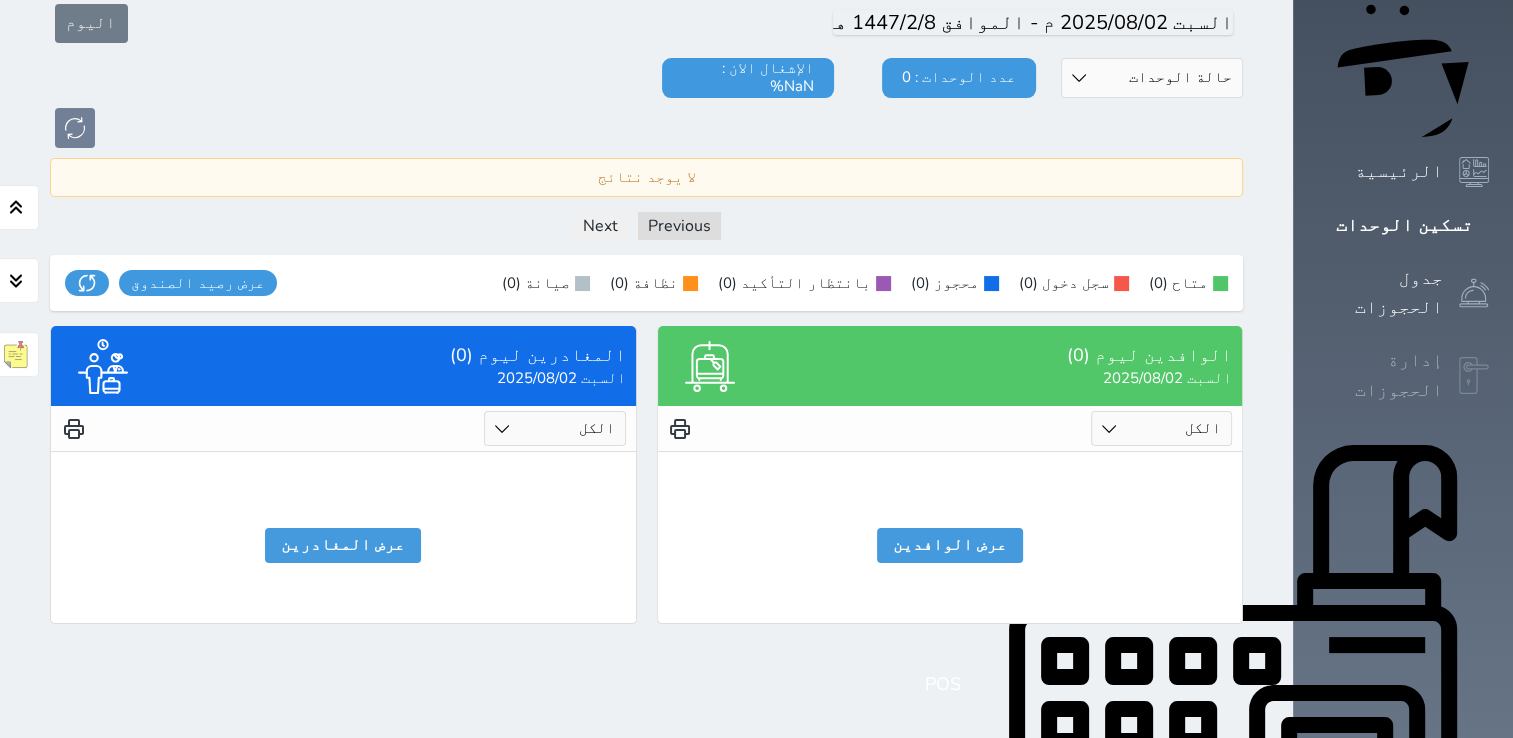click on "إدارة الحجوزات" at bounding box center [1380, 375] 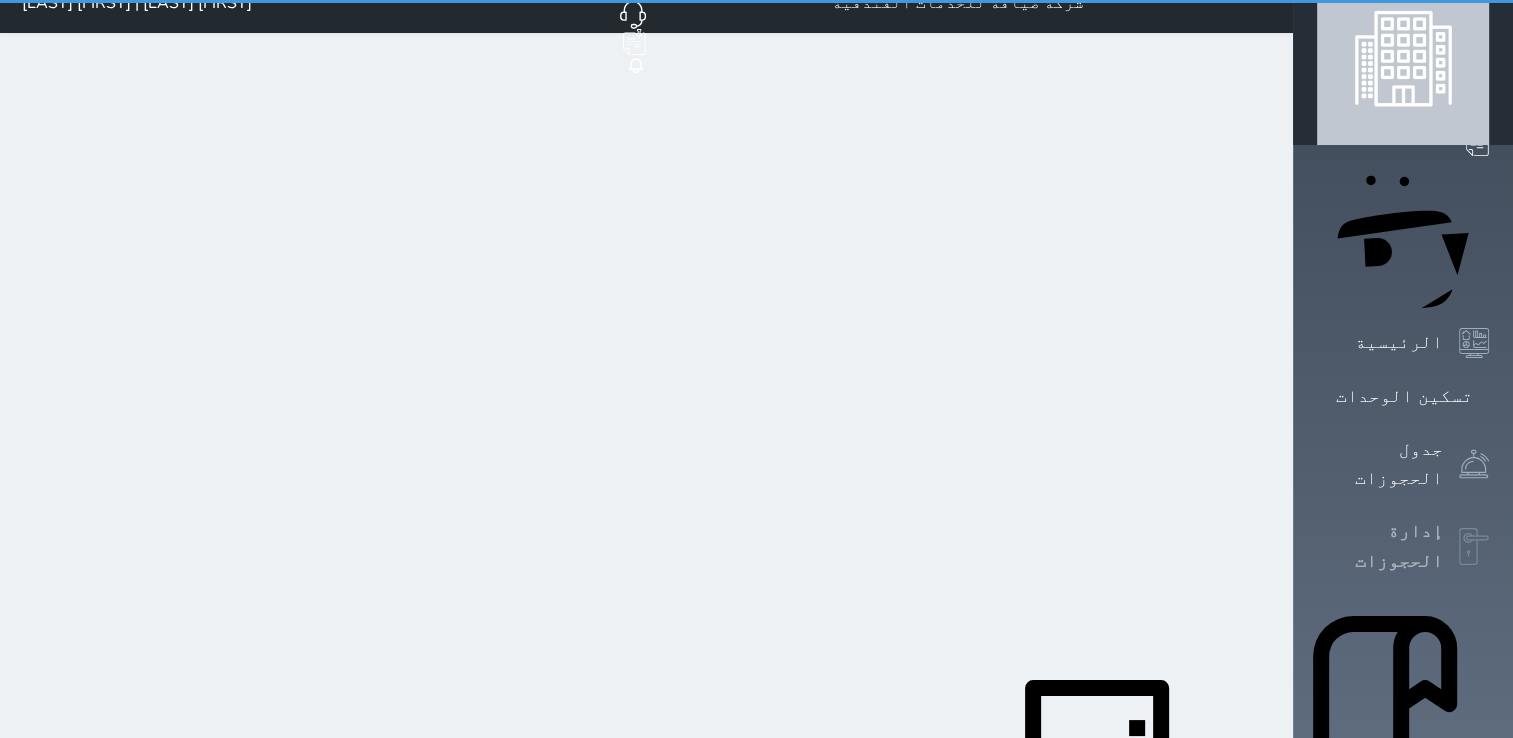 scroll, scrollTop: 0, scrollLeft: 0, axis: both 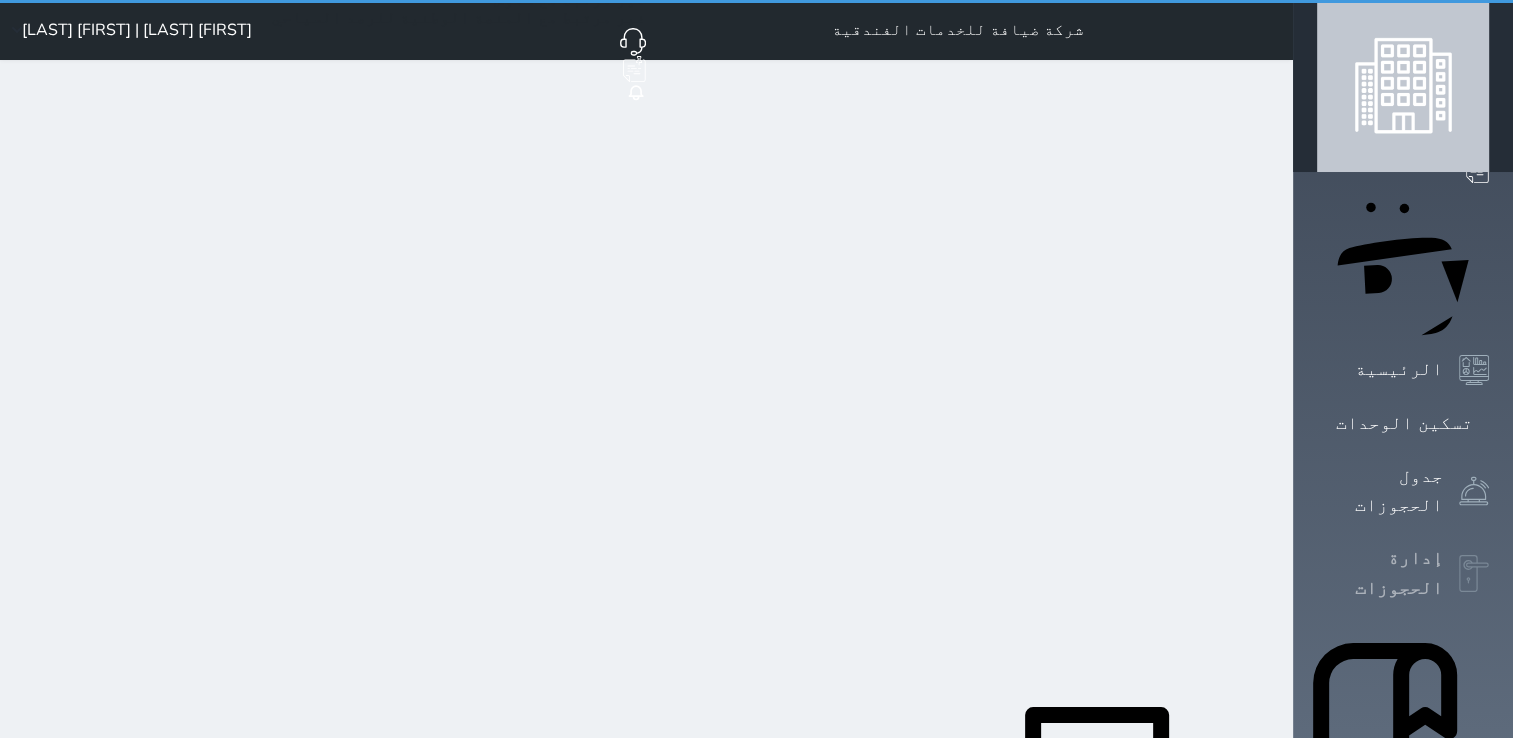 select on "open_all" 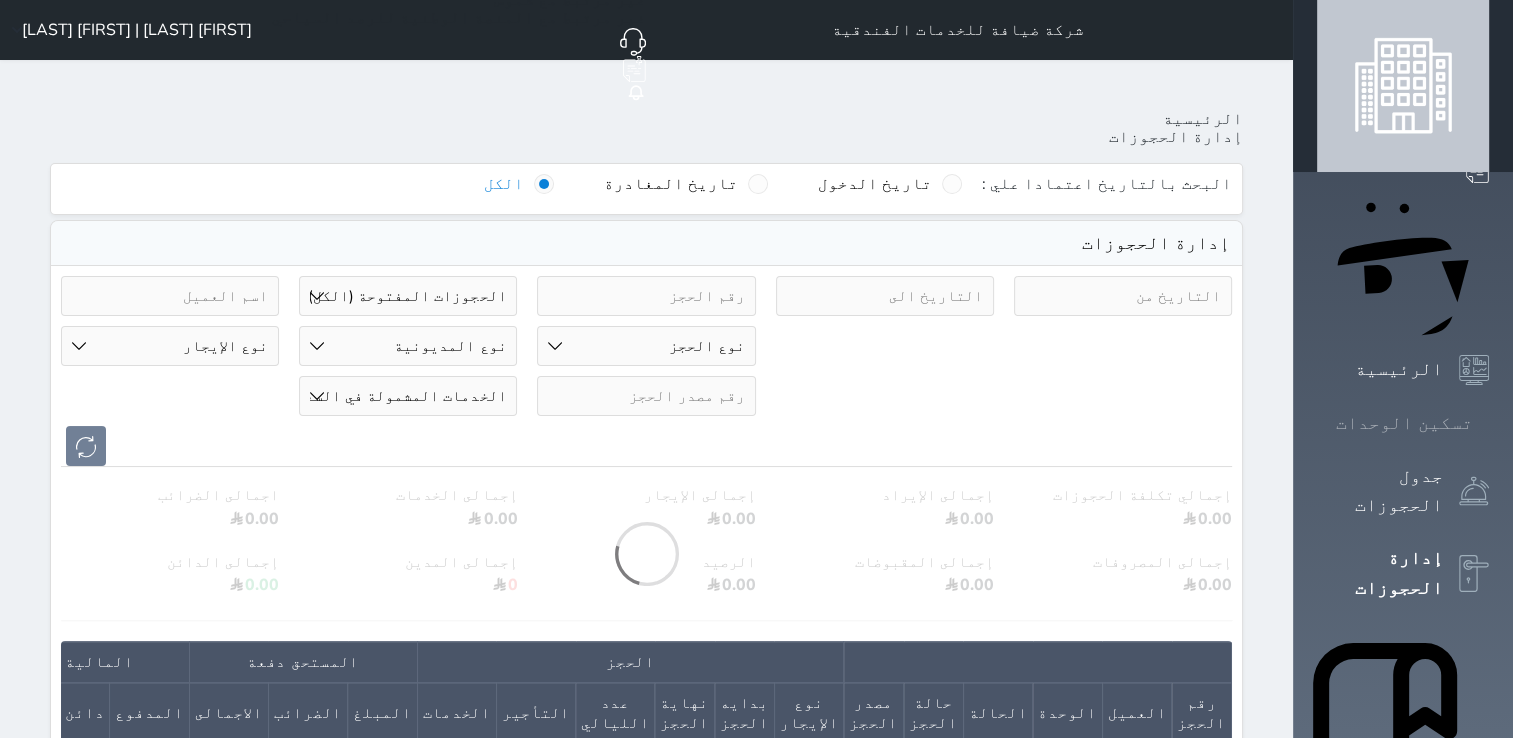 click on "تسكين الوحدات" at bounding box center [1404, 423] 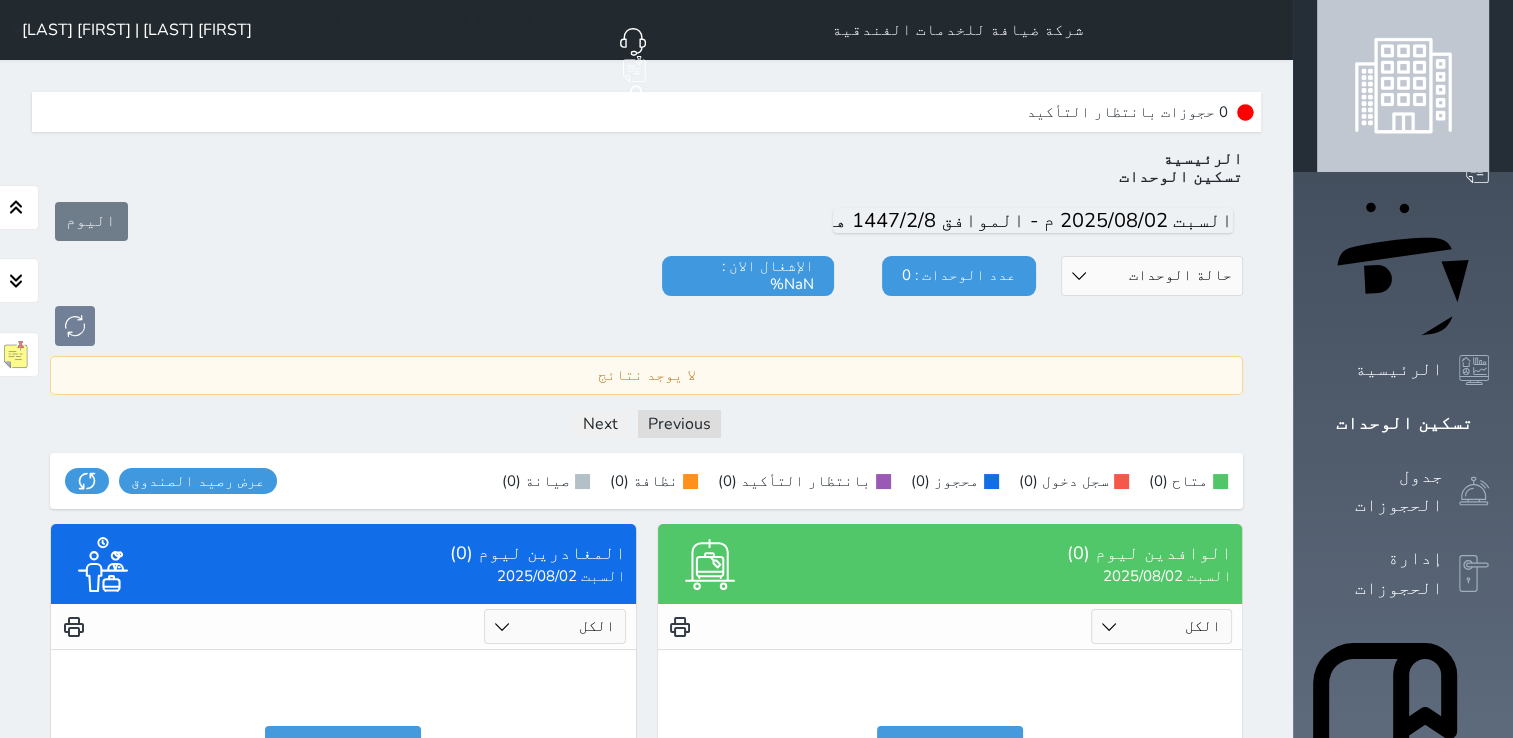 click on "لا يوجد نتائج" at bounding box center [646, 375] 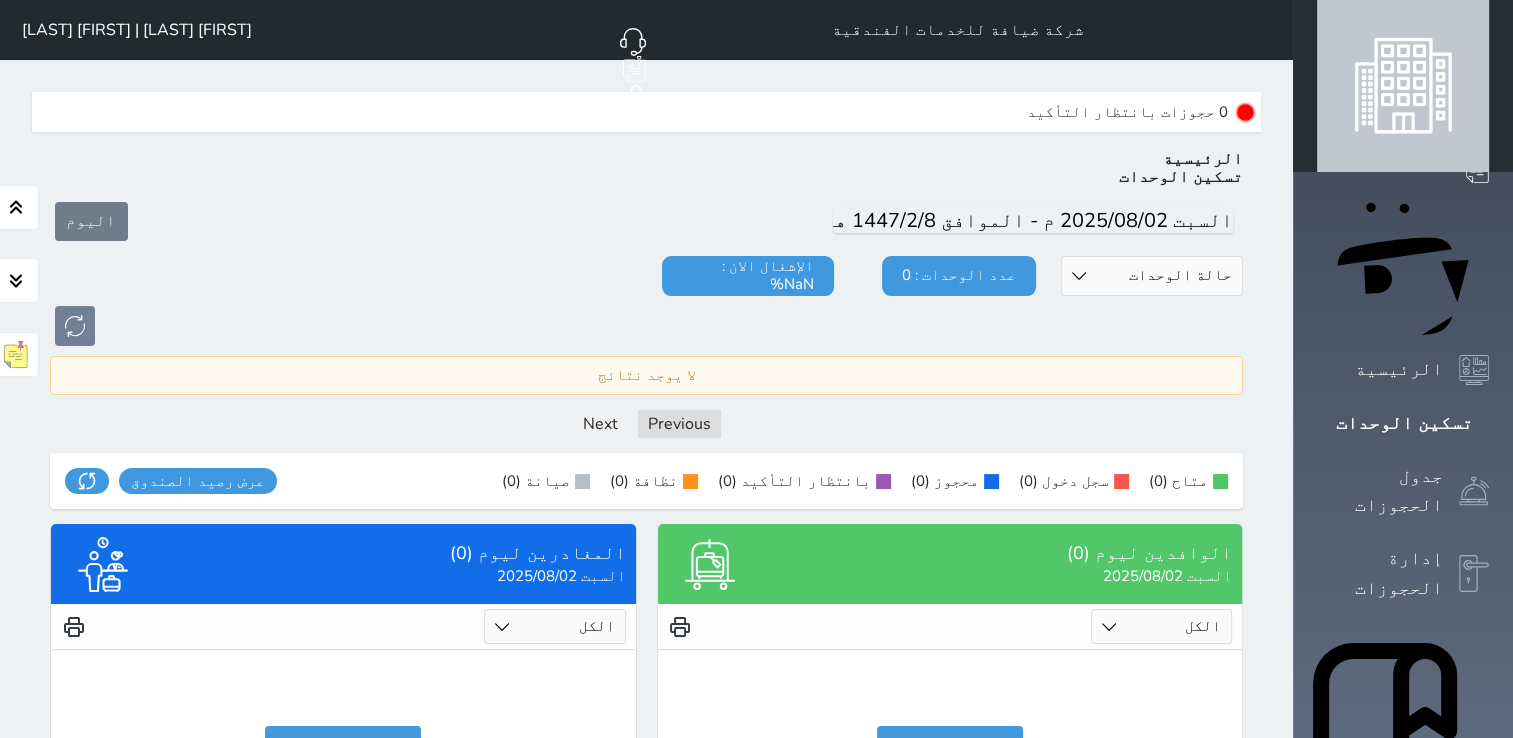 click on "لا يوجد نتائج" at bounding box center (646, 375) 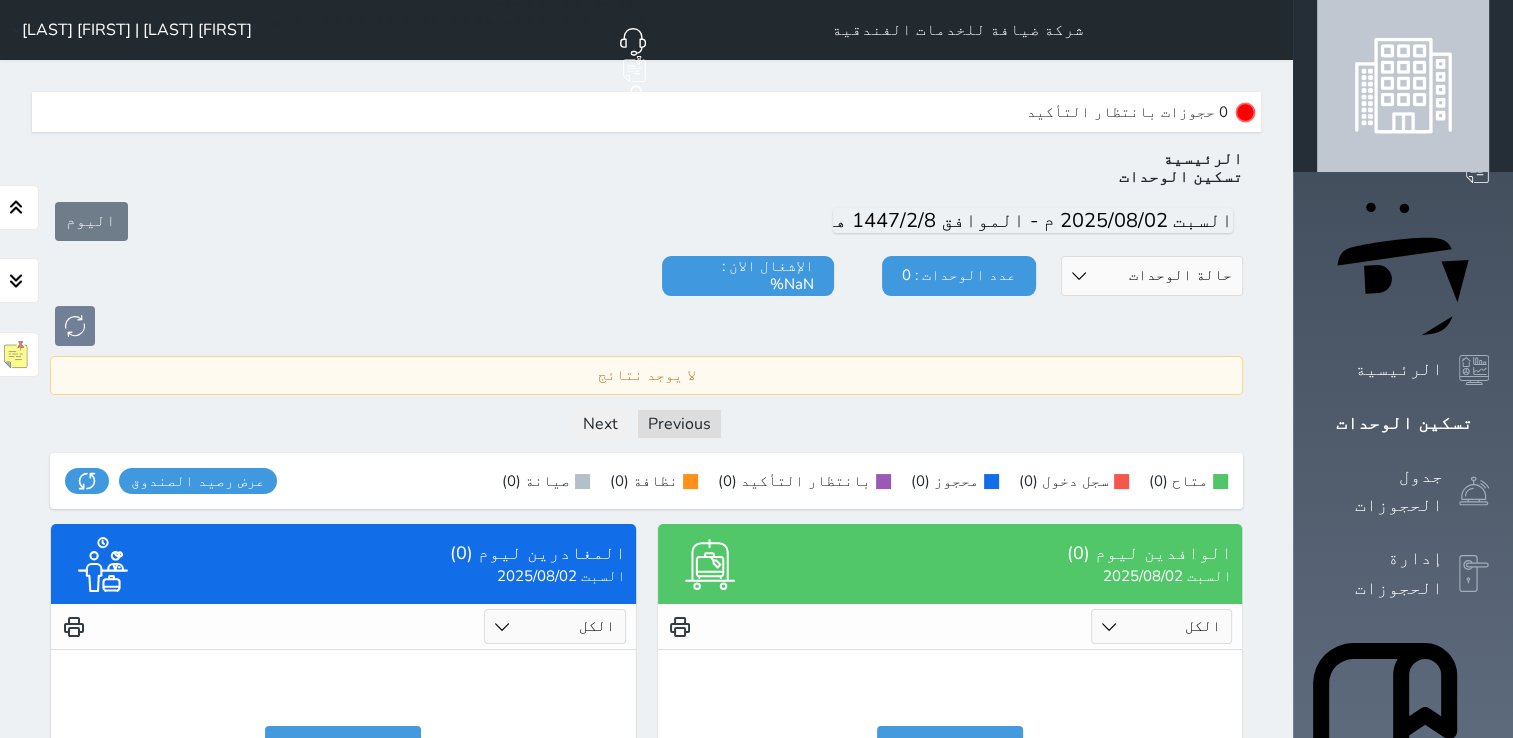 click on "لا يوجد نتائج" at bounding box center [646, 375] 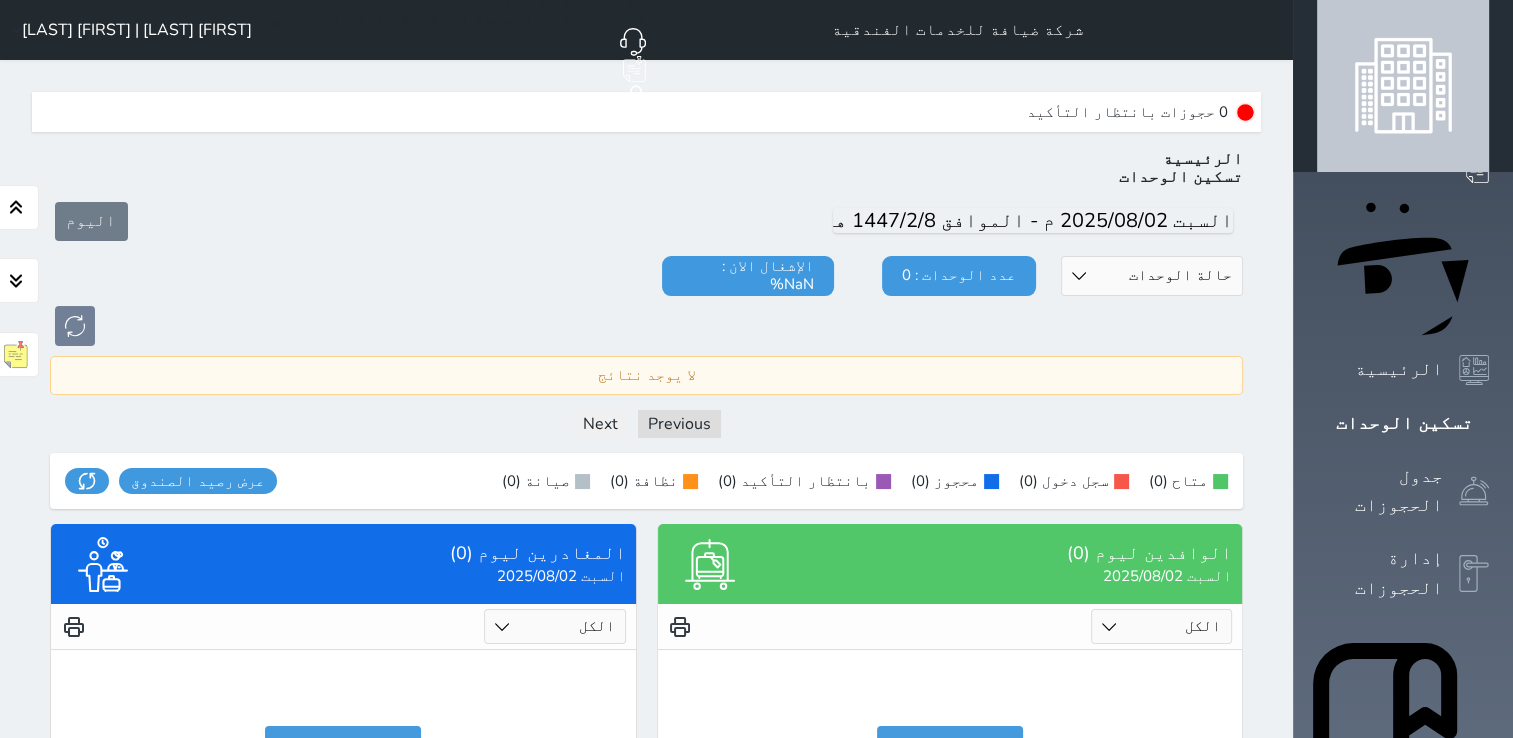 drag, startPoint x: 1012, startPoint y: 314, endPoint x: 1225, endPoint y: 278, distance: 216.02083 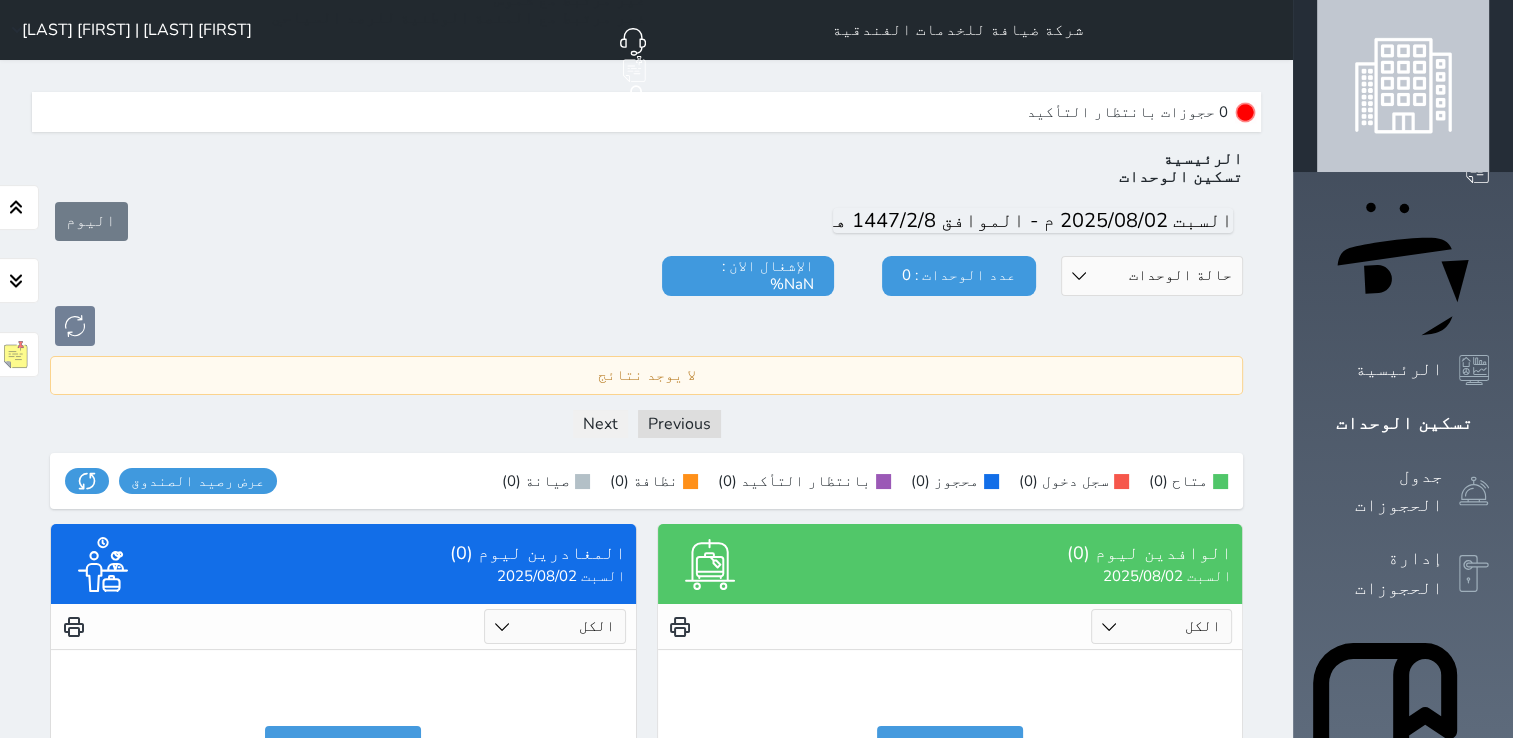 click at bounding box center [646, 326] 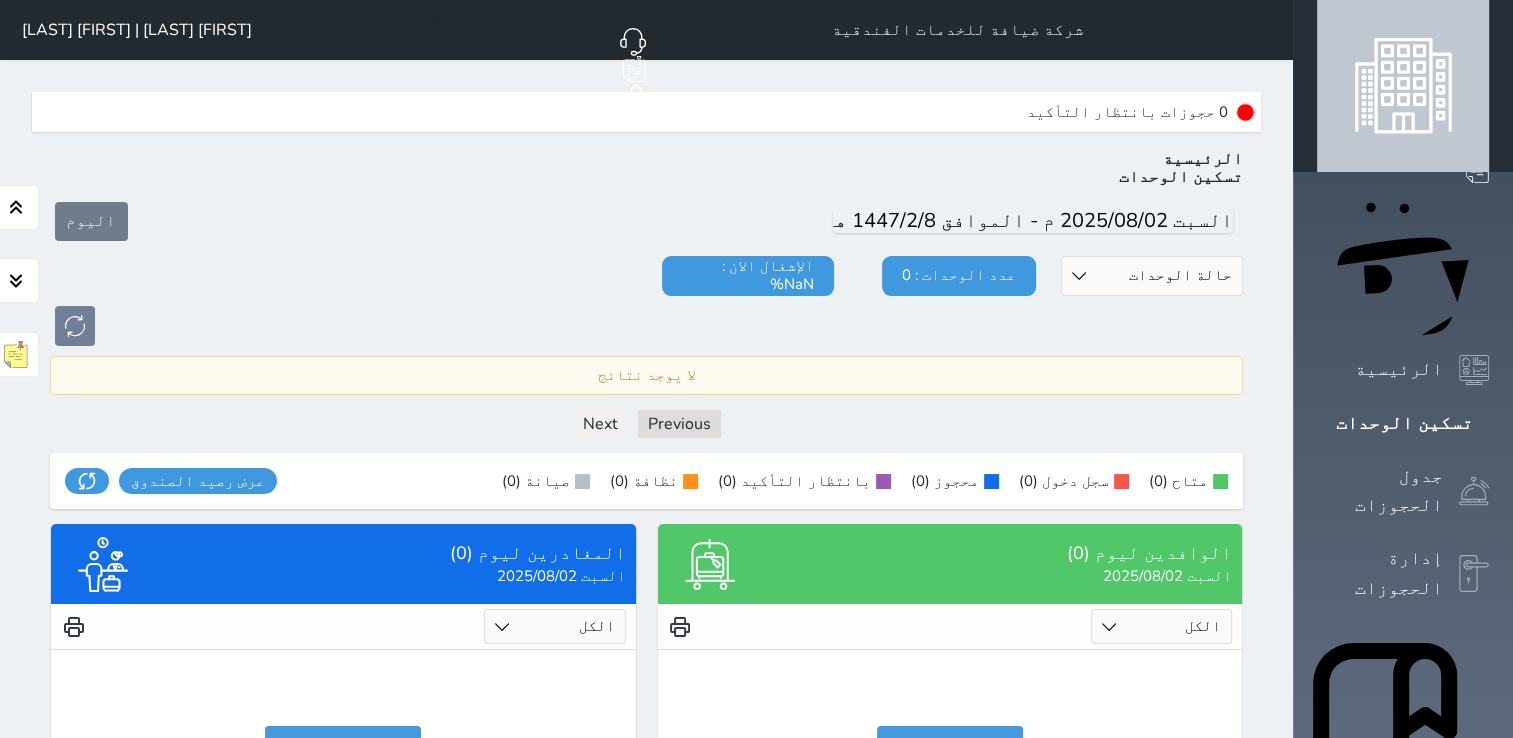 click on "الإشغال الان : NaN%" at bounding box center [748, 276] 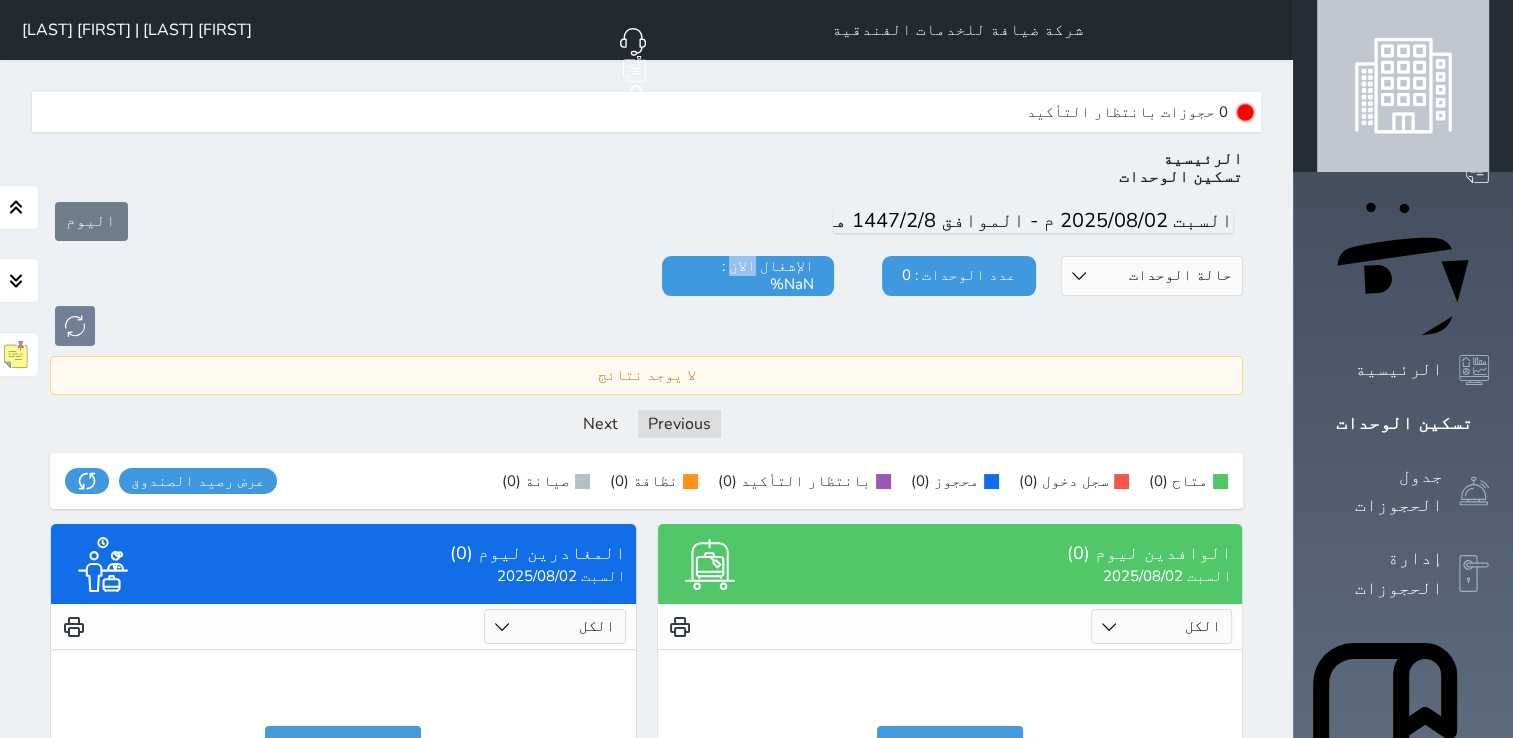 click on "الإشغال الان : NaN%" at bounding box center (748, 276) 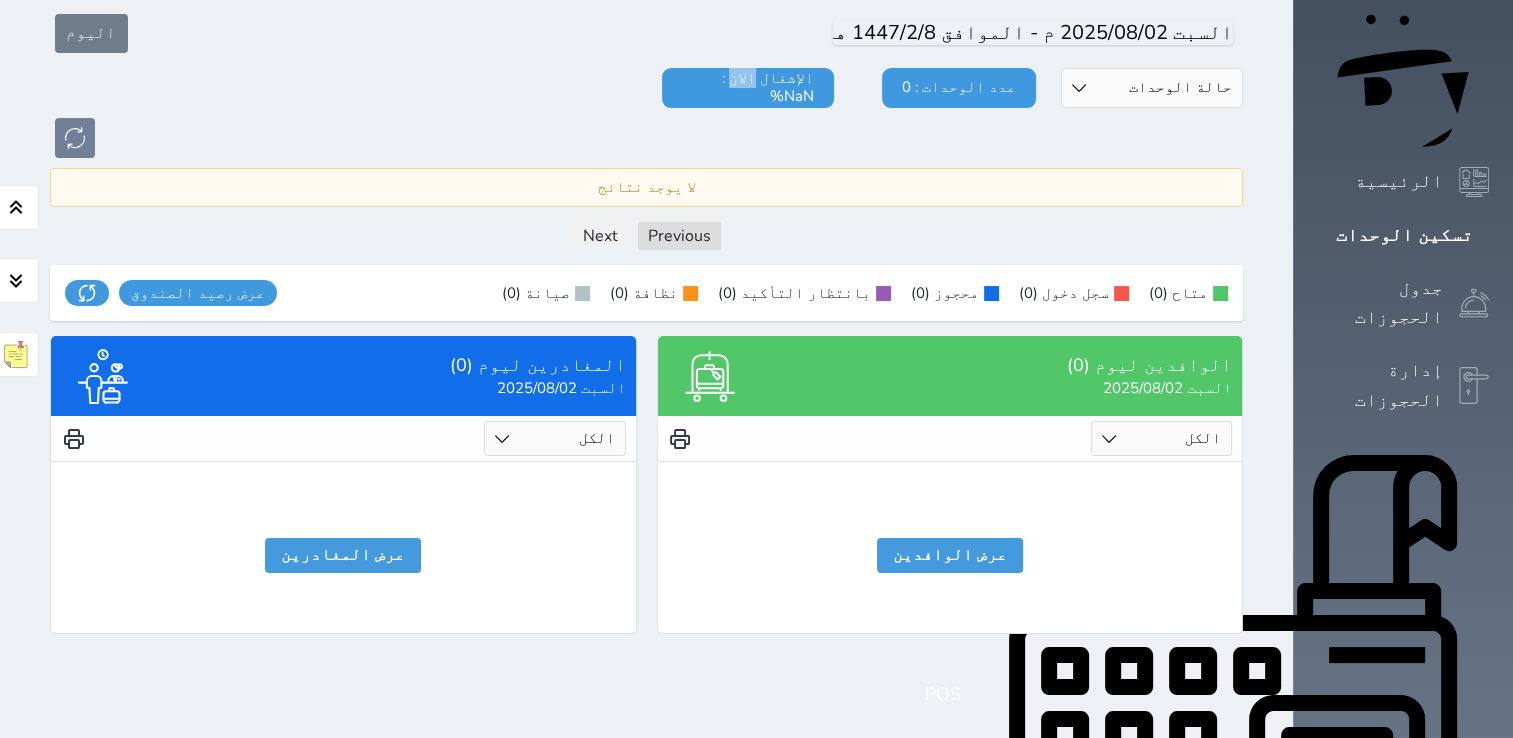 scroll, scrollTop: 198, scrollLeft: 0, axis: vertical 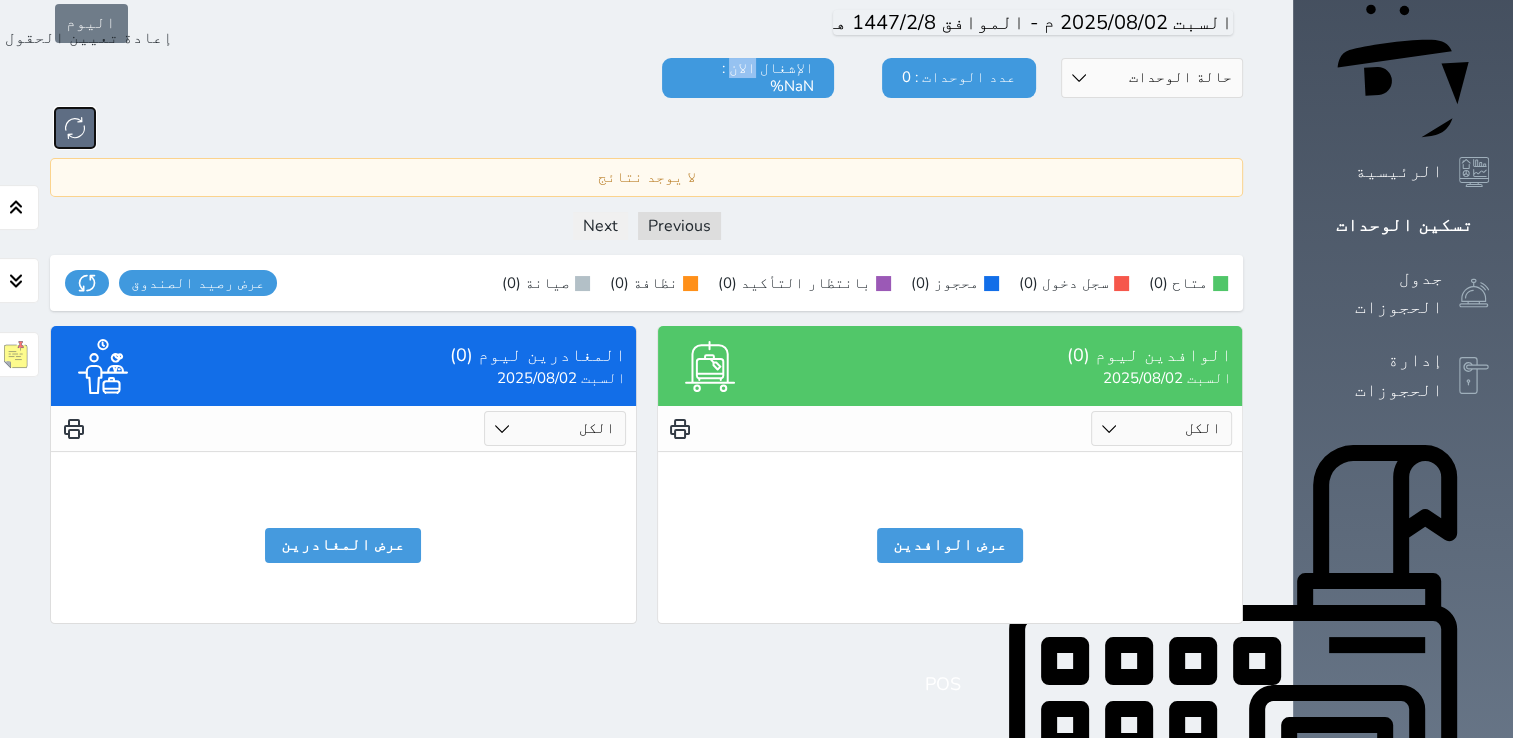 click at bounding box center (75, 128) 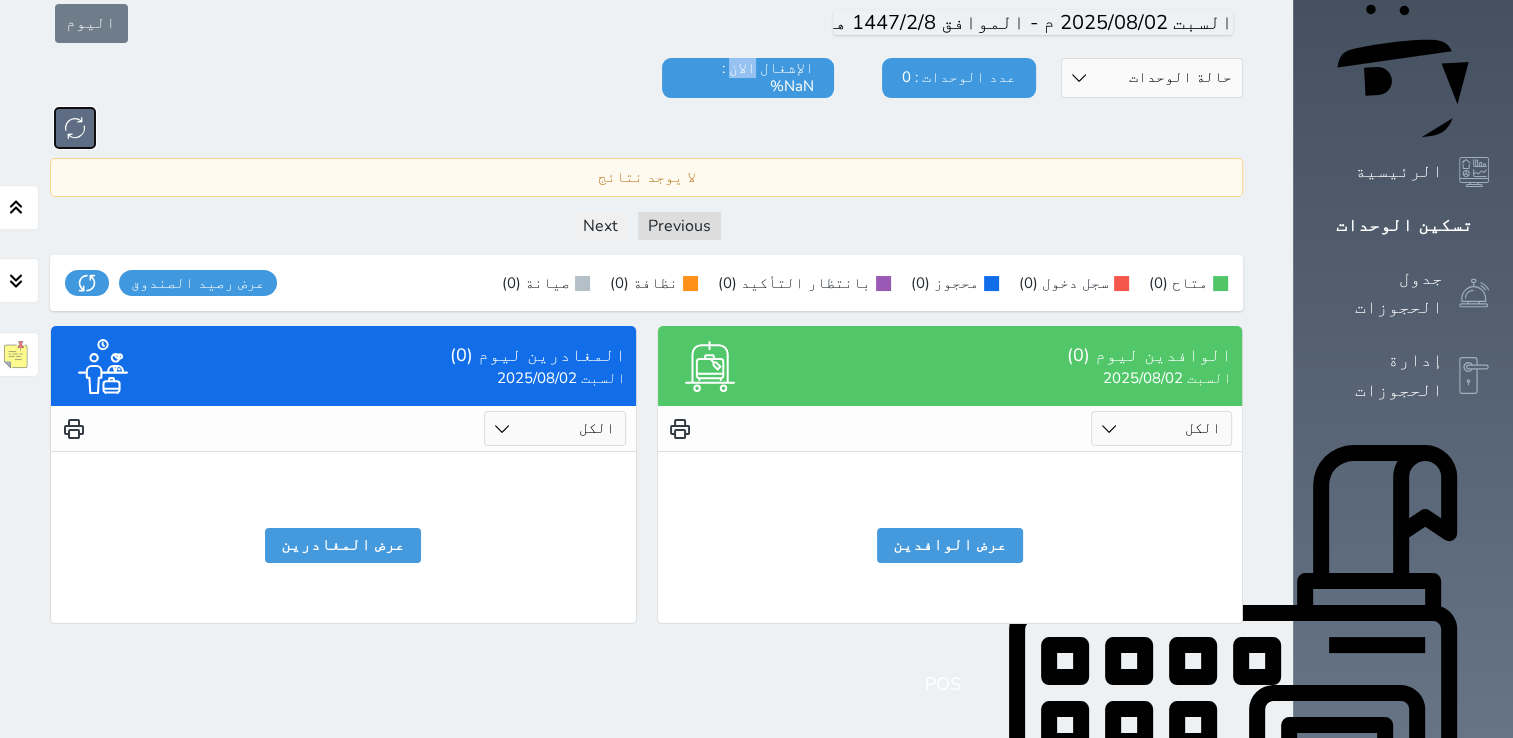 click at bounding box center (75, 128) 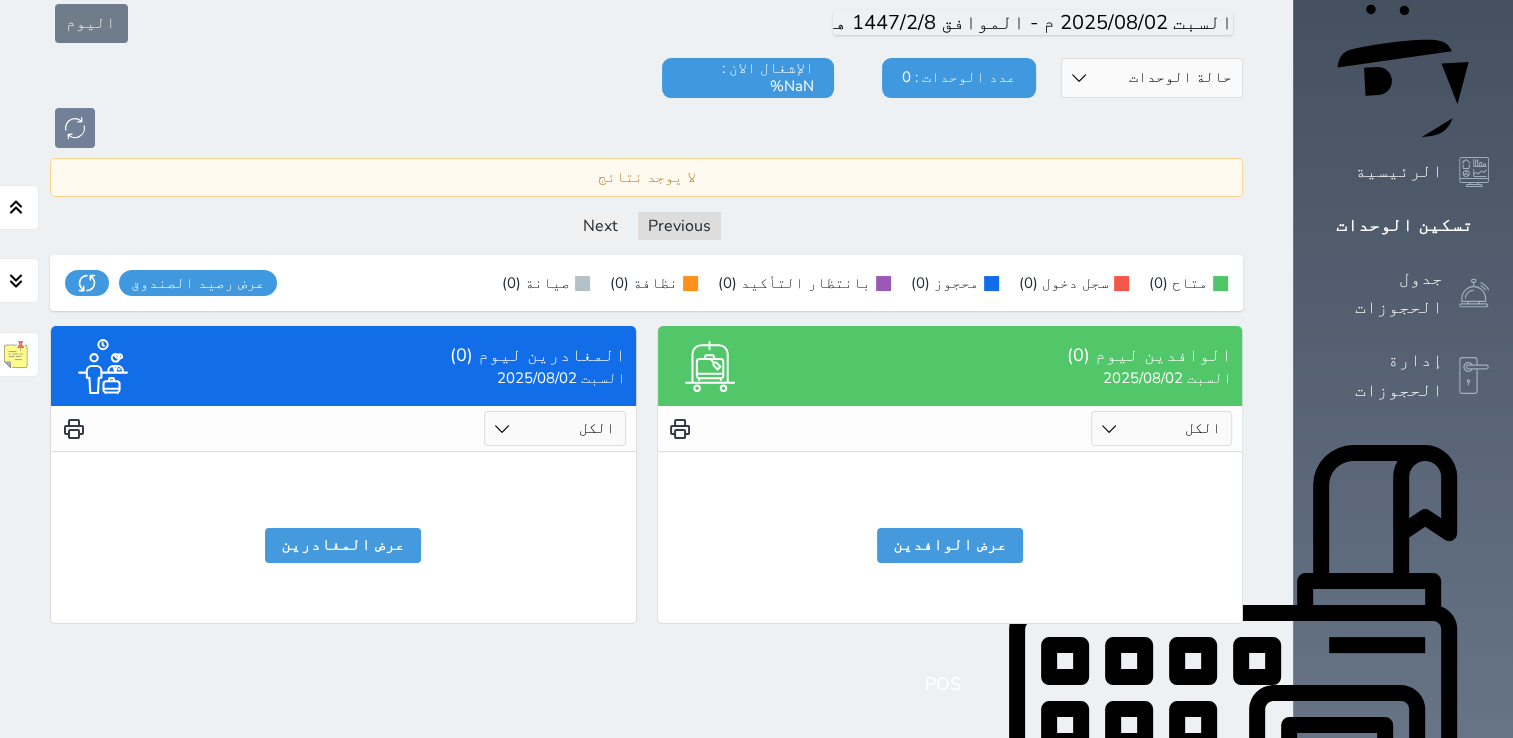 click at bounding box center (1220, 283) 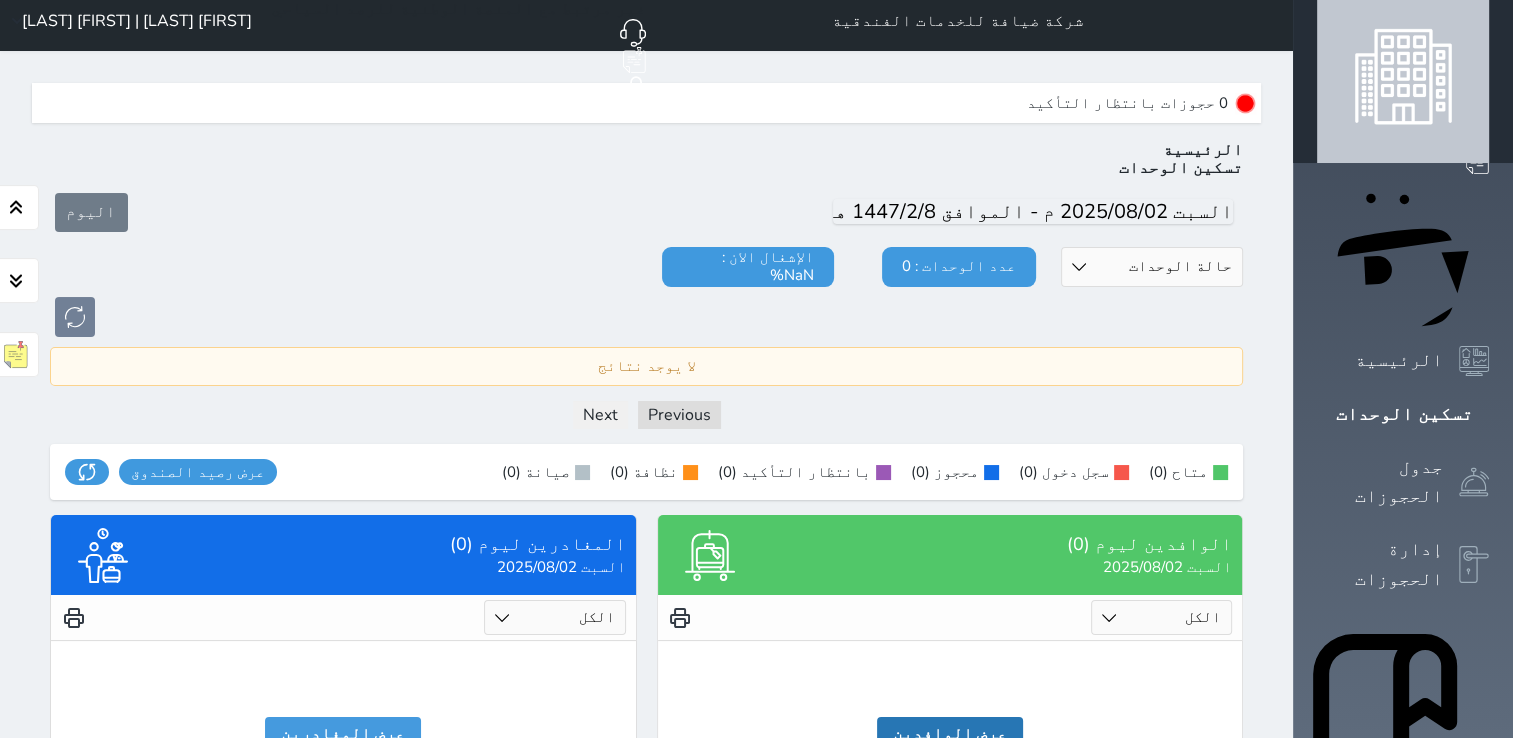 scroll, scrollTop: 0, scrollLeft: 0, axis: both 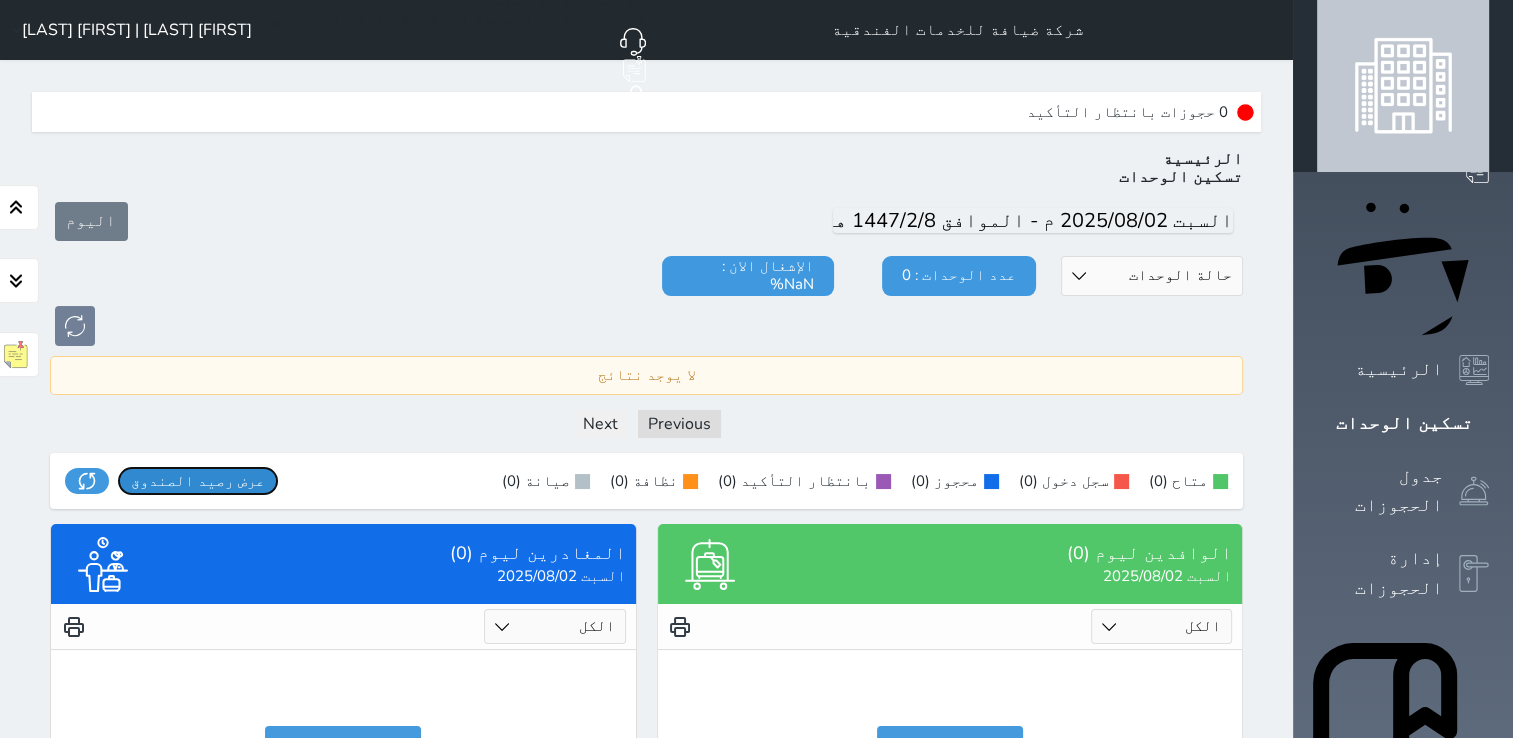 click on "عرض رصيد الصندوق" at bounding box center (198, 481) 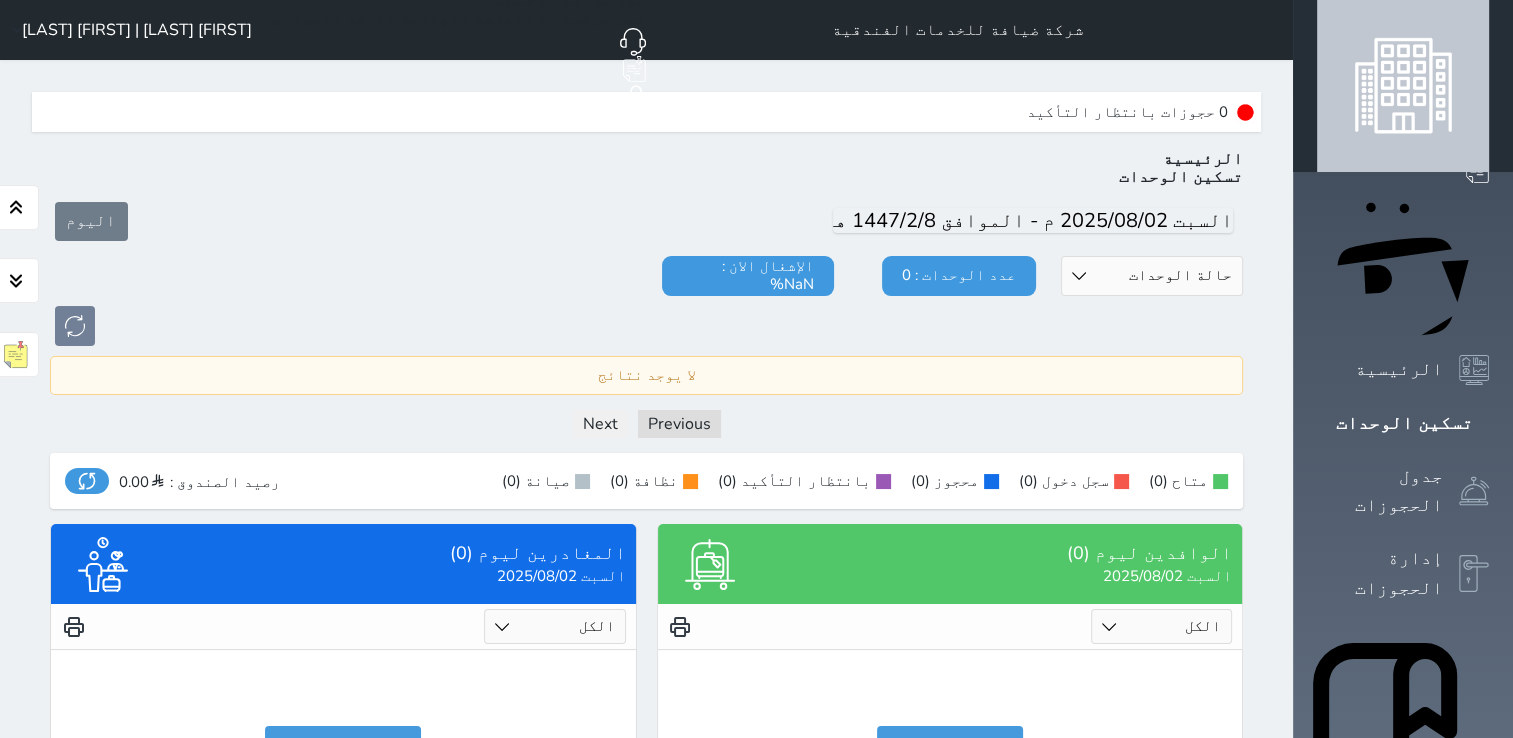 click on "حالة الوحدات متاح تحت التنظيف تحت الصيانة سجل دخول  لم يتم تسجيل الدخول" at bounding box center [1152, 276] 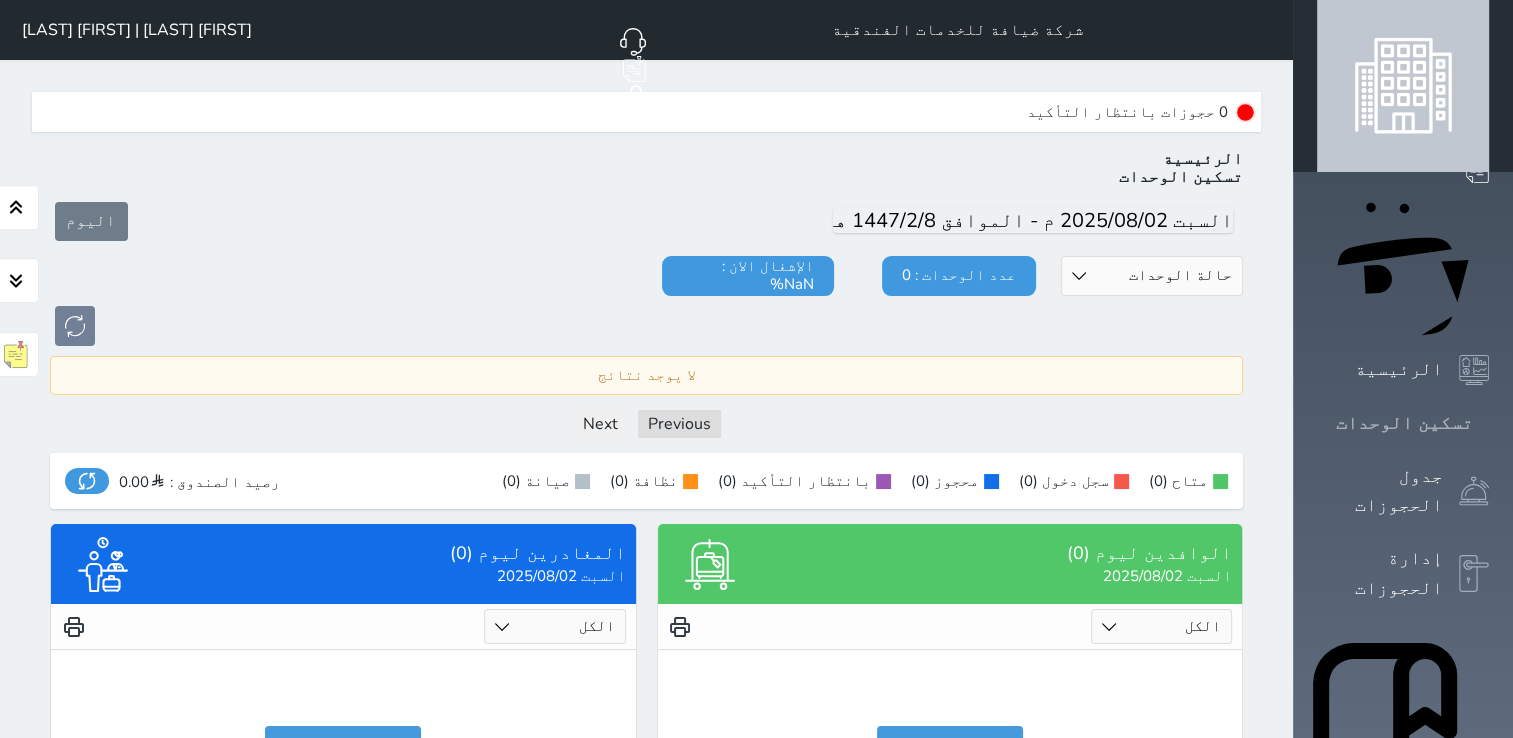 click on "تسكين الوحدات" at bounding box center (1404, 423) 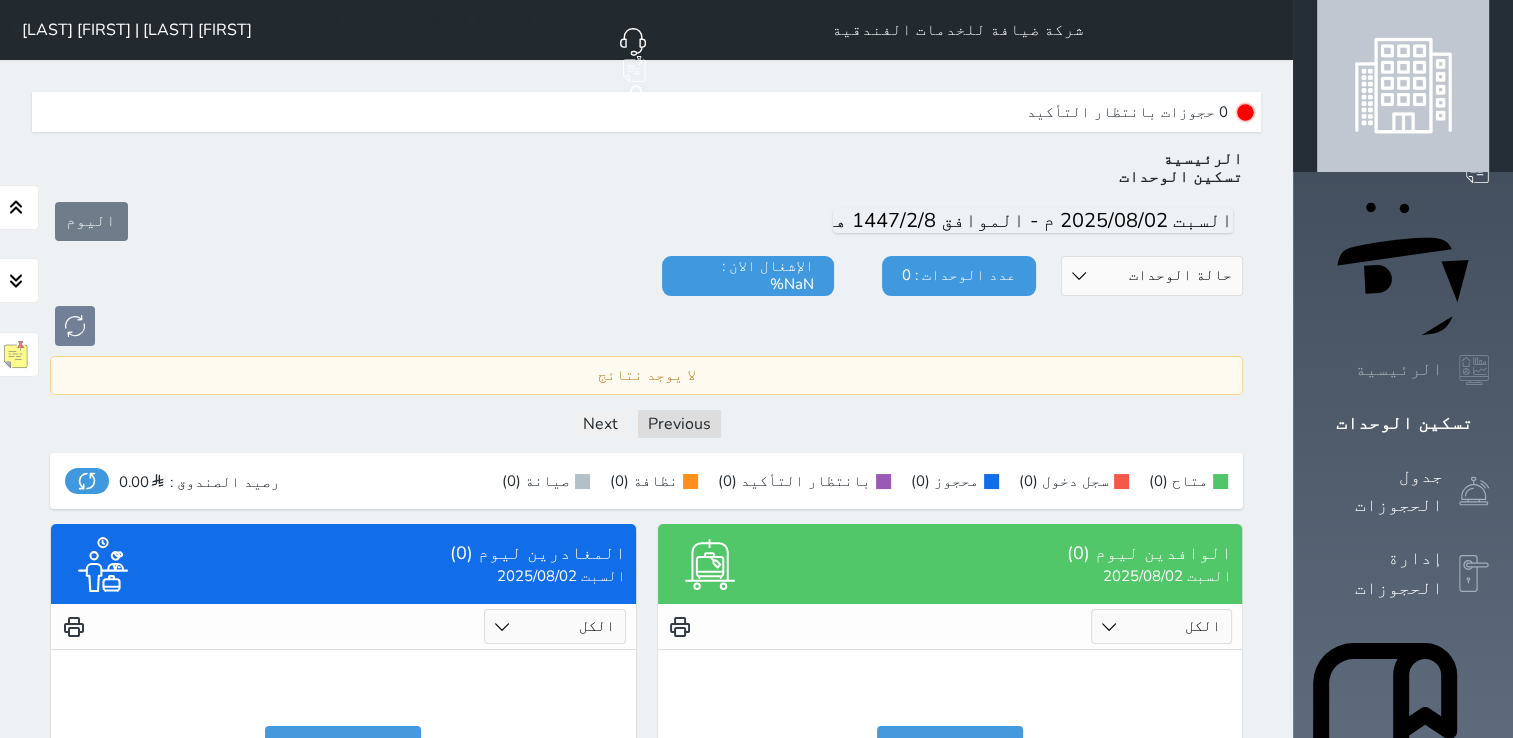 click on "الرئيسية" at bounding box center (1403, 370) 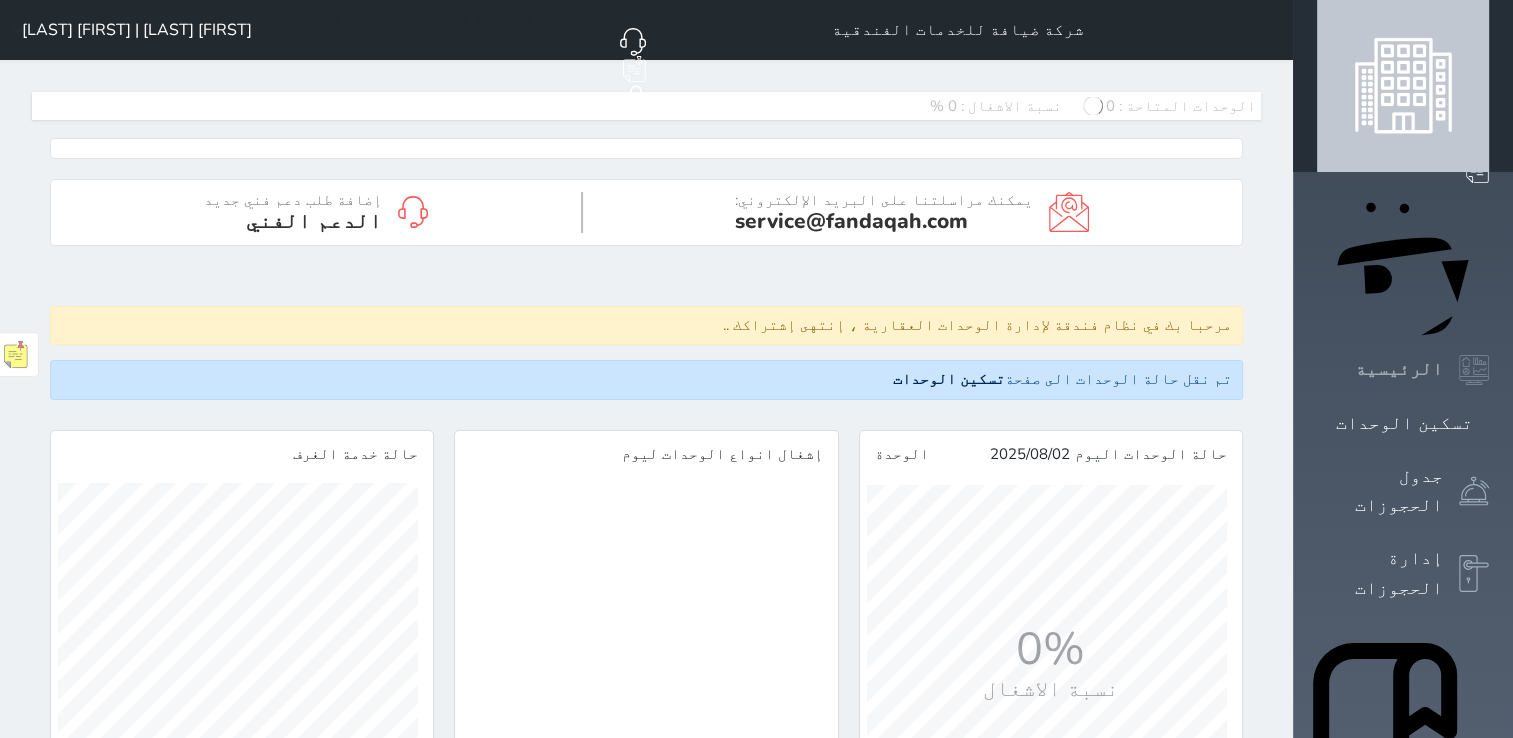 scroll, scrollTop: 999640, scrollLeft: 999603, axis: both 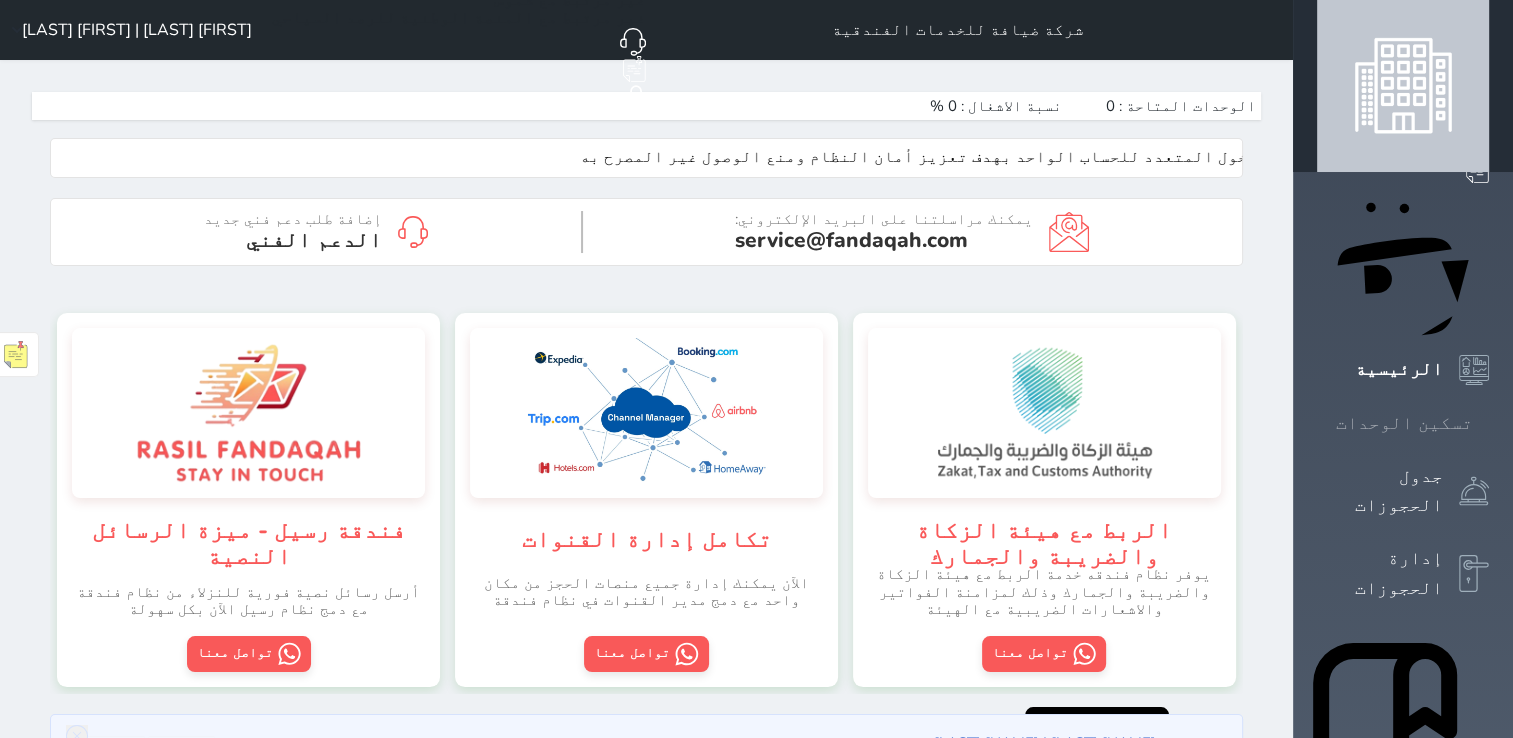 click on "تسكين الوحدات" at bounding box center (1404, 423) 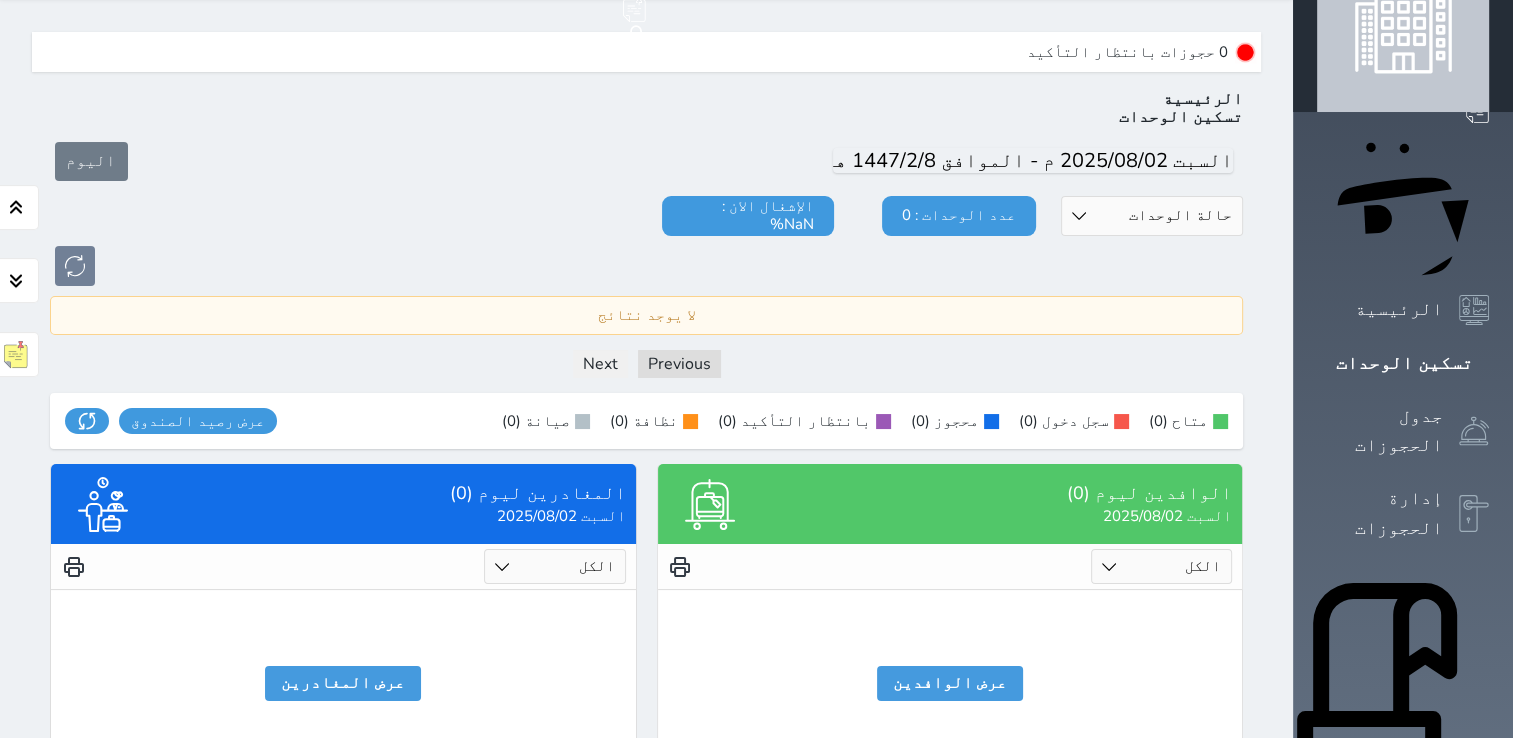 scroll, scrollTop: 0, scrollLeft: 0, axis: both 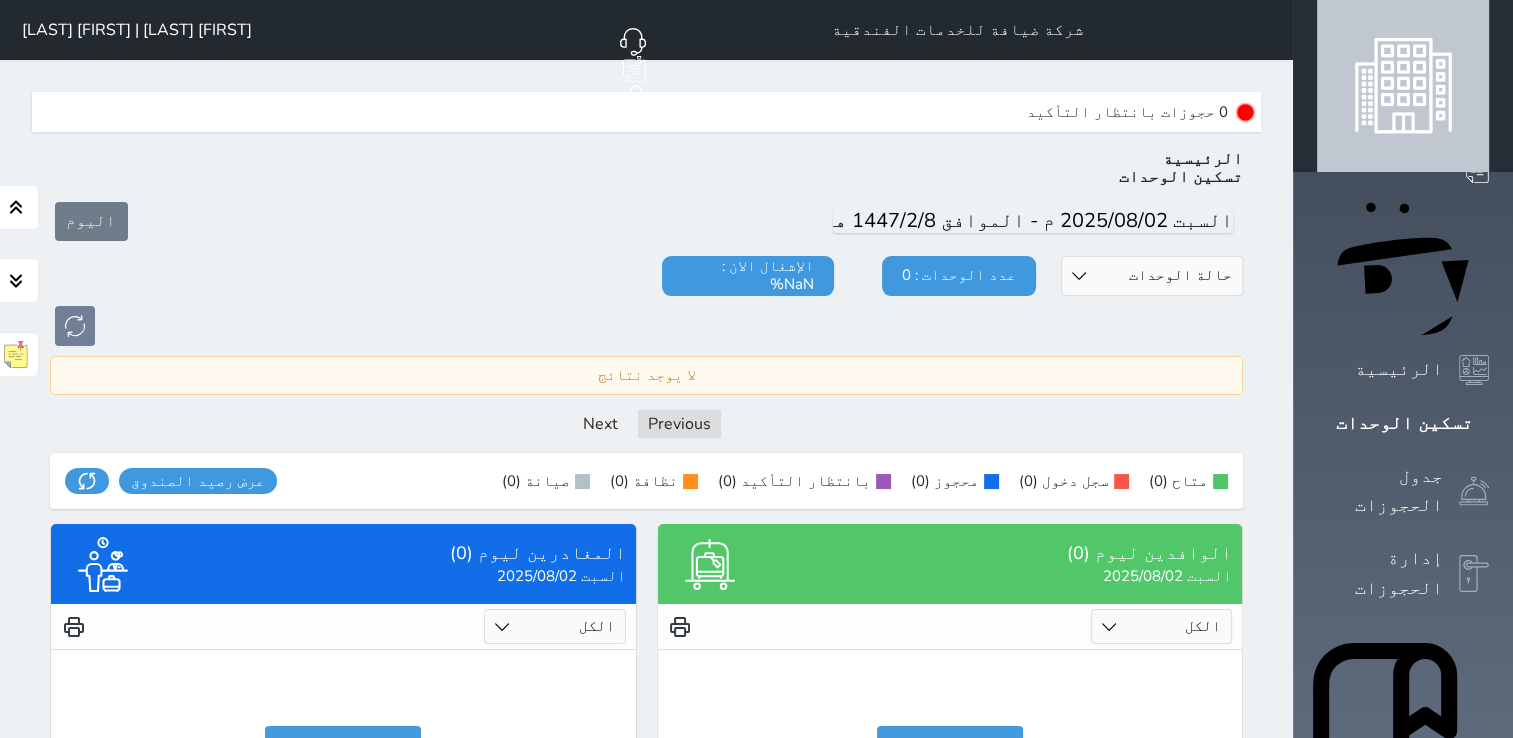 click 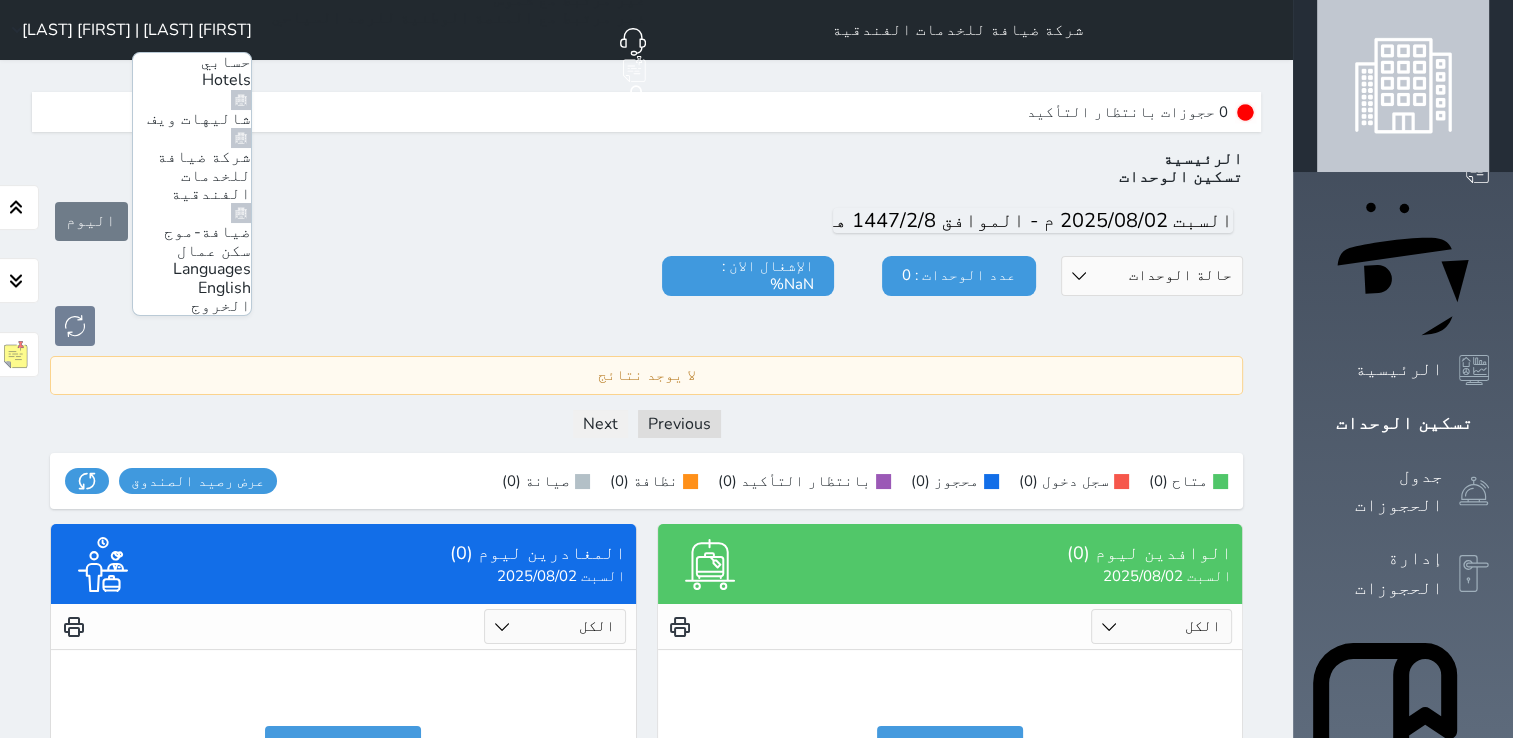 click on "الخروج" at bounding box center (221, 306) 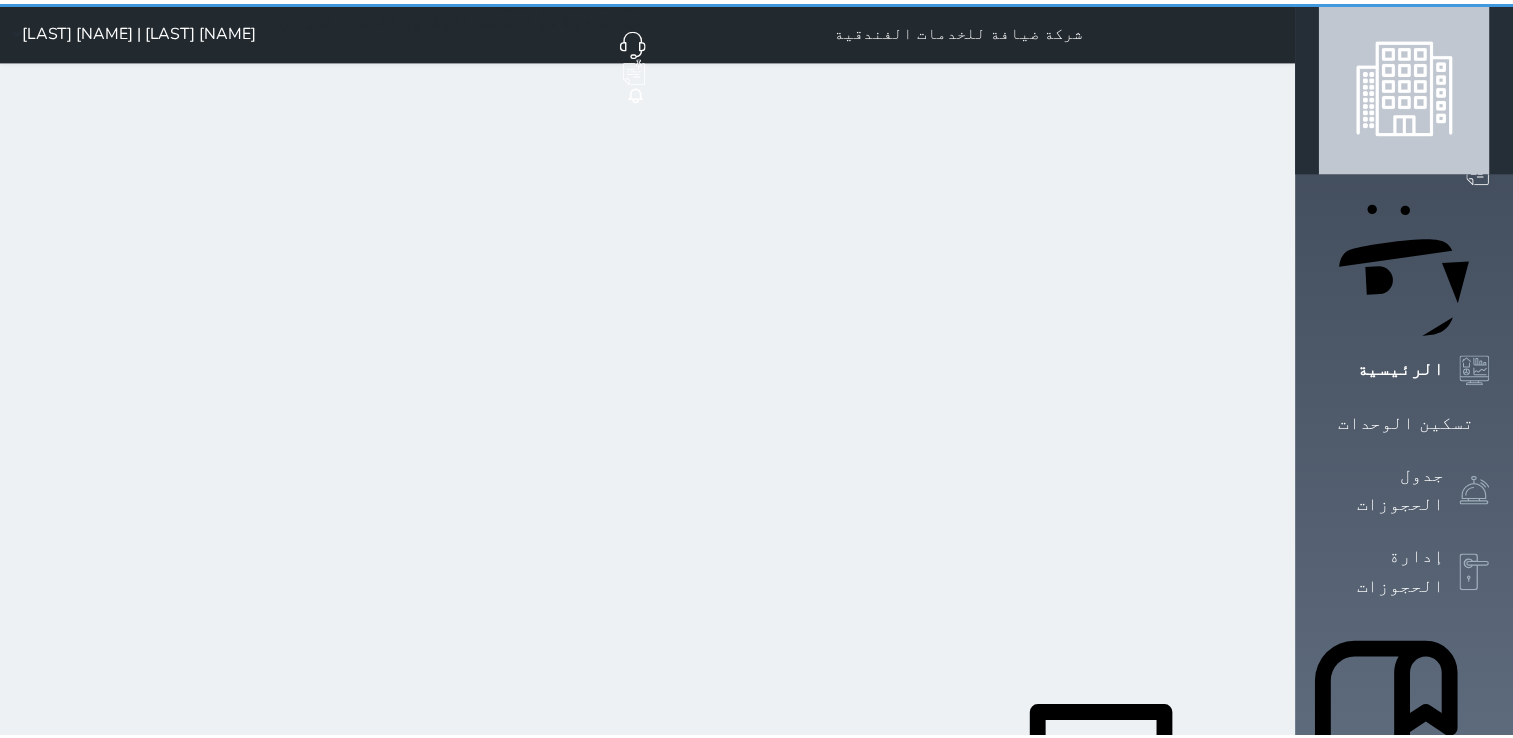 scroll, scrollTop: 0, scrollLeft: 0, axis: both 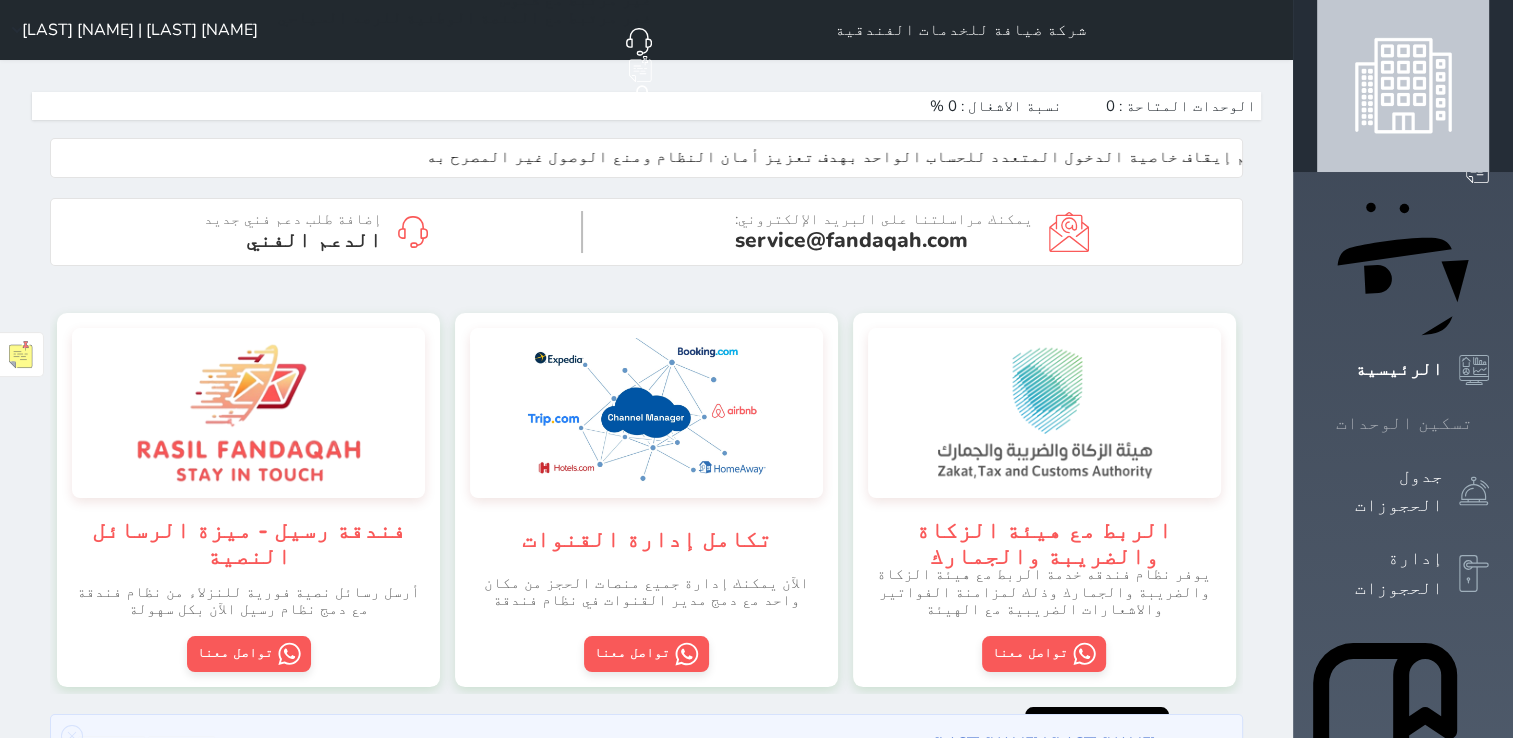 click on "تسكين الوحدات" at bounding box center [1404, 423] 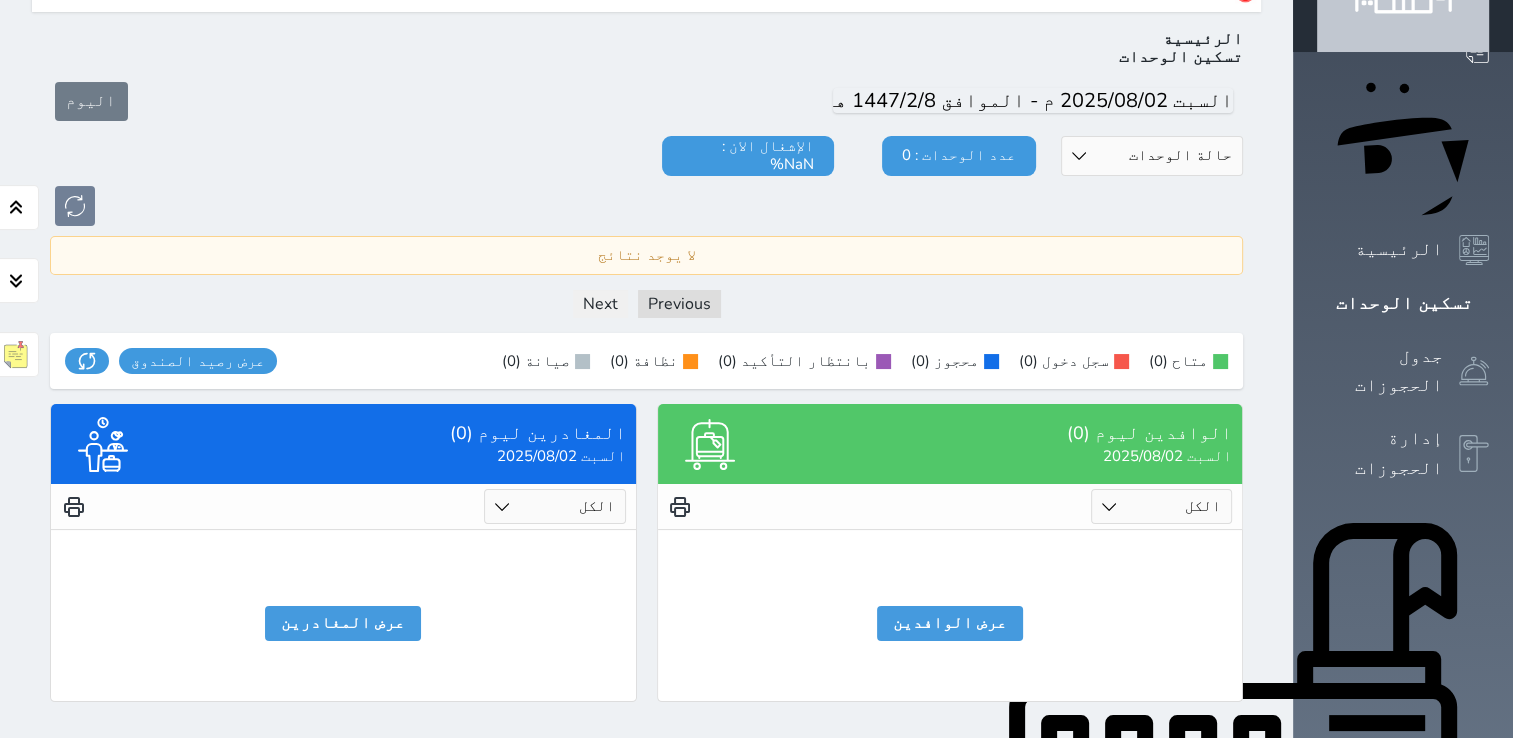 scroll, scrollTop: 198, scrollLeft: 0, axis: vertical 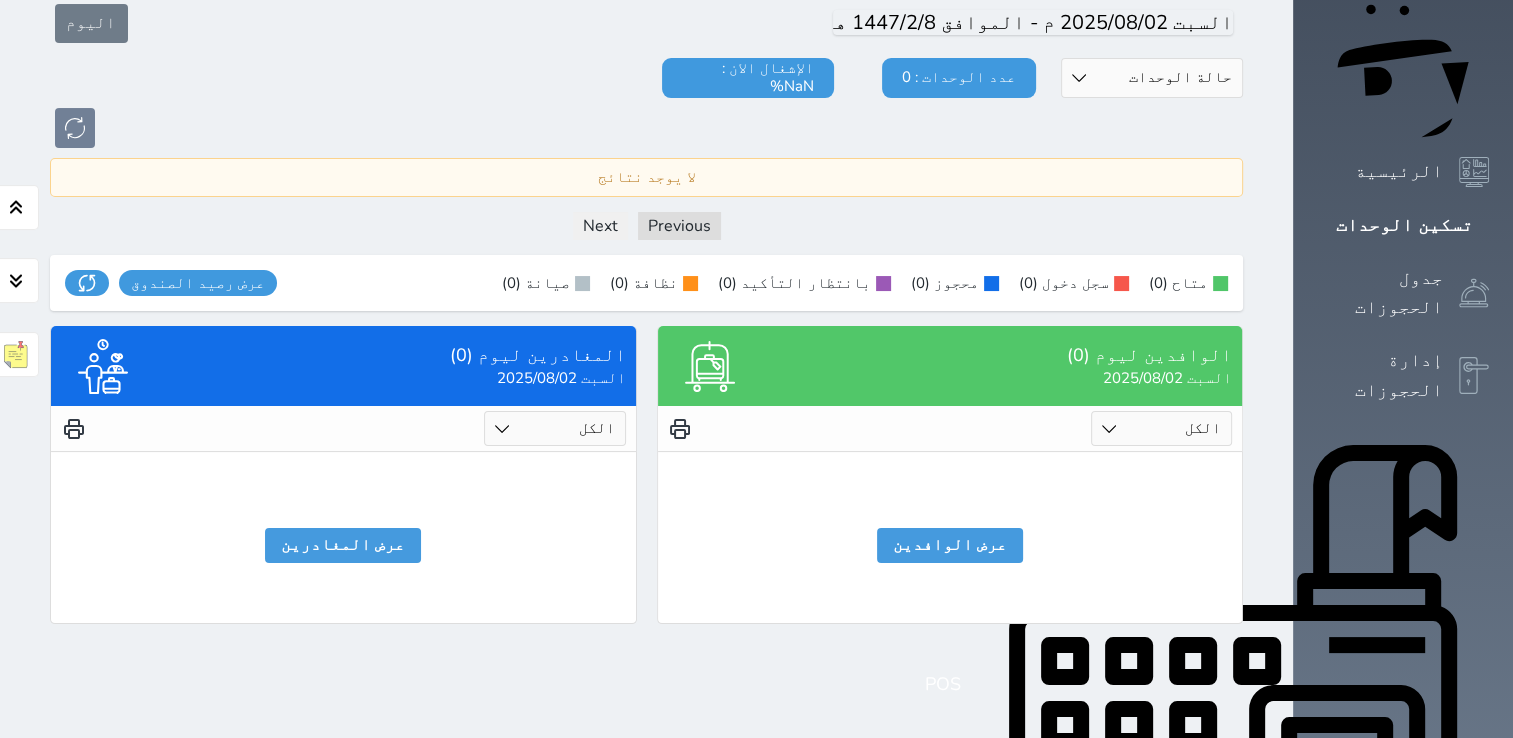 click on "التقارير" at bounding box center (1403, 1168) 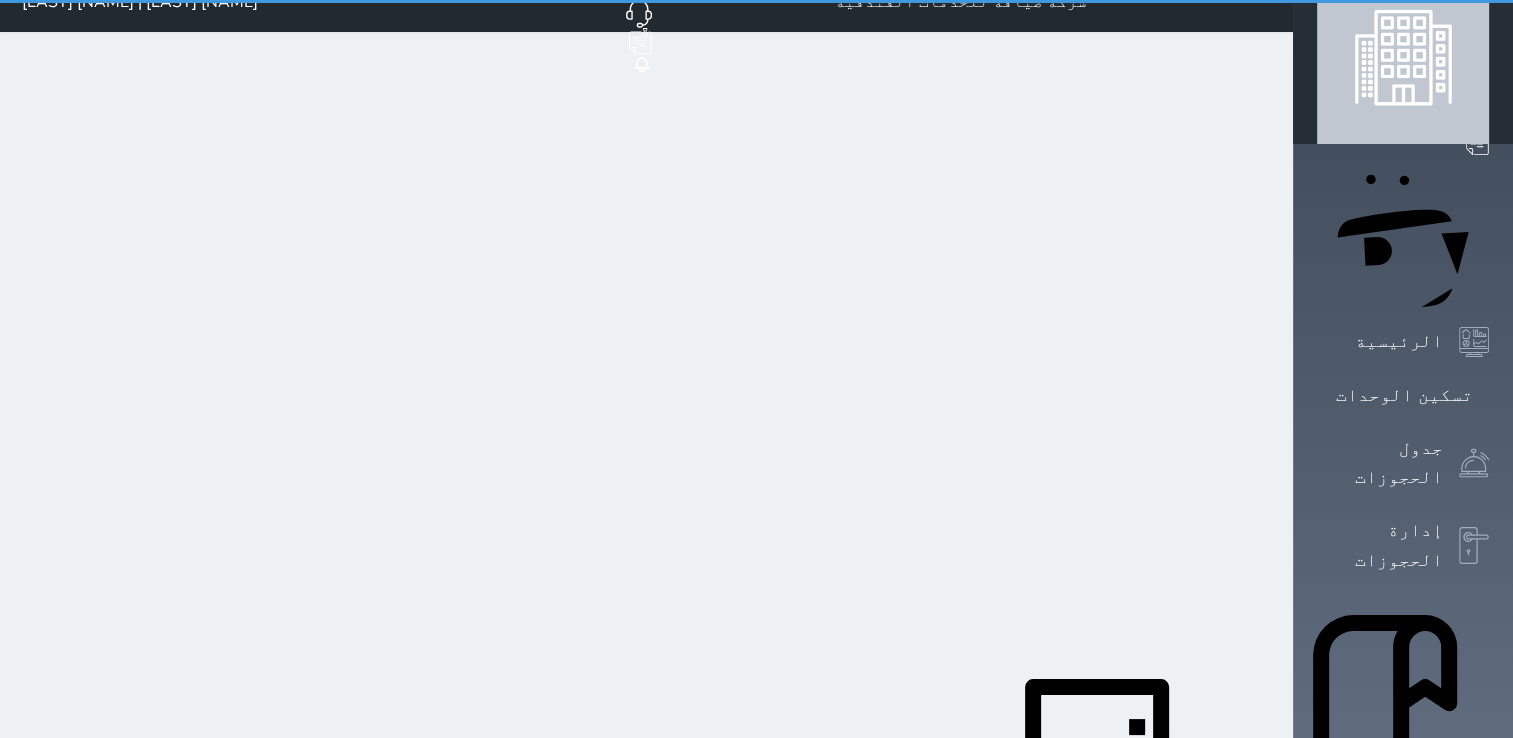 scroll, scrollTop: 0, scrollLeft: 0, axis: both 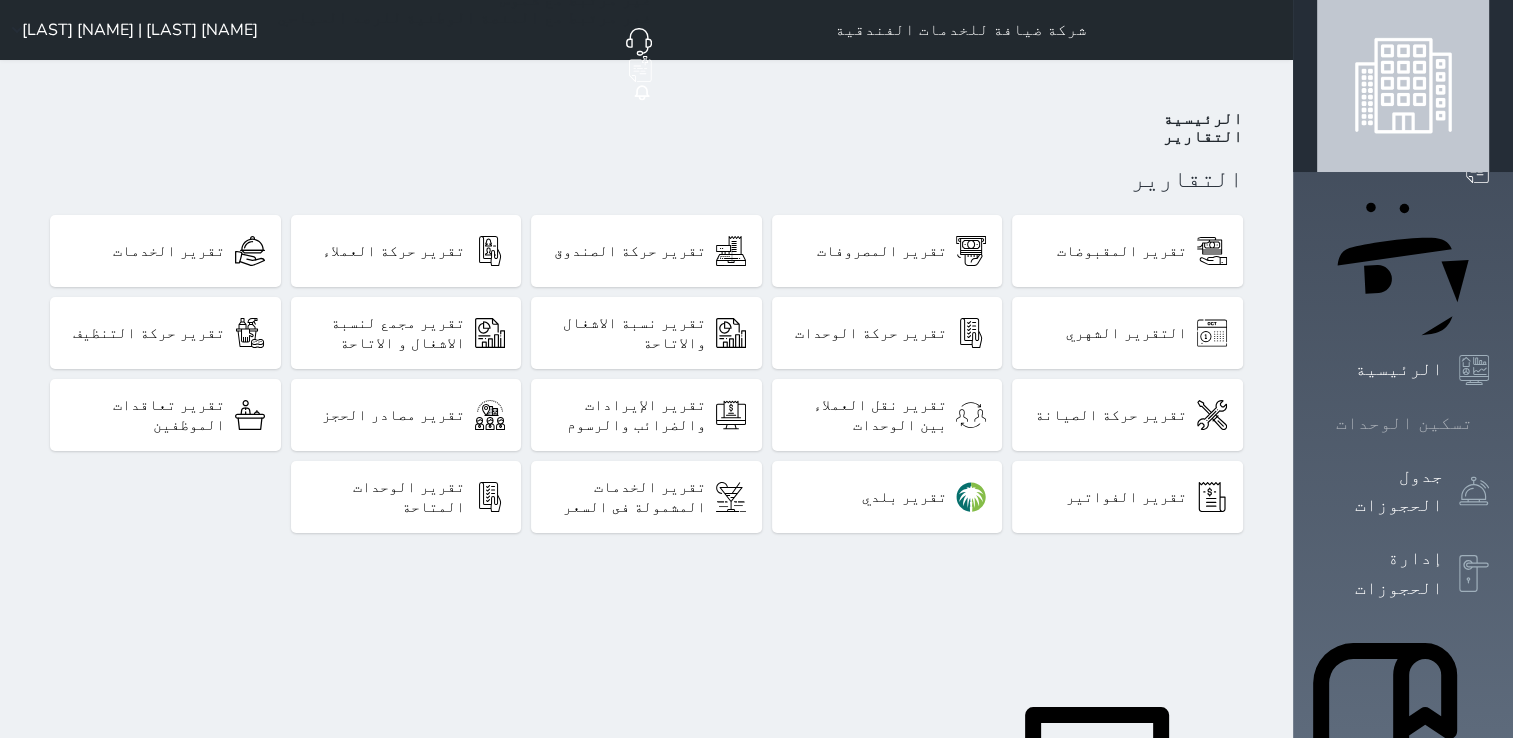 click on "تسكين الوحدات" at bounding box center [1404, 423] 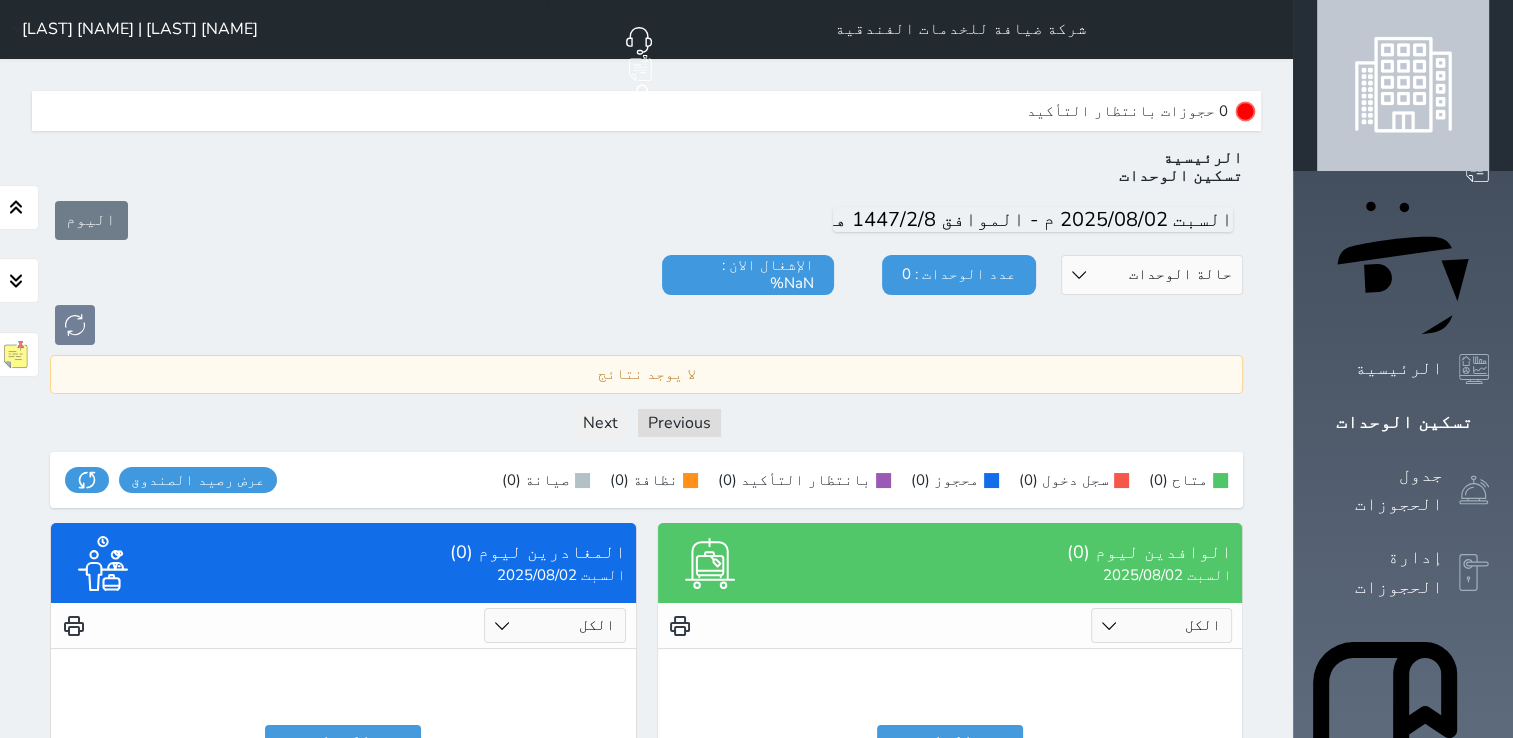 scroll, scrollTop: 0, scrollLeft: 0, axis: both 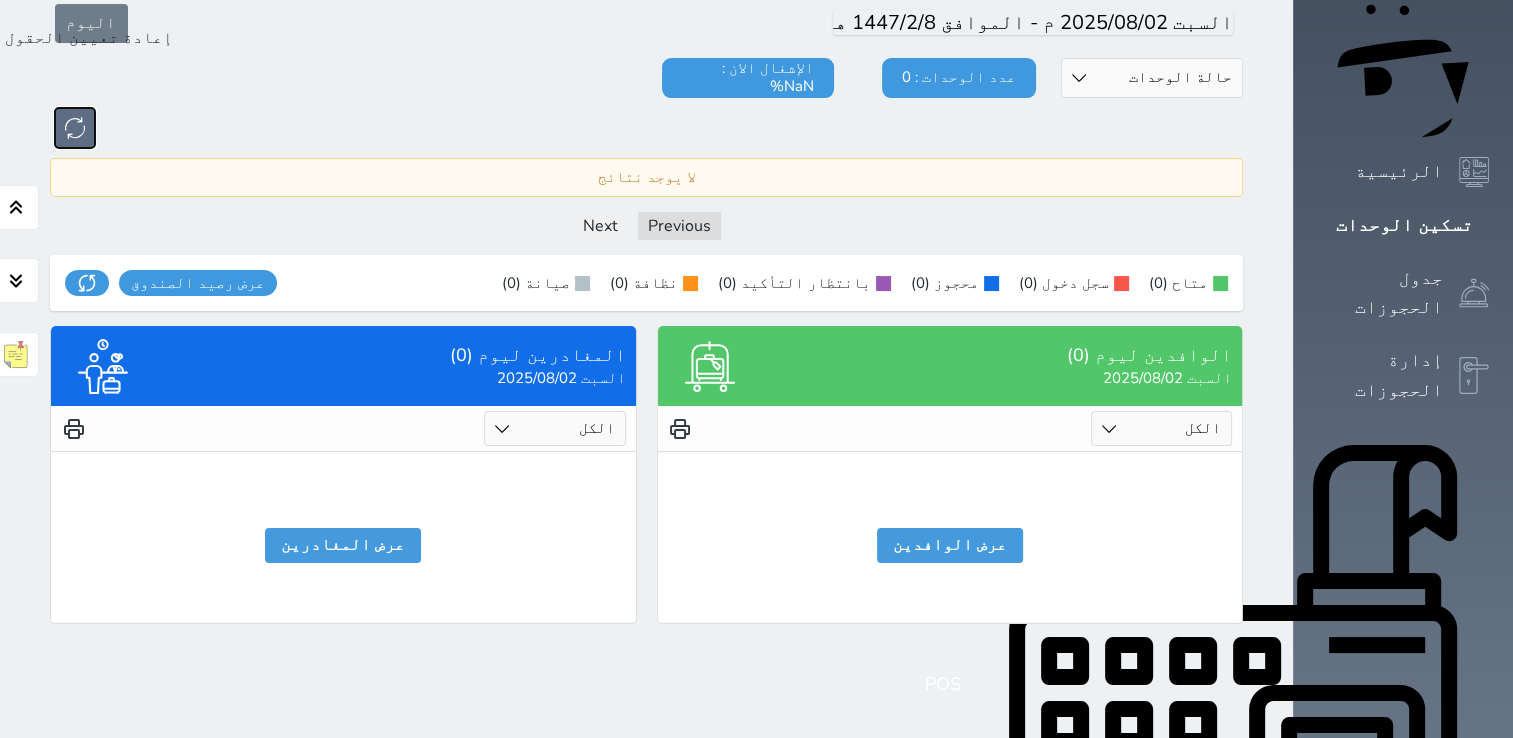 click at bounding box center [75, 128] 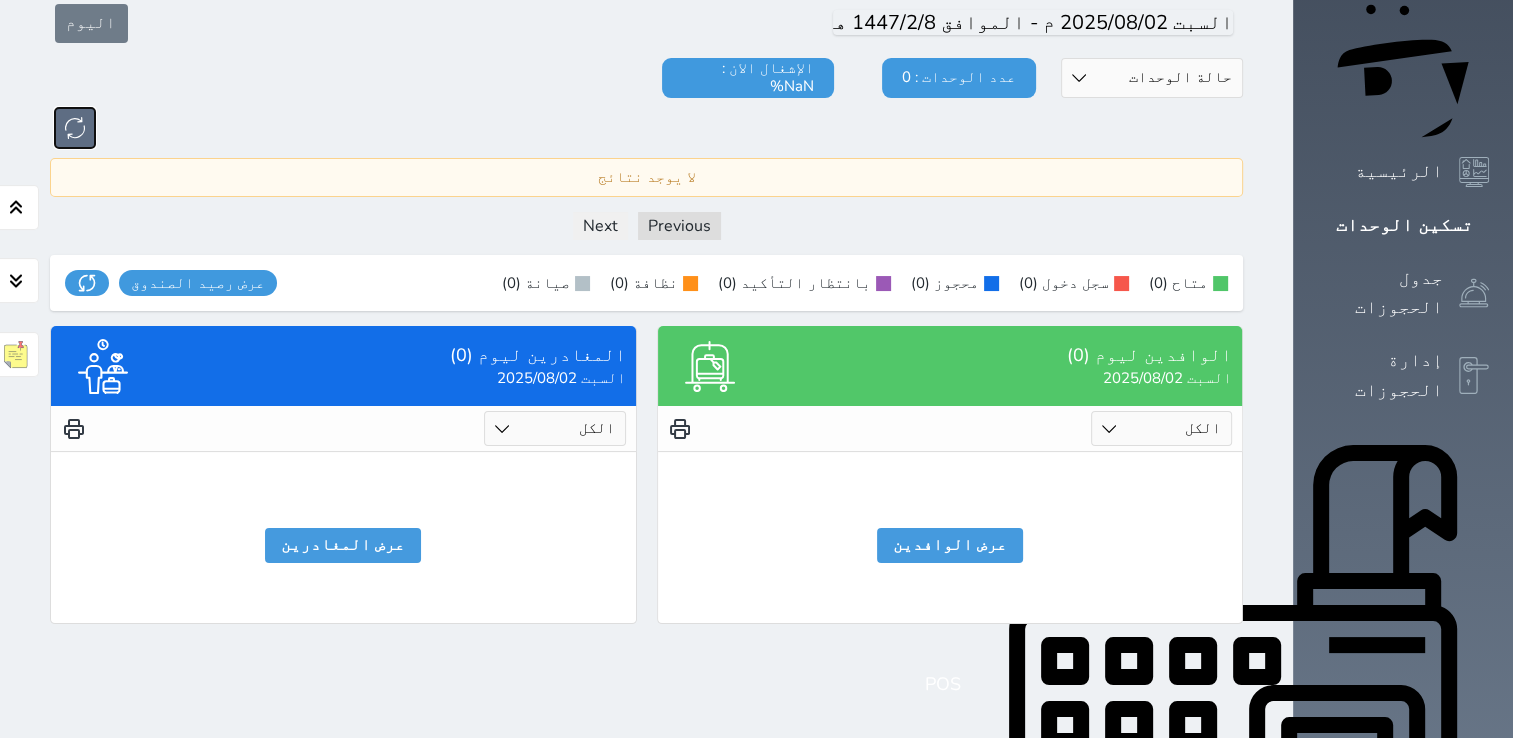 click at bounding box center [75, 128] 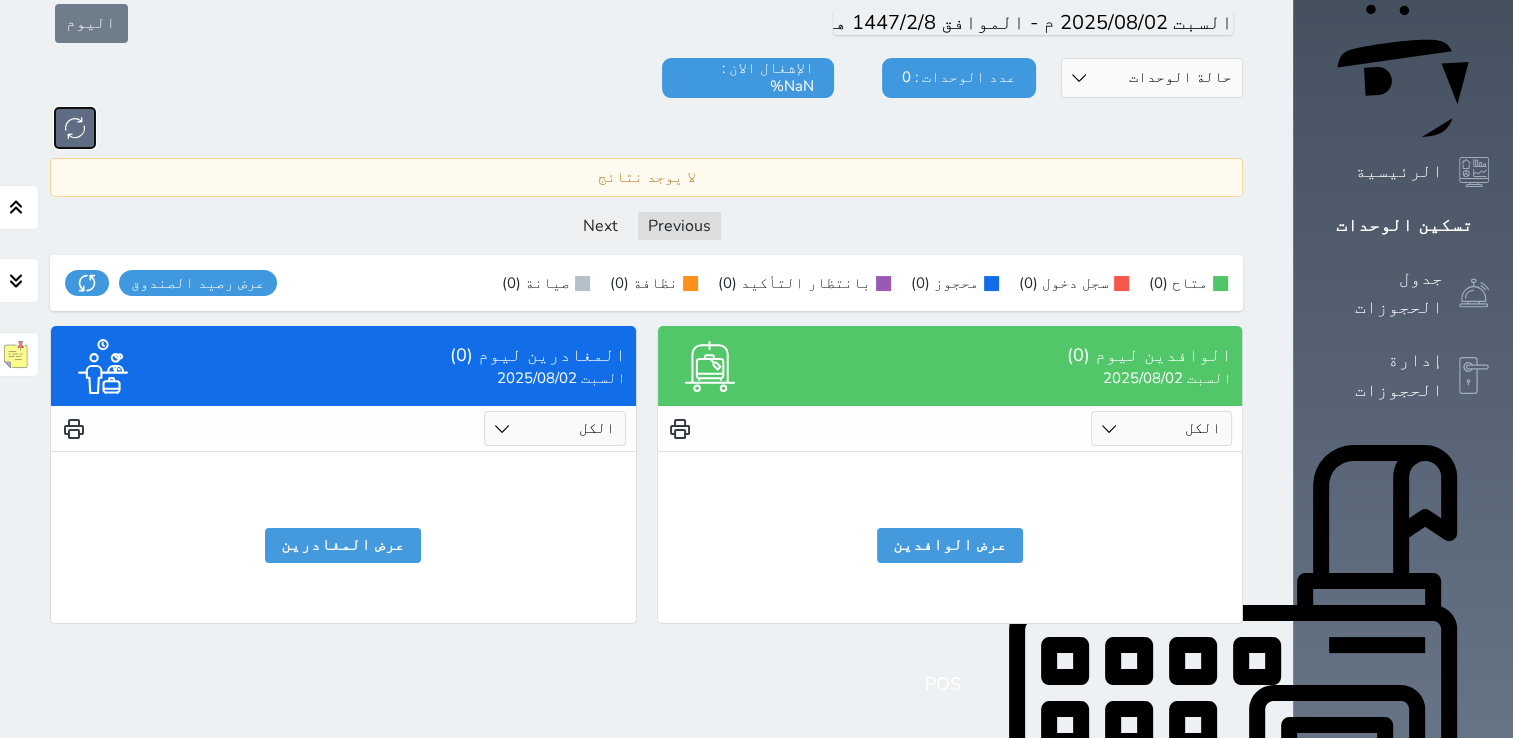 click at bounding box center (75, 128) 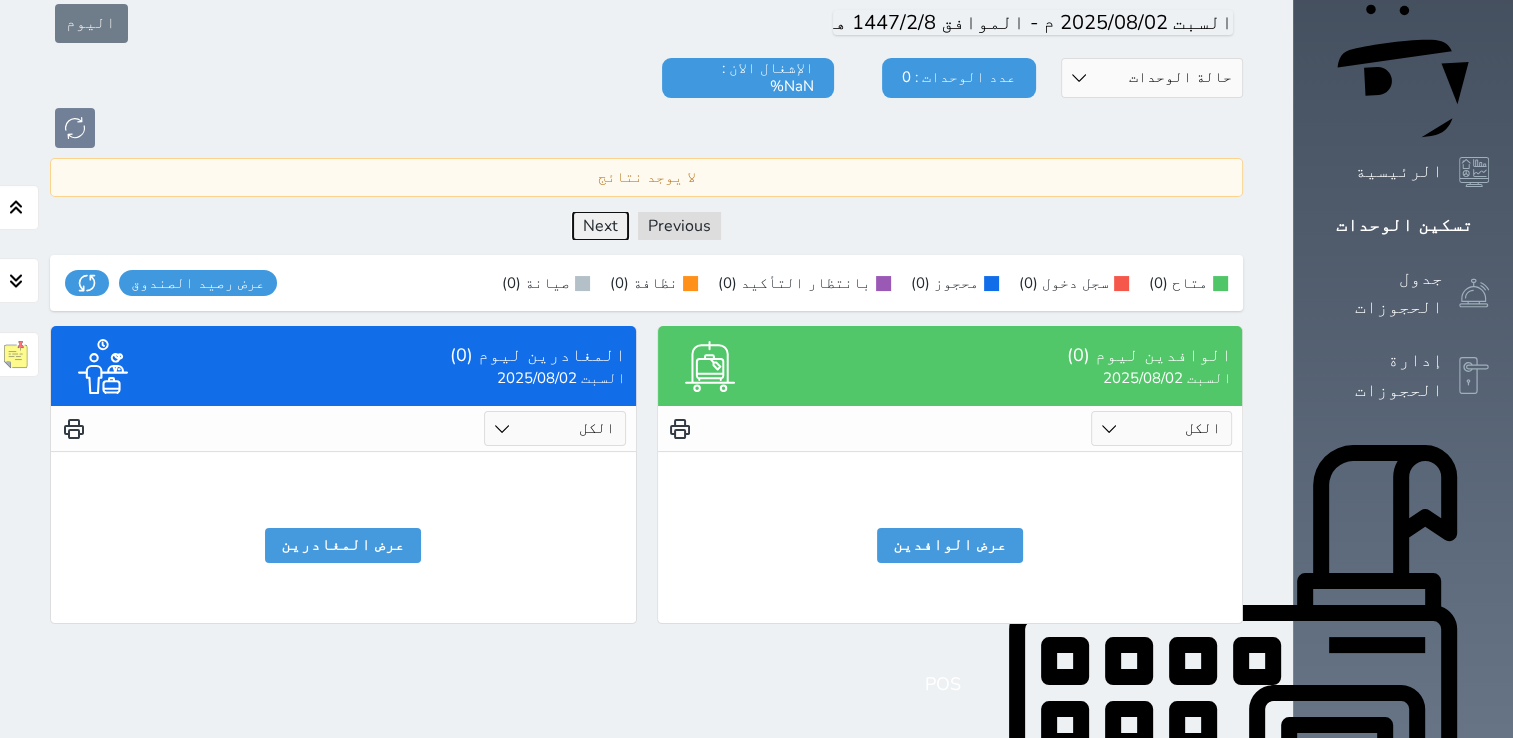 click on "Next" at bounding box center [600, 226] 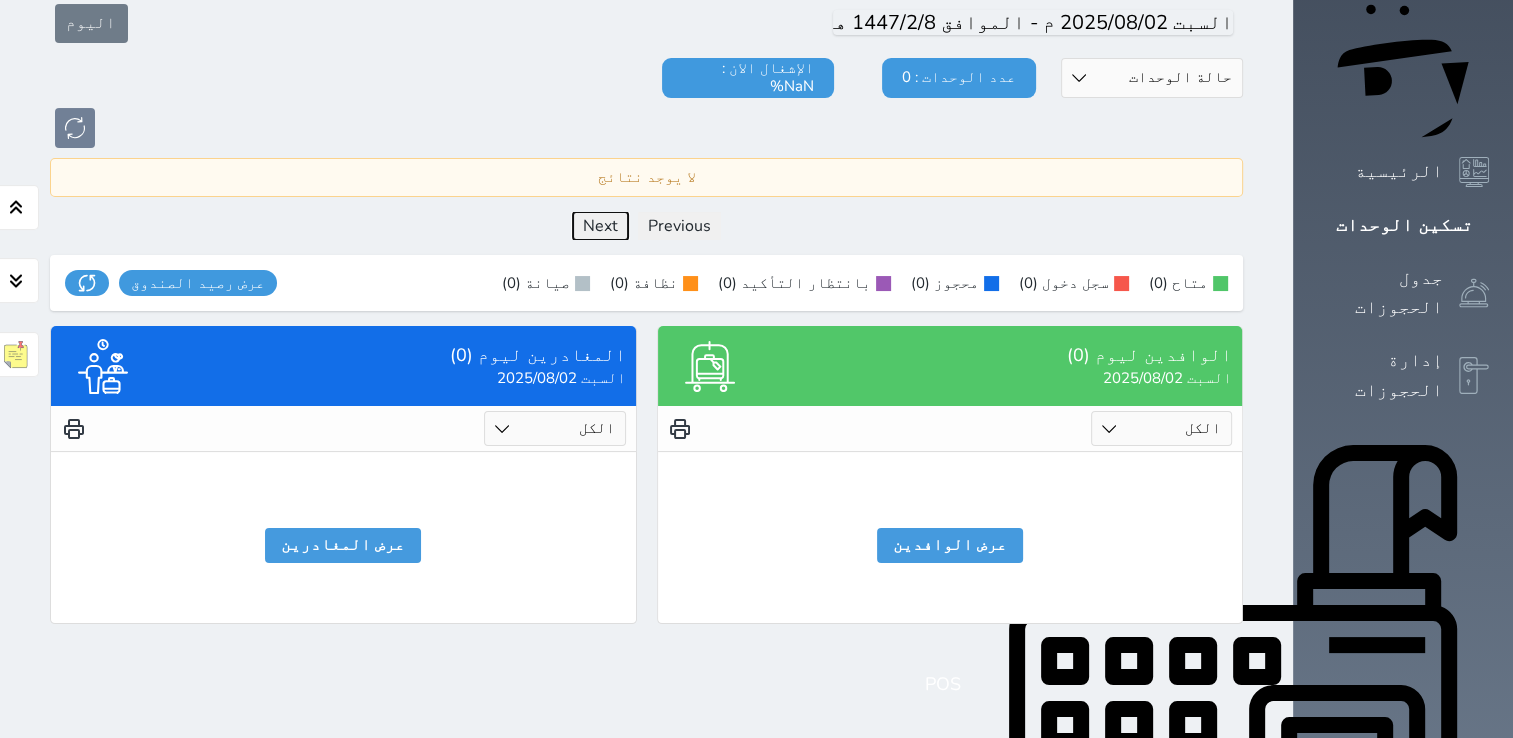 click on "Next" at bounding box center (600, 226) 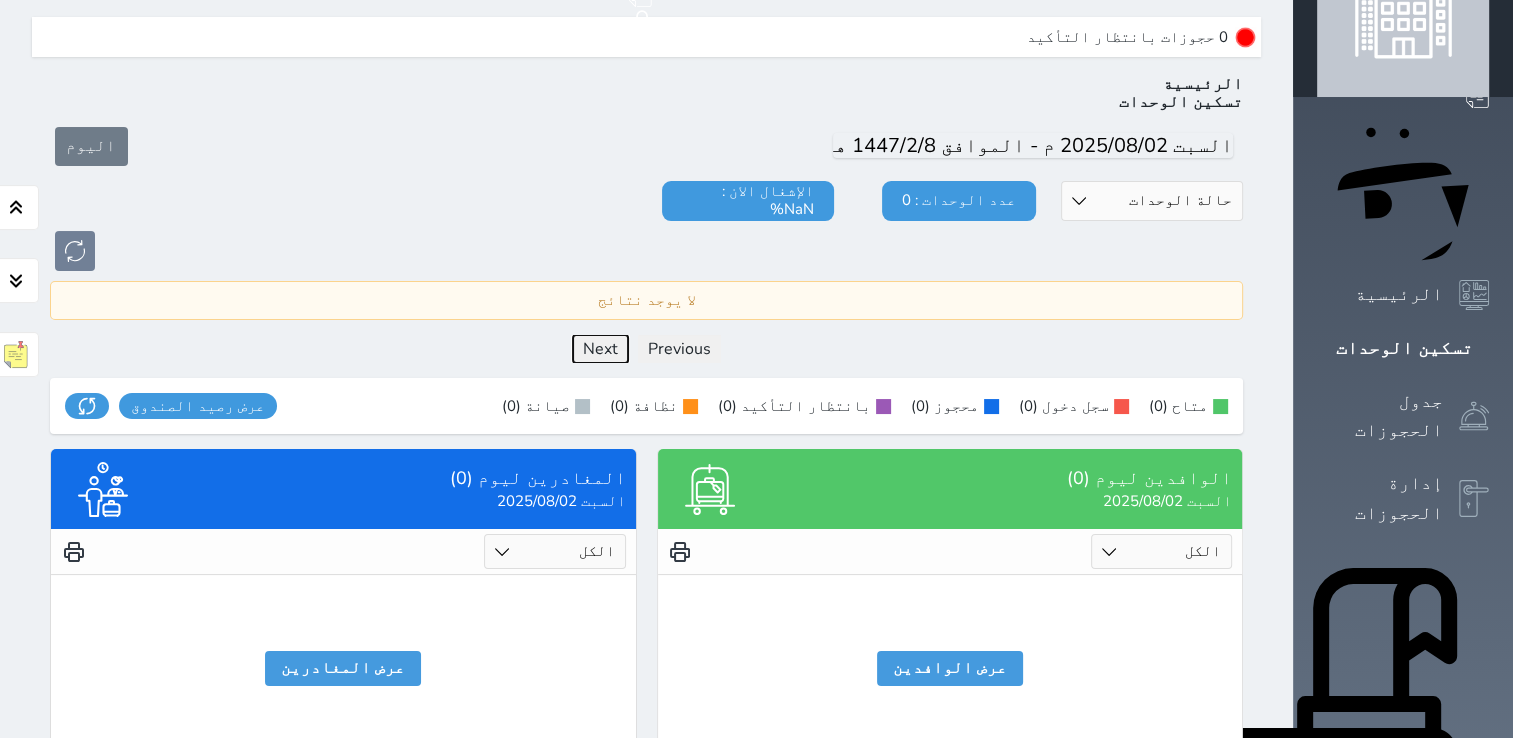 scroll, scrollTop: 0, scrollLeft: 0, axis: both 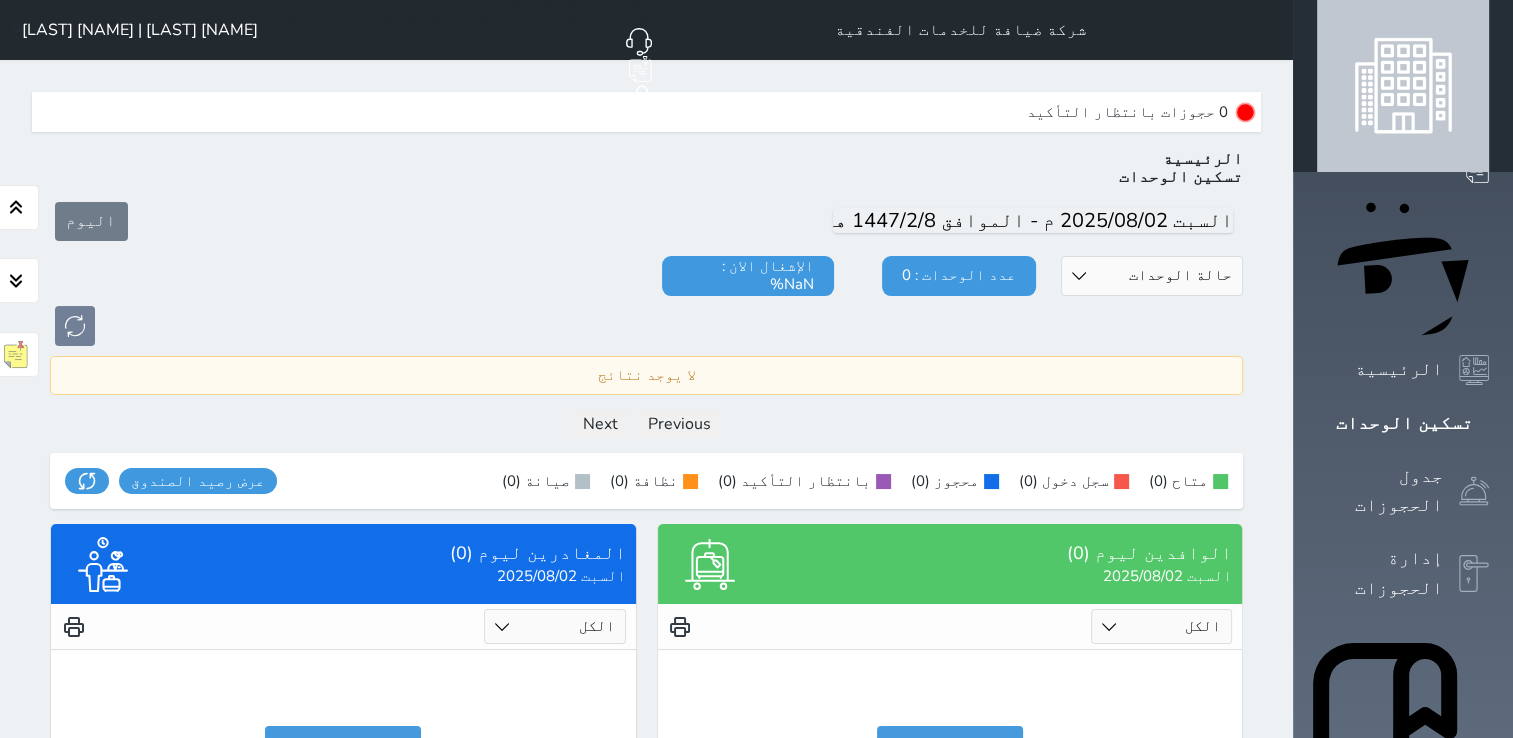 click on "0  حجوزات بانتظار التأكيد" at bounding box center [1141, 112] 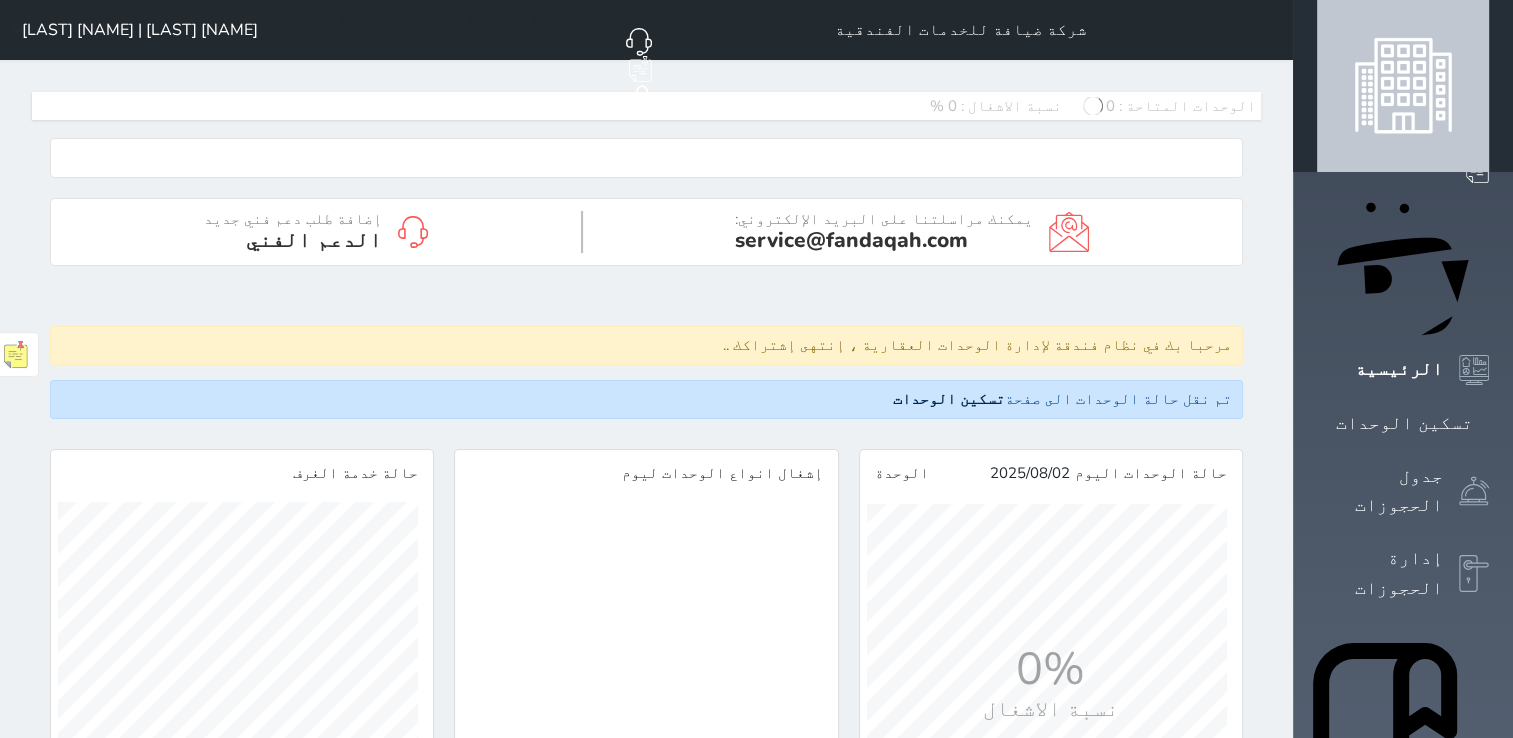 scroll, scrollTop: 0, scrollLeft: 0, axis: both 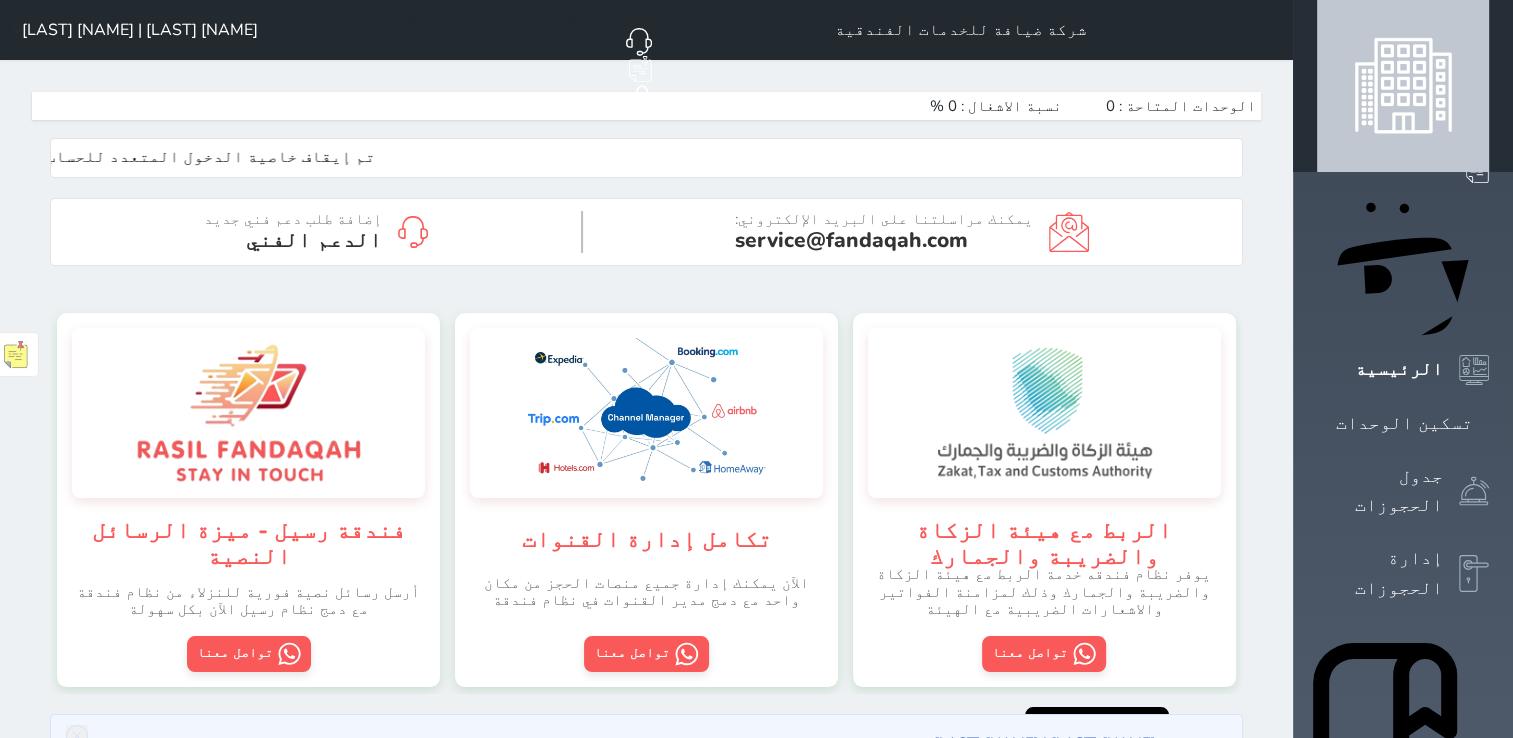 click on "نسبة الاشغال : 0 %" at bounding box center (996, 106) 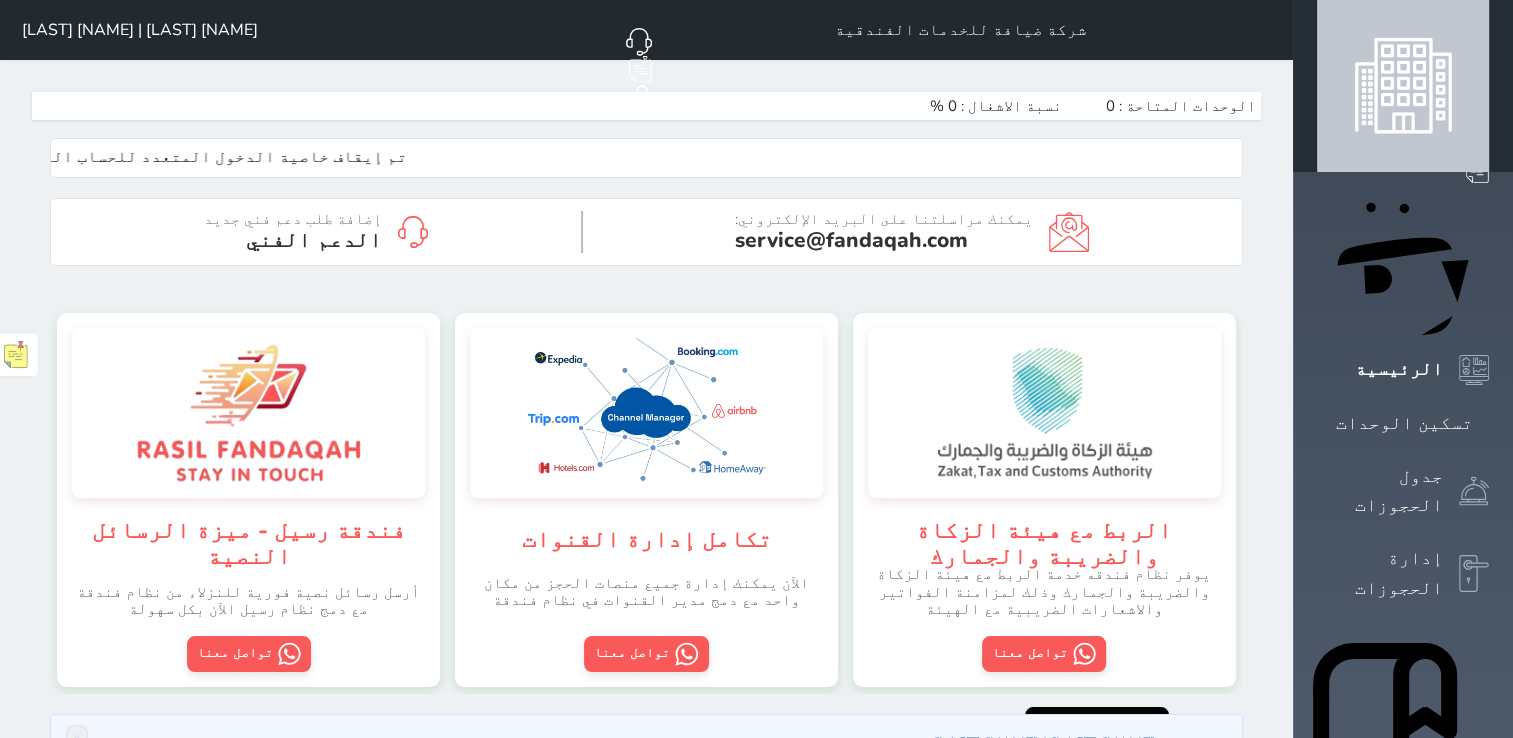 click on "نسبة الاشغال : 0 %" at bounding box center [996, 106] 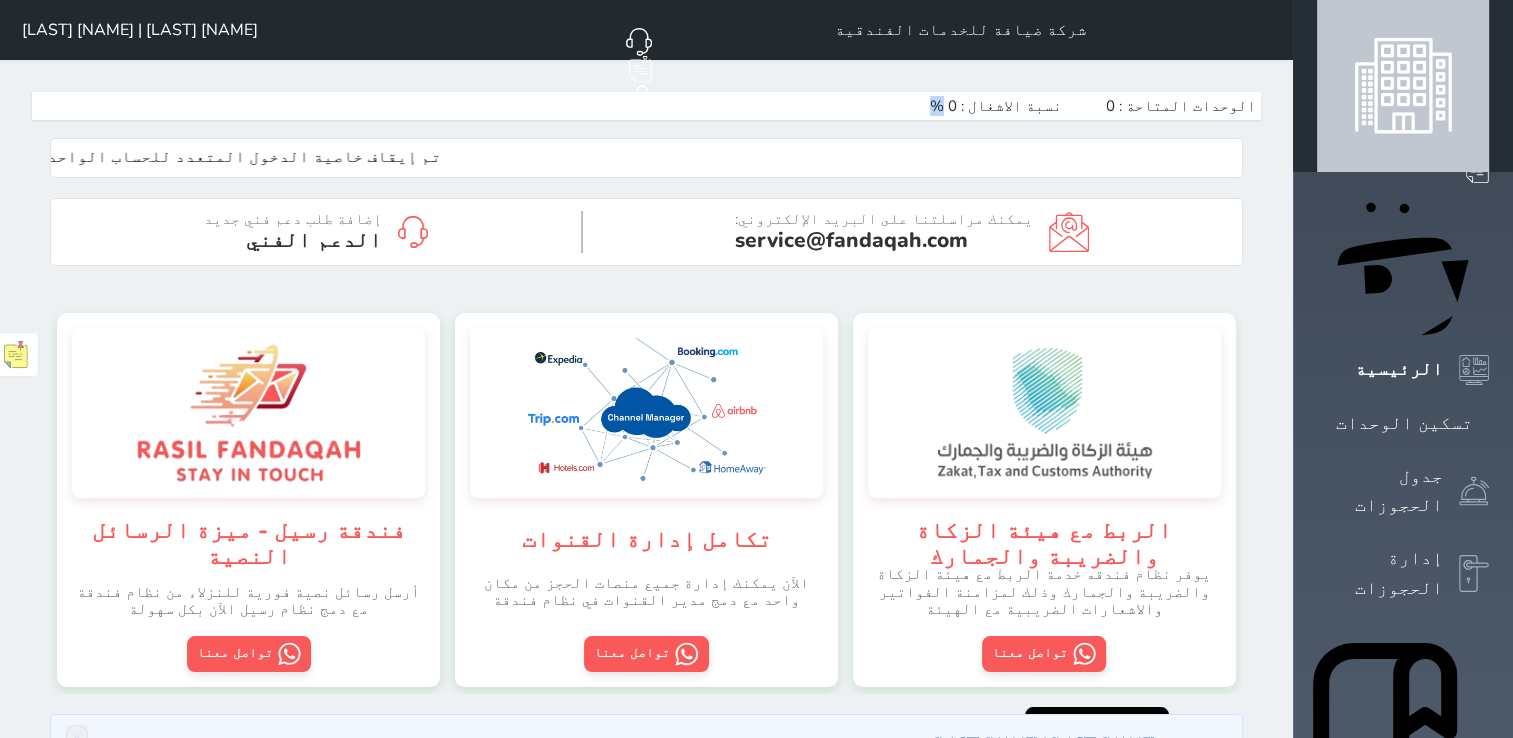 click on "نسبة الاشغال : 0 %" at bounding box center [996, 106] 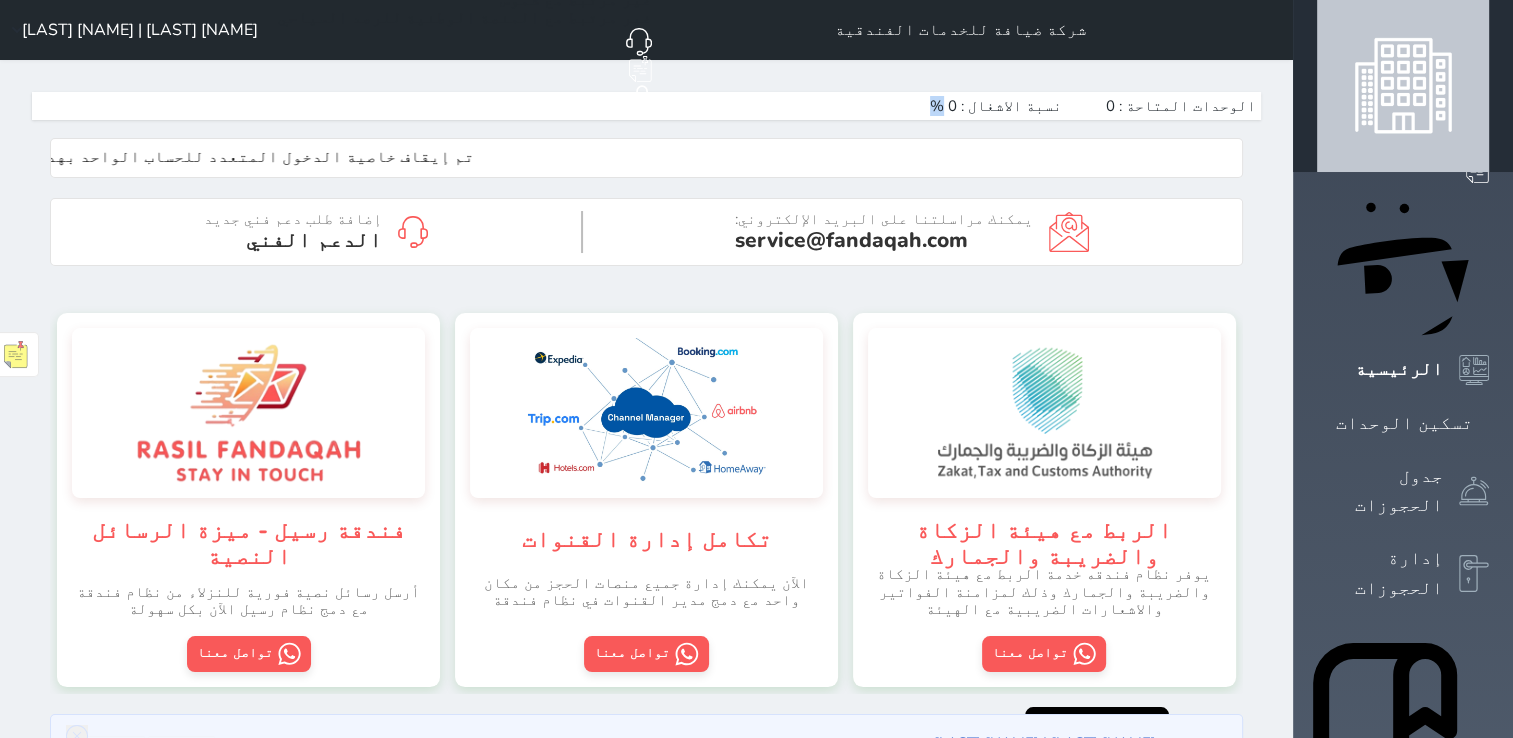 click on "نسبة الاشغال : 0 %" at bounding box center (996, 106) 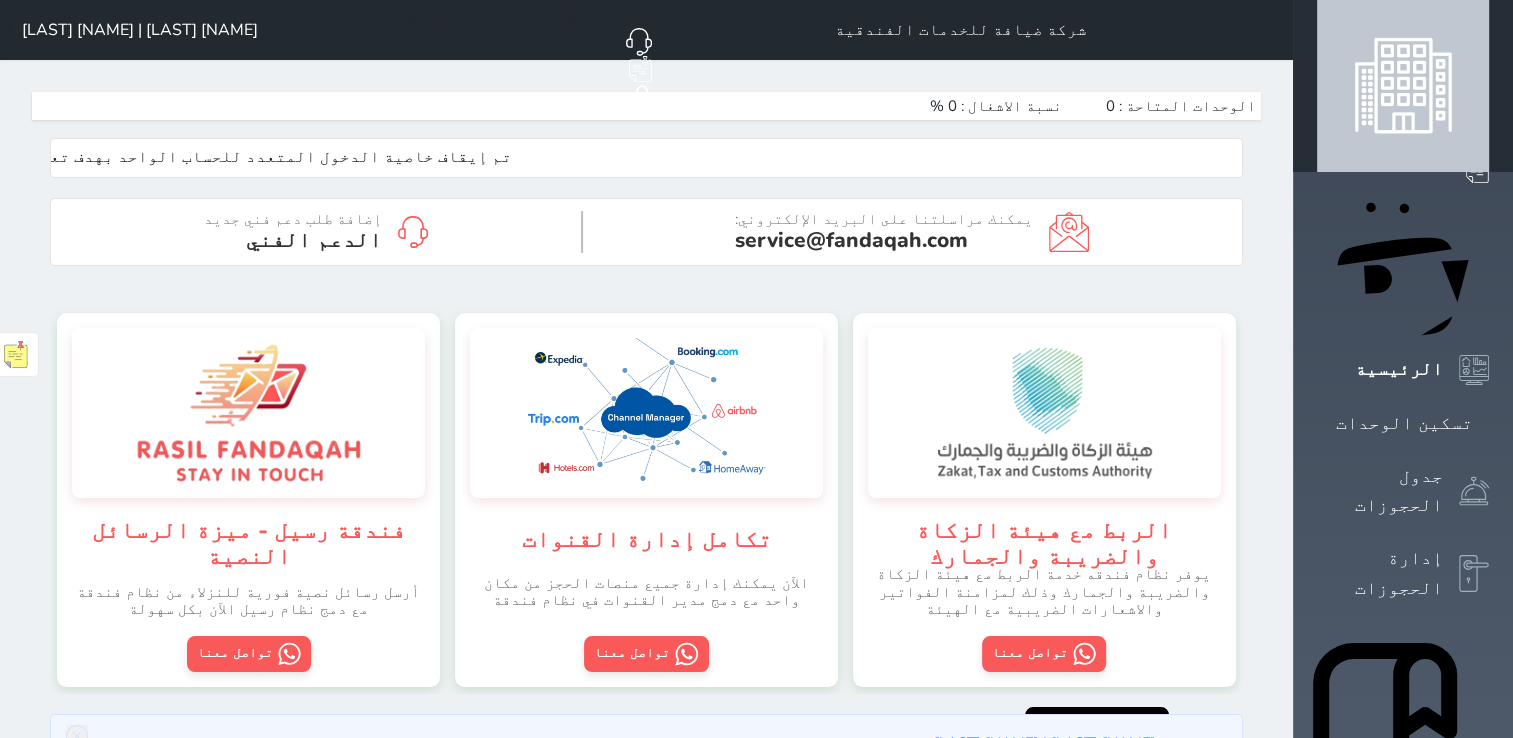 click on "يمكنك مراسلتنا على البريد الإلكتروني:   service@fandaqah.com     إضافة طلب دعم فني جديد   الدعم الفني" at bounding box center (646, 231) 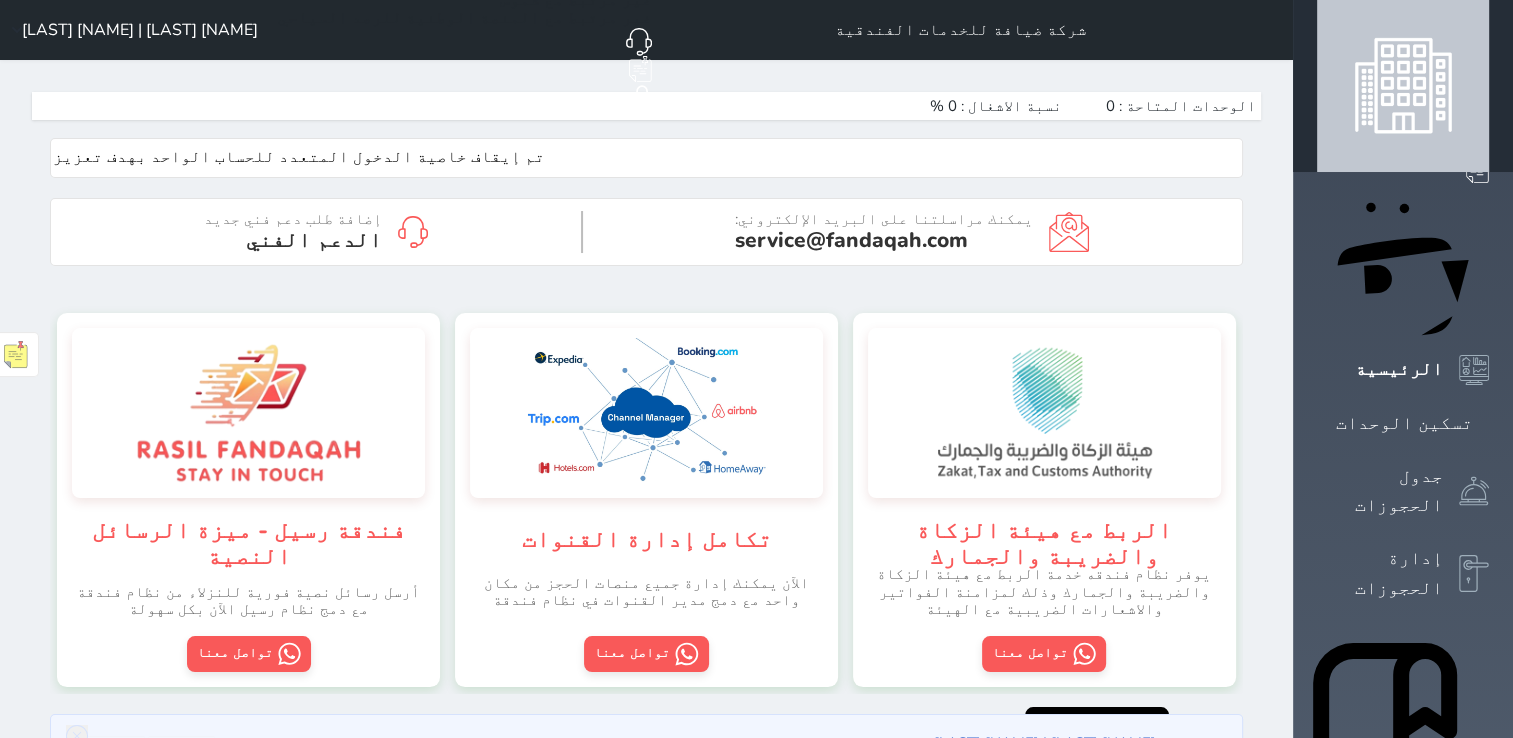 click on "[FIRST] [LAST] | [FIRST] [LAST]" at bounding box center [140, 30] 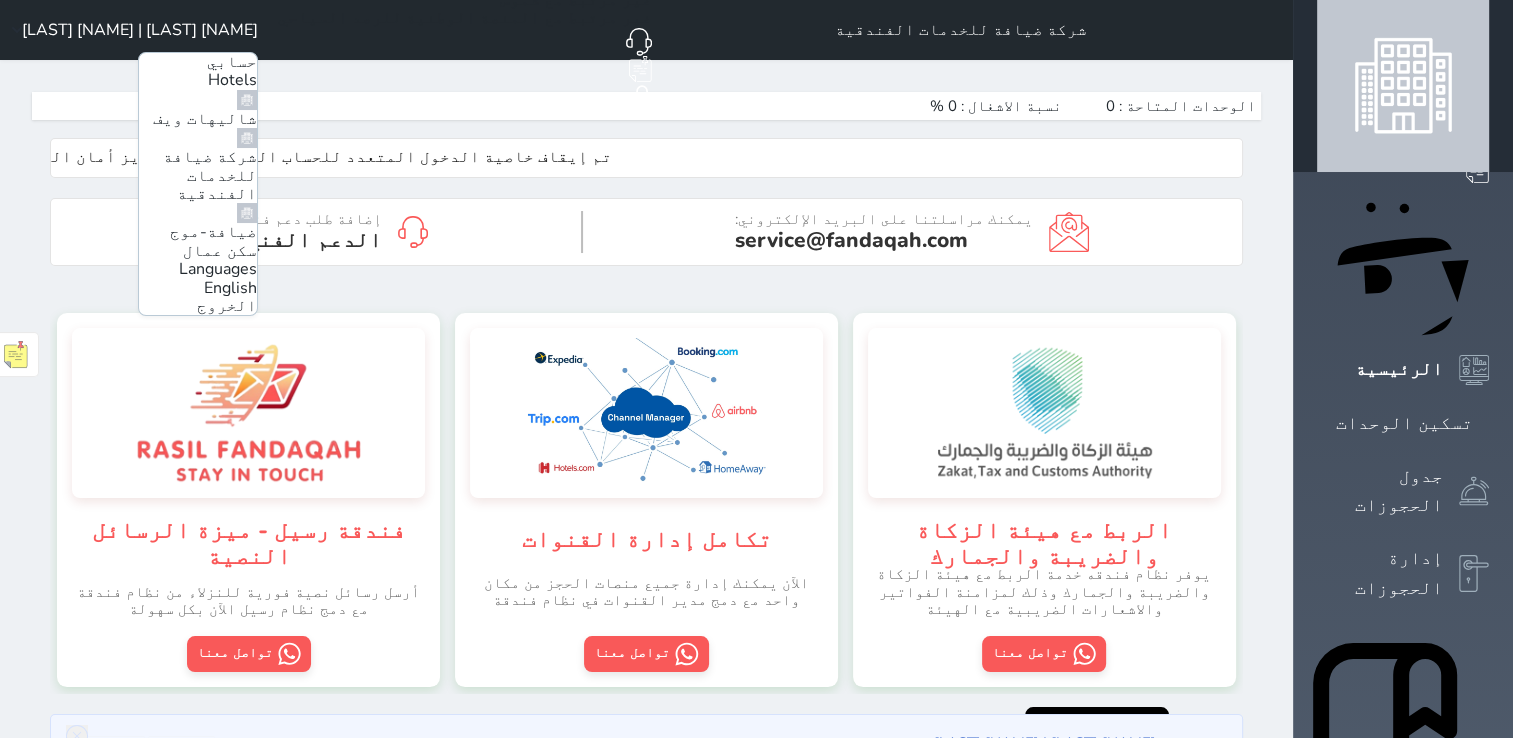 click on "شاليهات ويف" at bounding box center (205, 119) 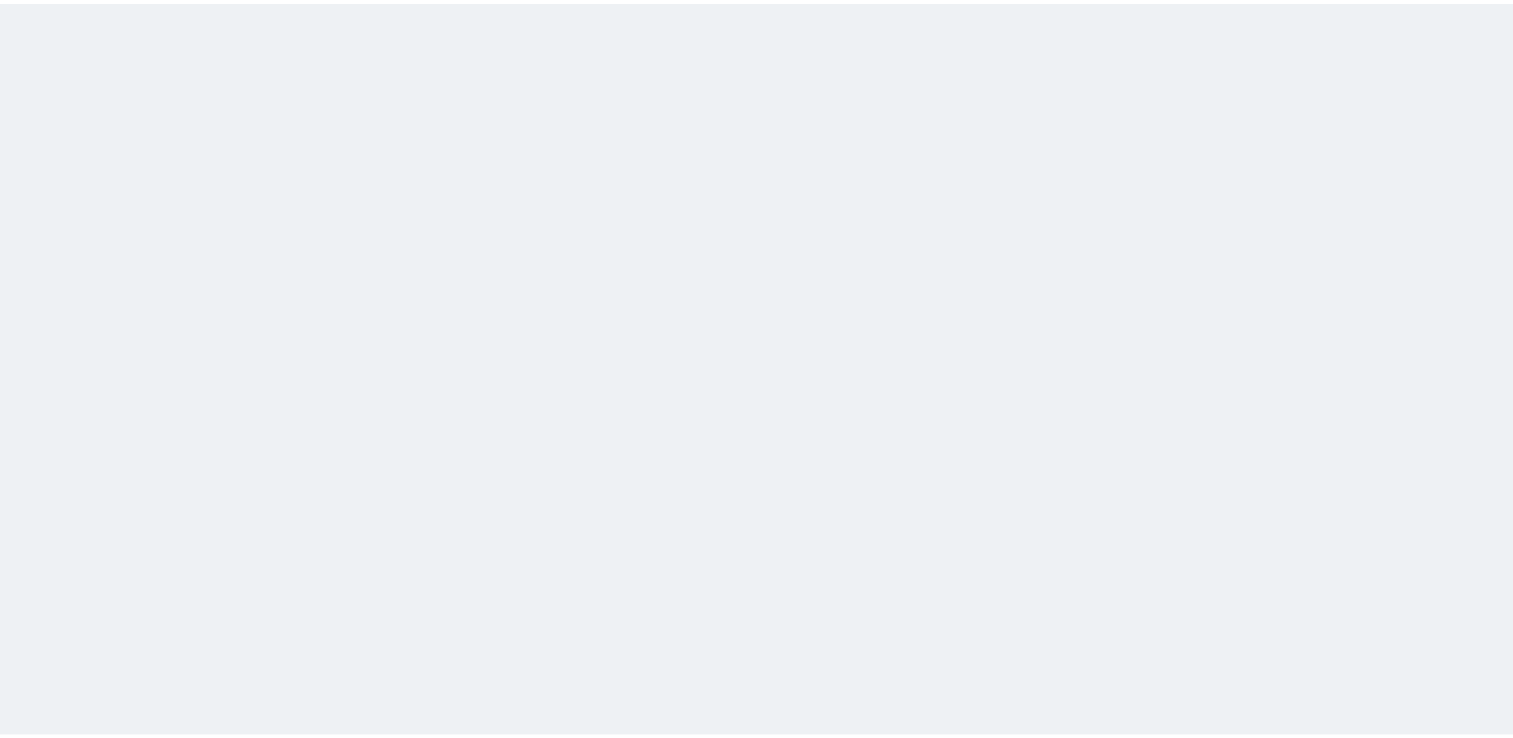 scroll, scrollTop: 0, scrollLeft: 0, axis: both 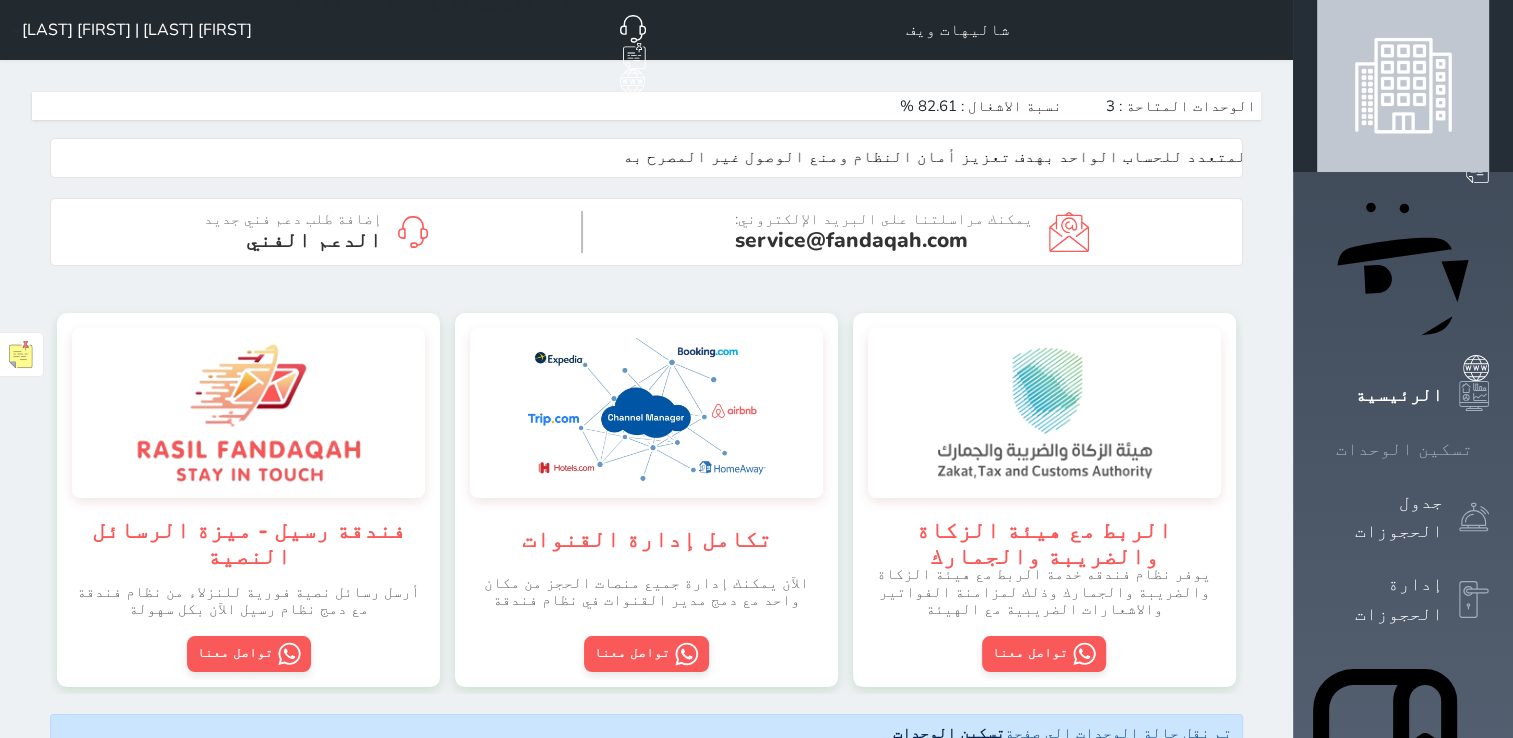 click on "تسكين الوحدات" at bounding box center (1404, 449) 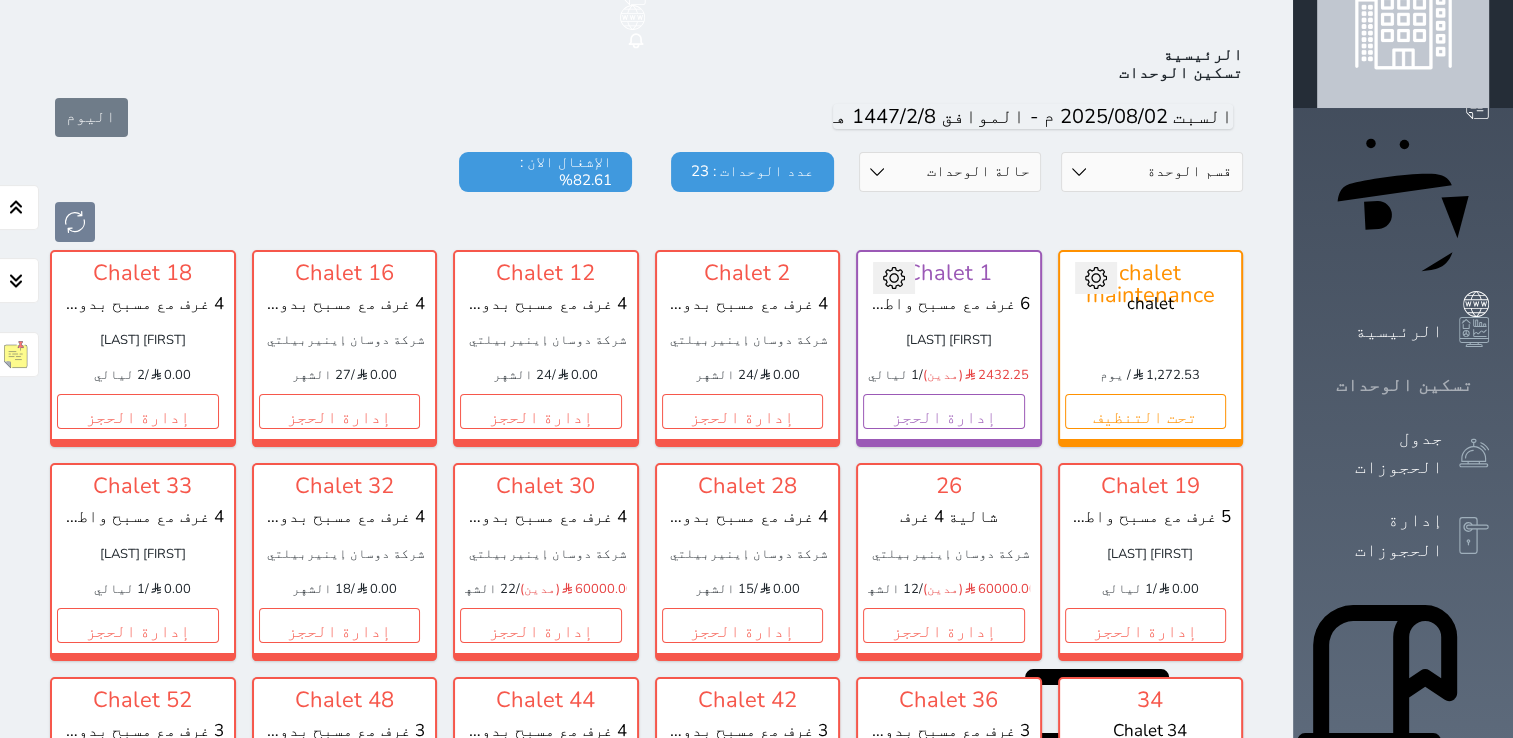scroll, scrollTop: 78, scrollLeft: 0, axis: vertical 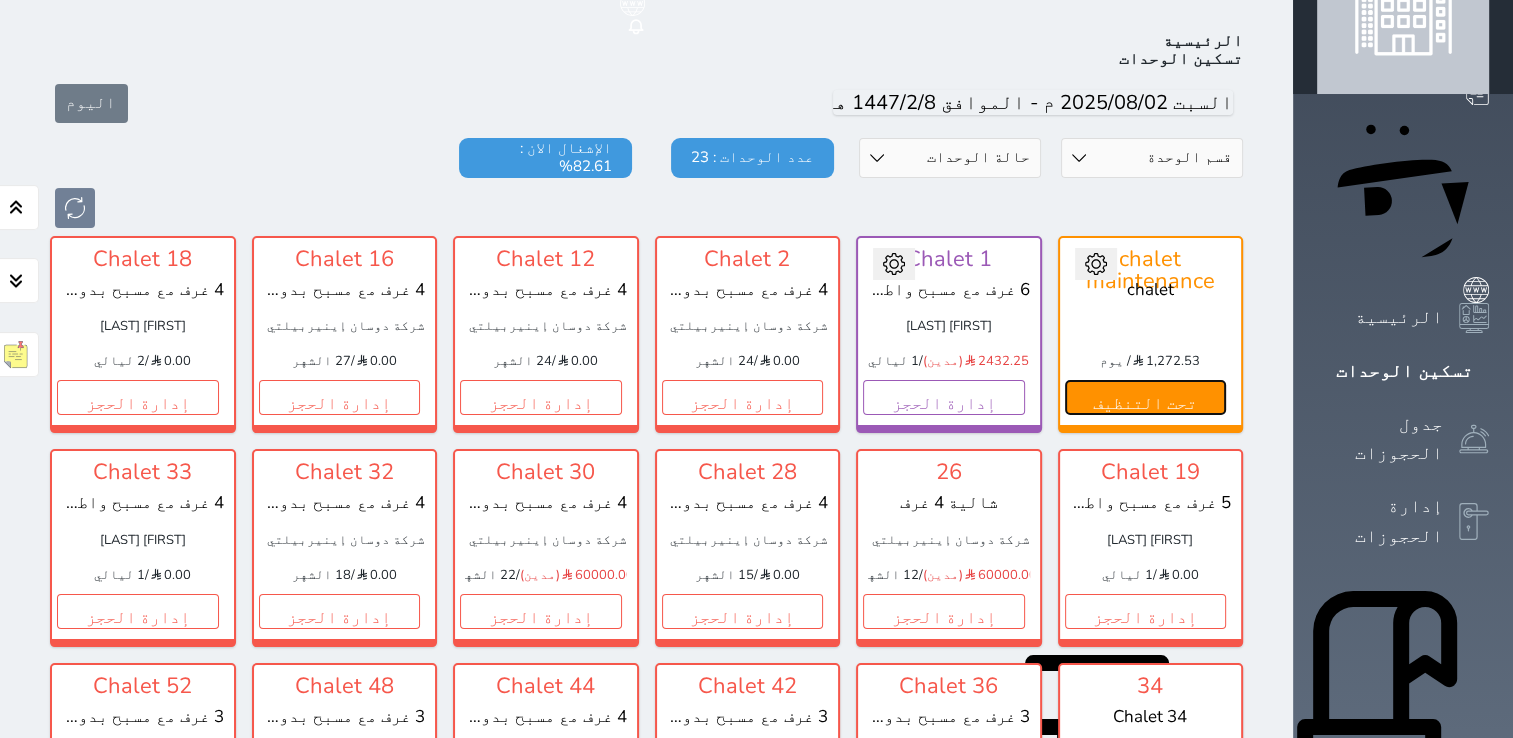 click on "تحت التنظيف" at bounding box center (1146, 397) 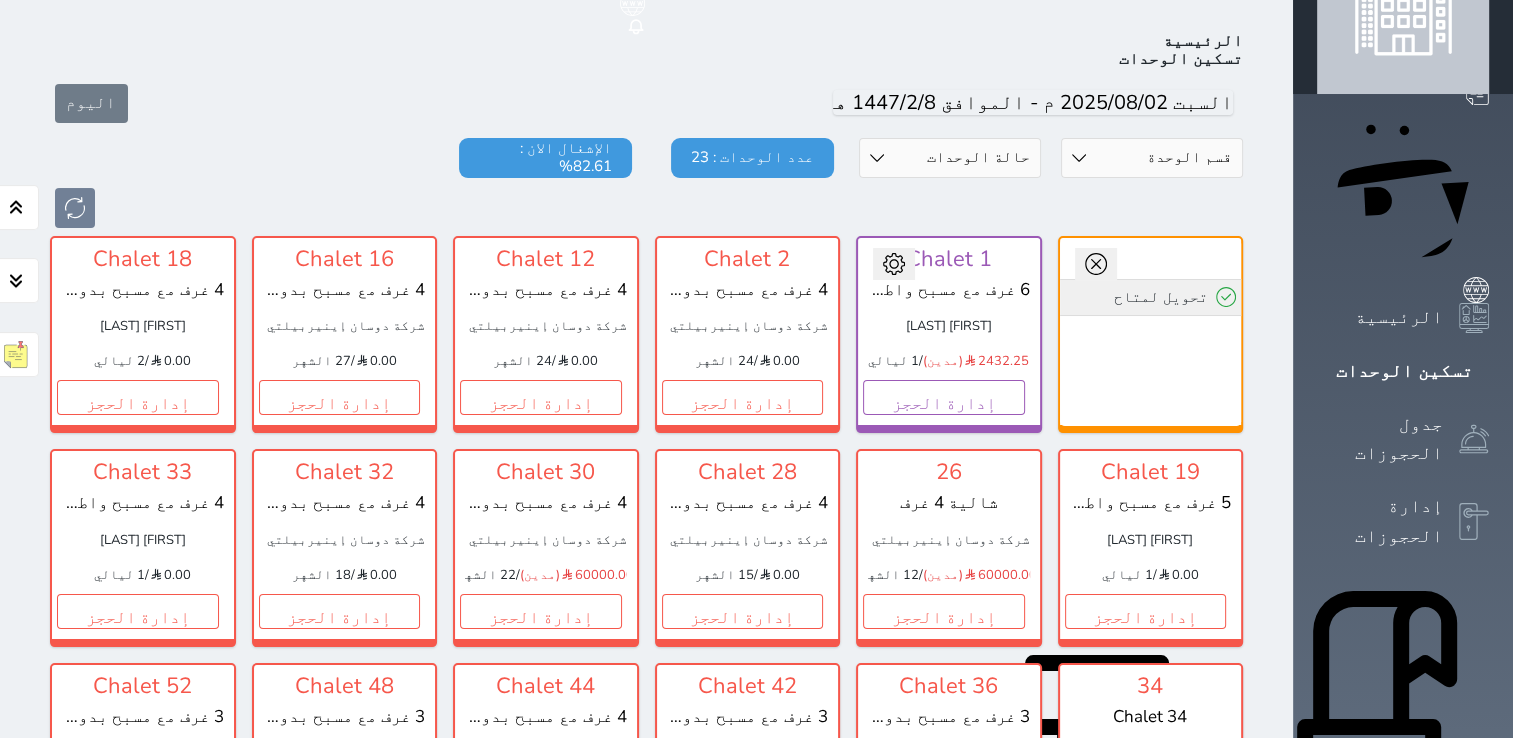 click on "تحويل لمتاح" at bounding box center [1151, 297] 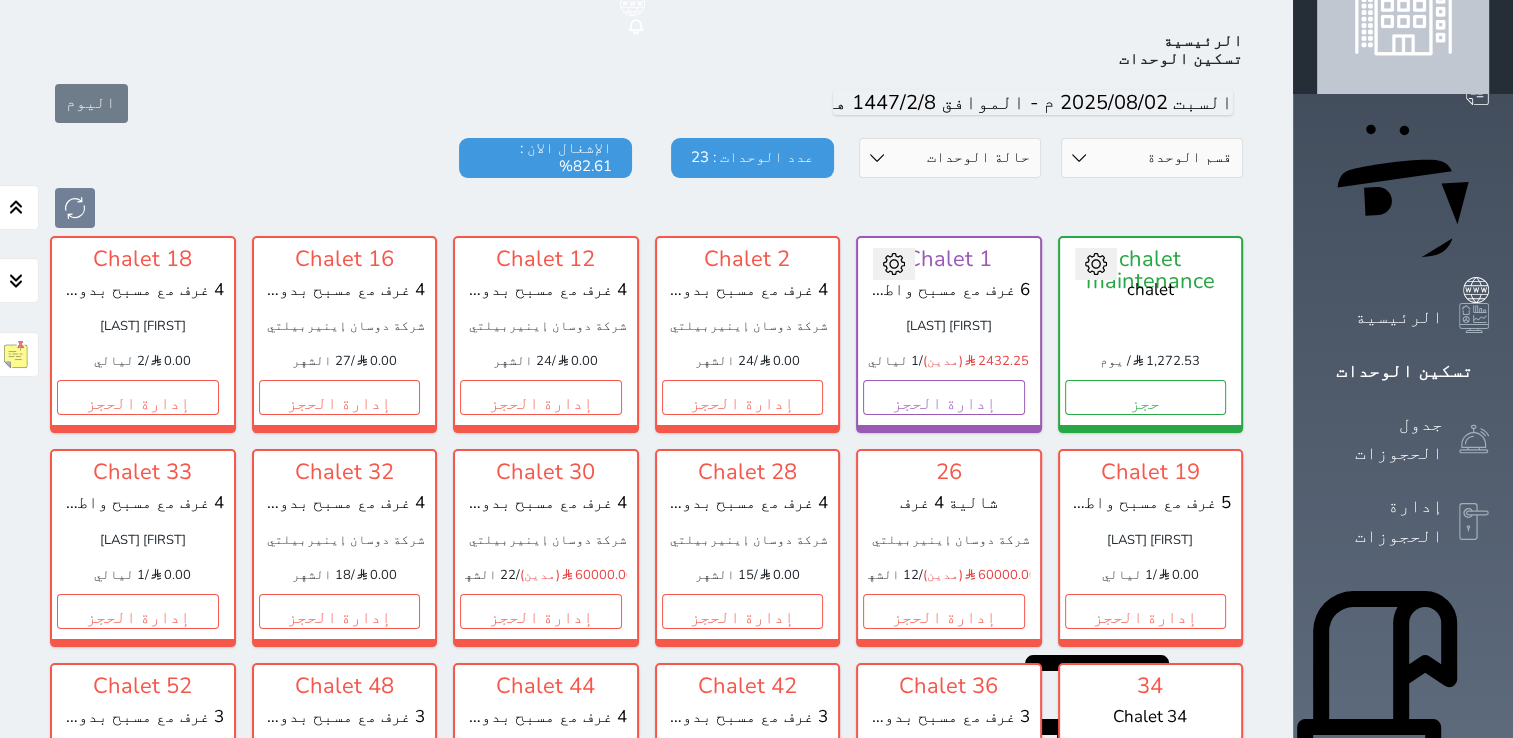 click on "تحويل لتحت الصيانة" at bounding box center [1151, 309] 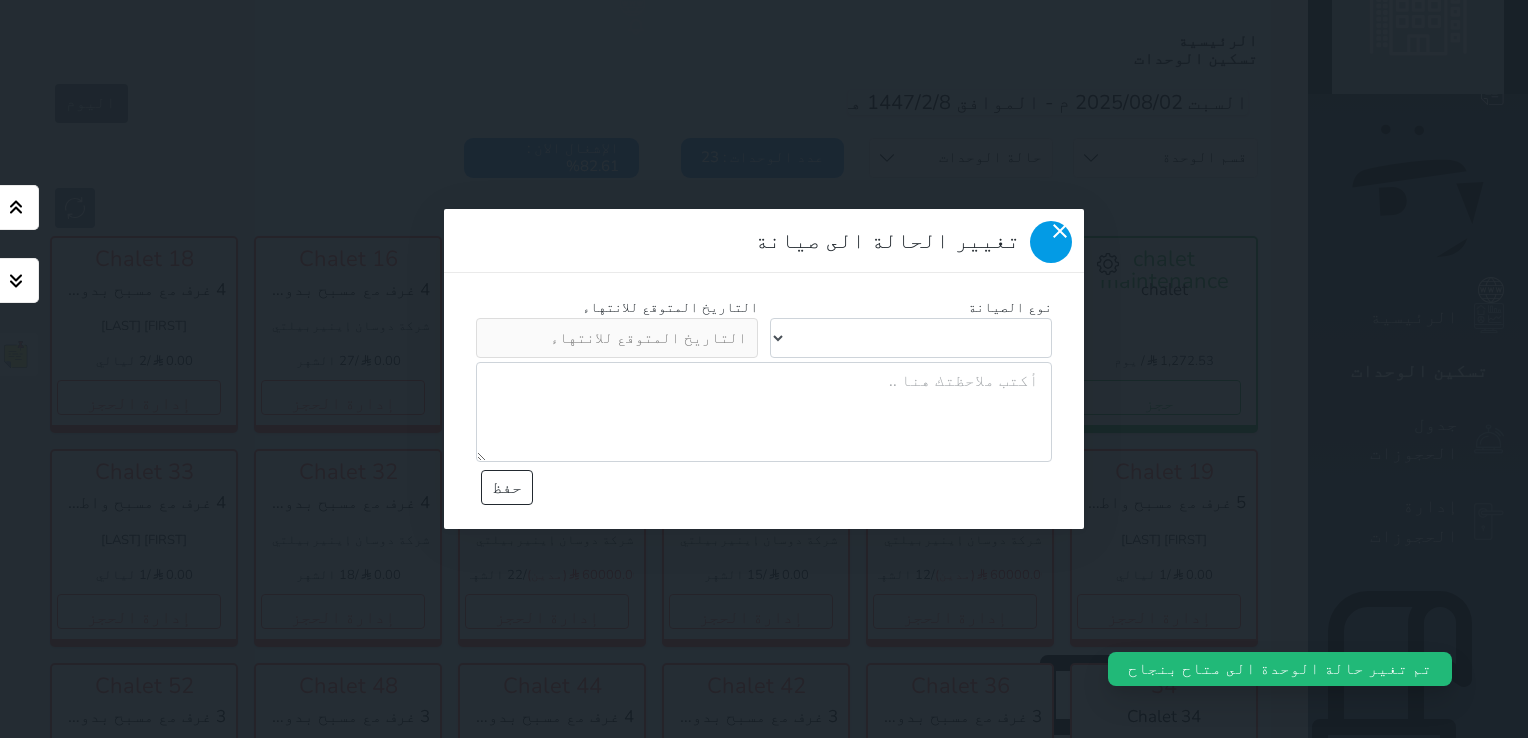 click 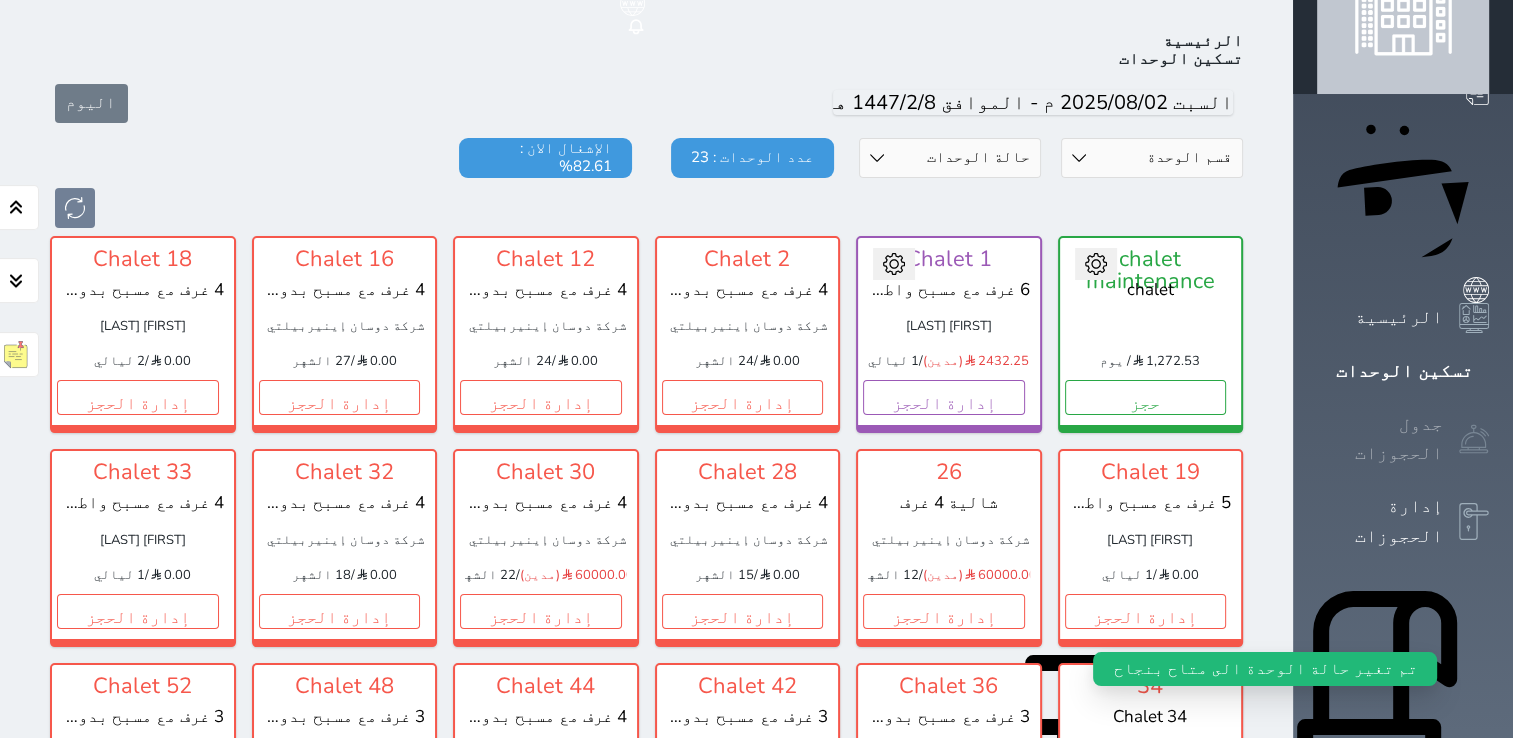 click on "جدول الحجوزات" at bounding box center (1380, 439) 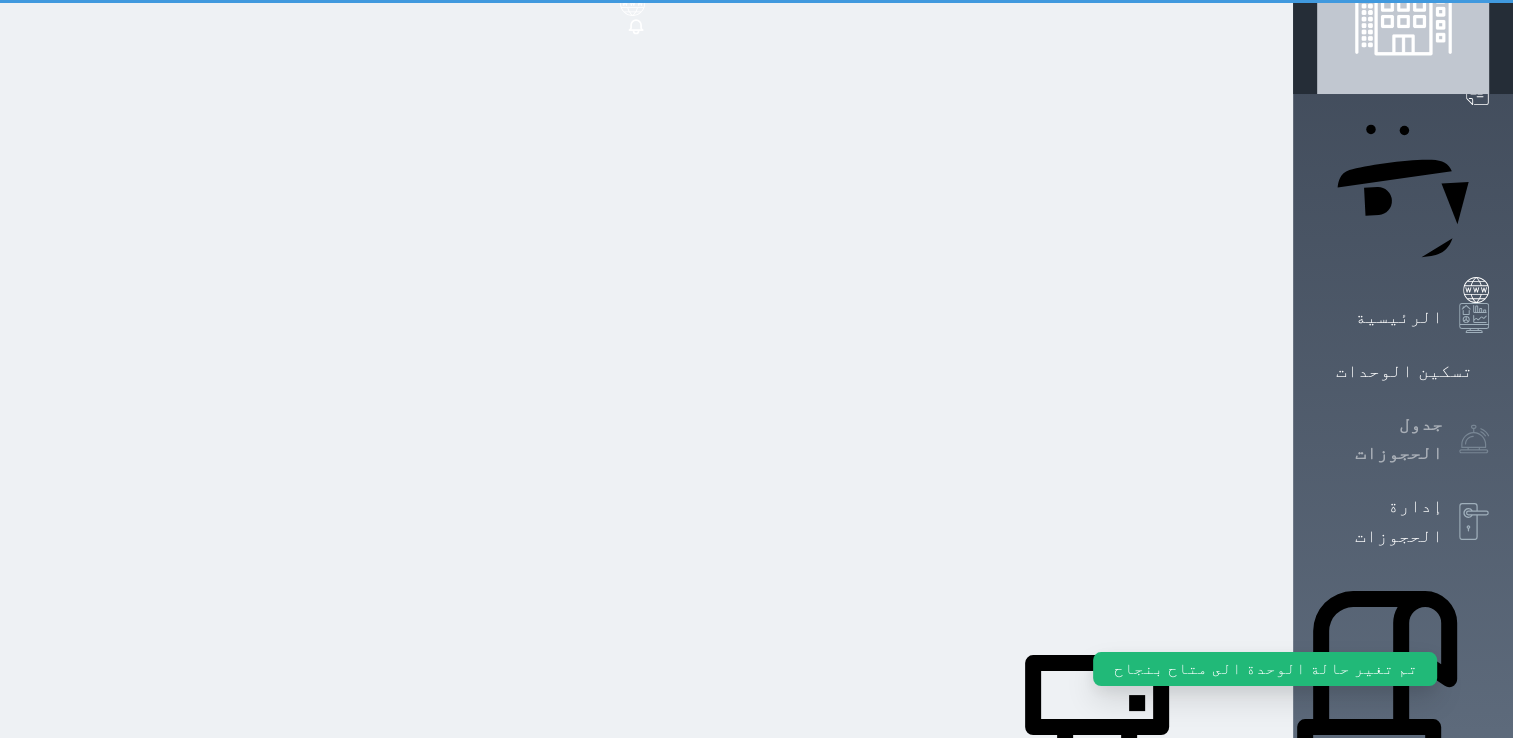 scroll, scrollTop: 0, scrollLeft: 0, axis: both 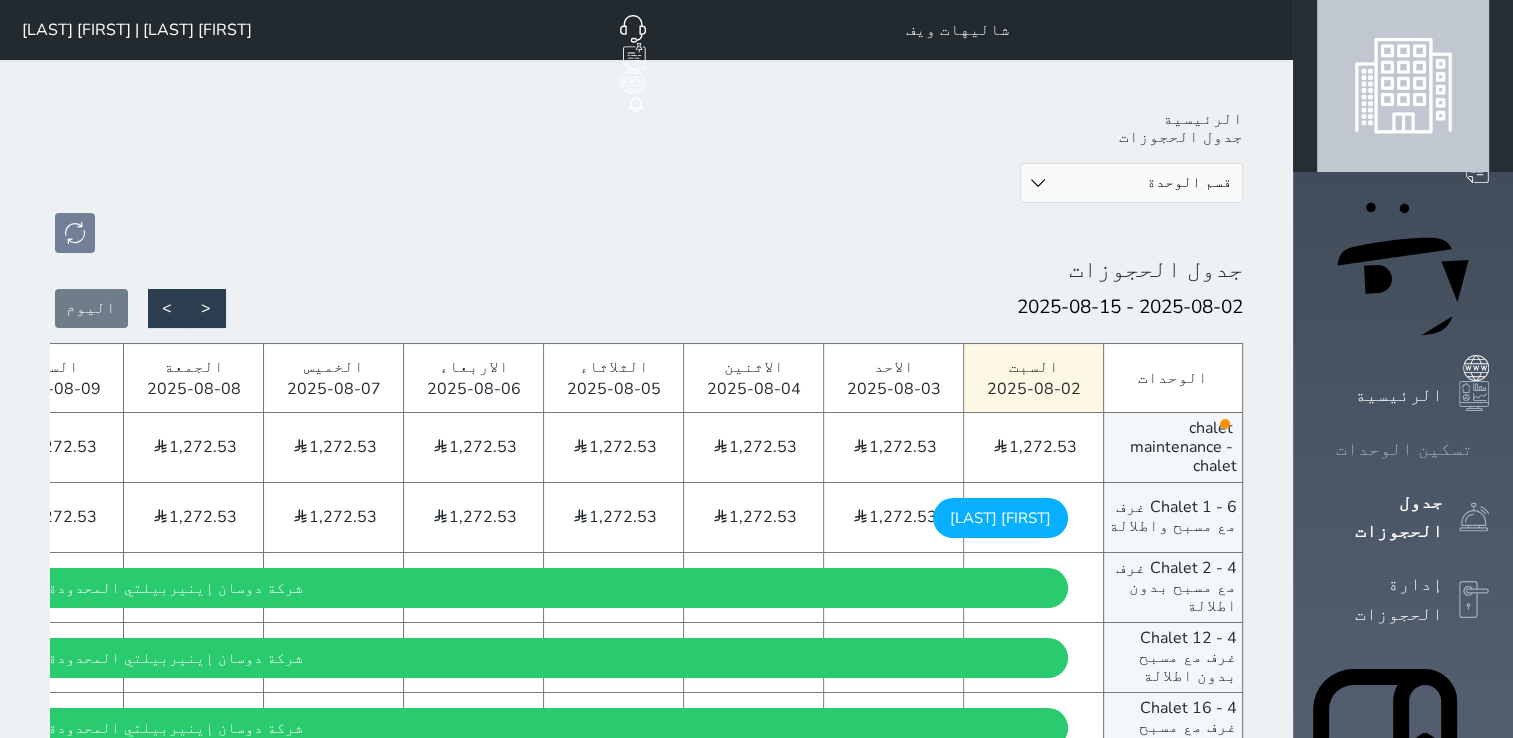click on "تسكين الوحدات" at bounding box center [1404, 449] 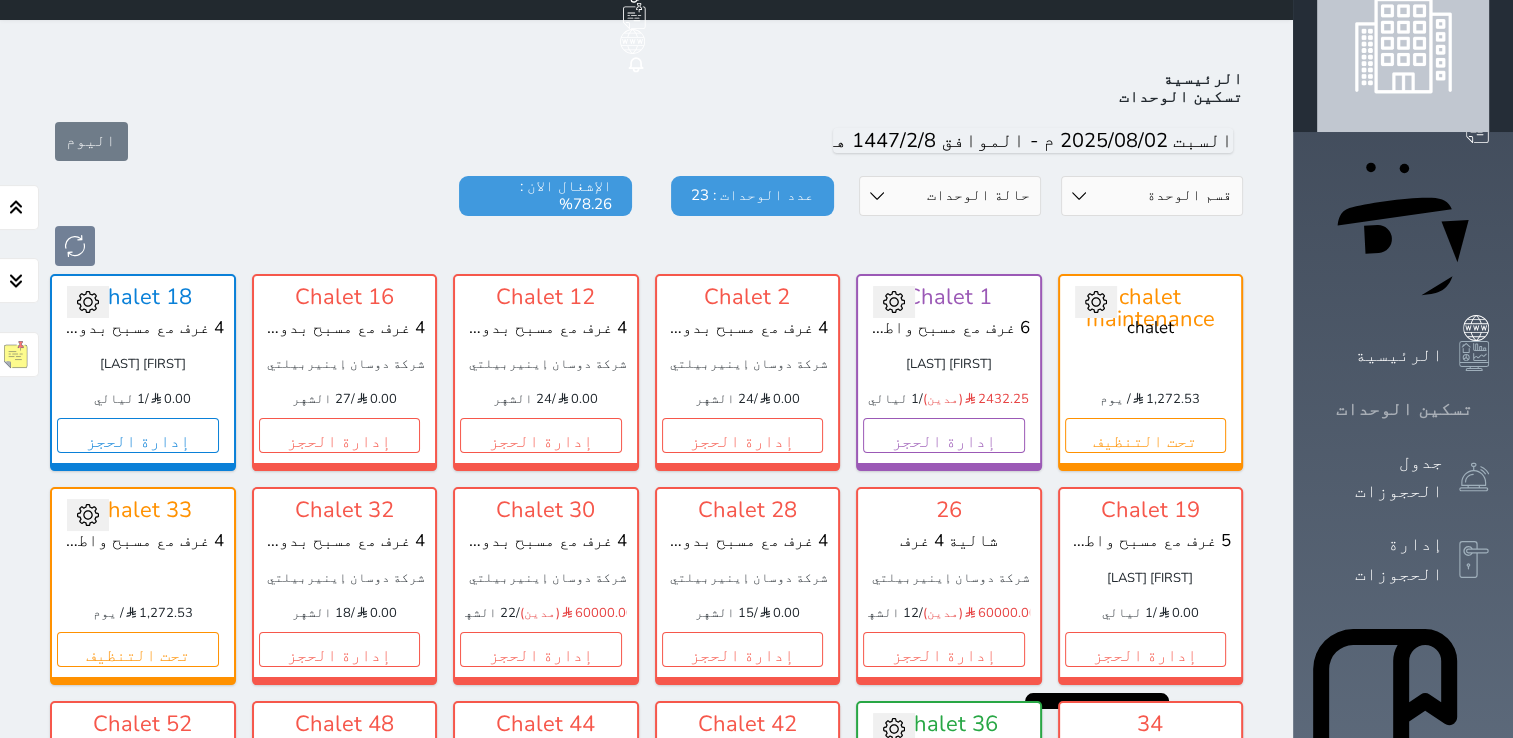 scroll, scrollTop: 78, scrollLeft: 0, axis: vertical 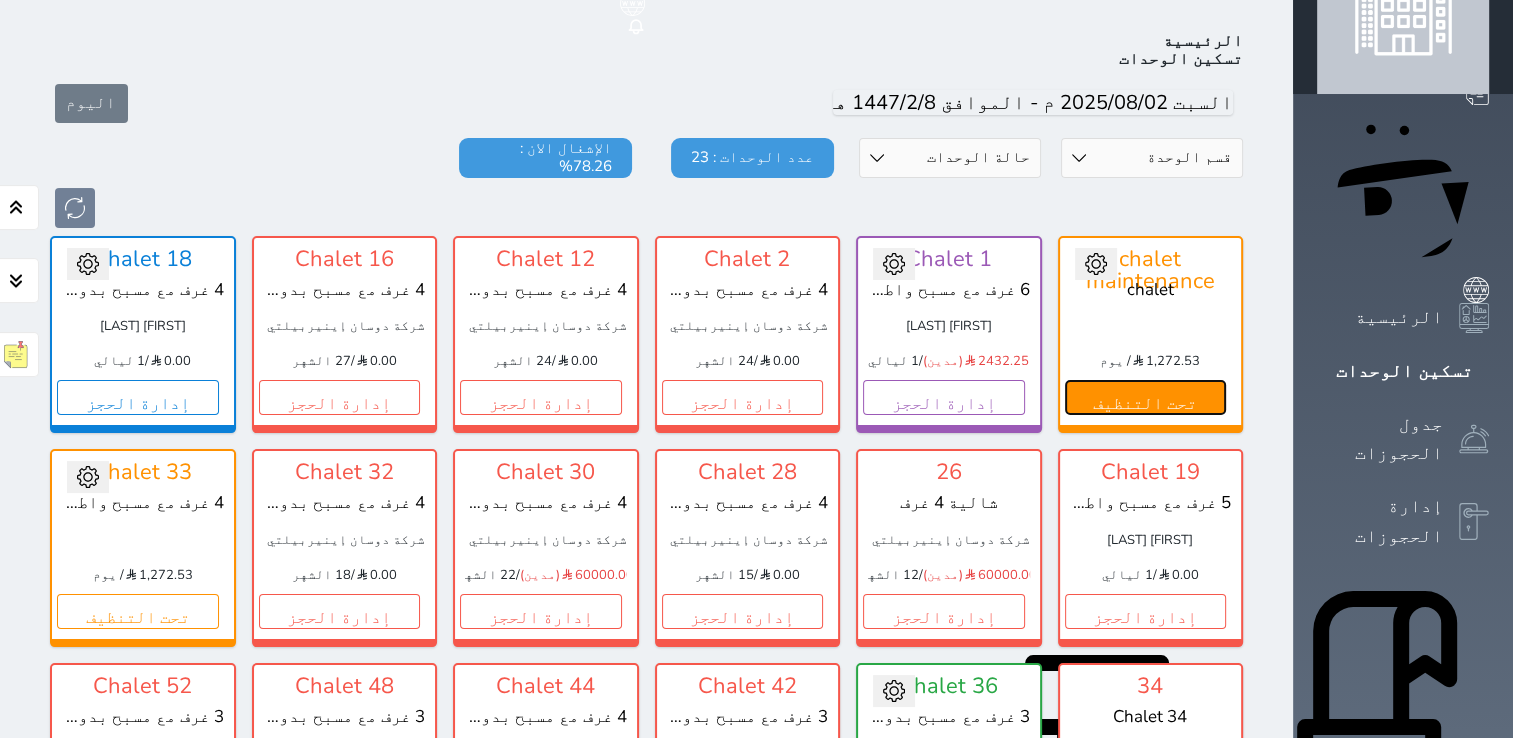 click on "تحت التنظيف" at bounding box center (1146, 397) 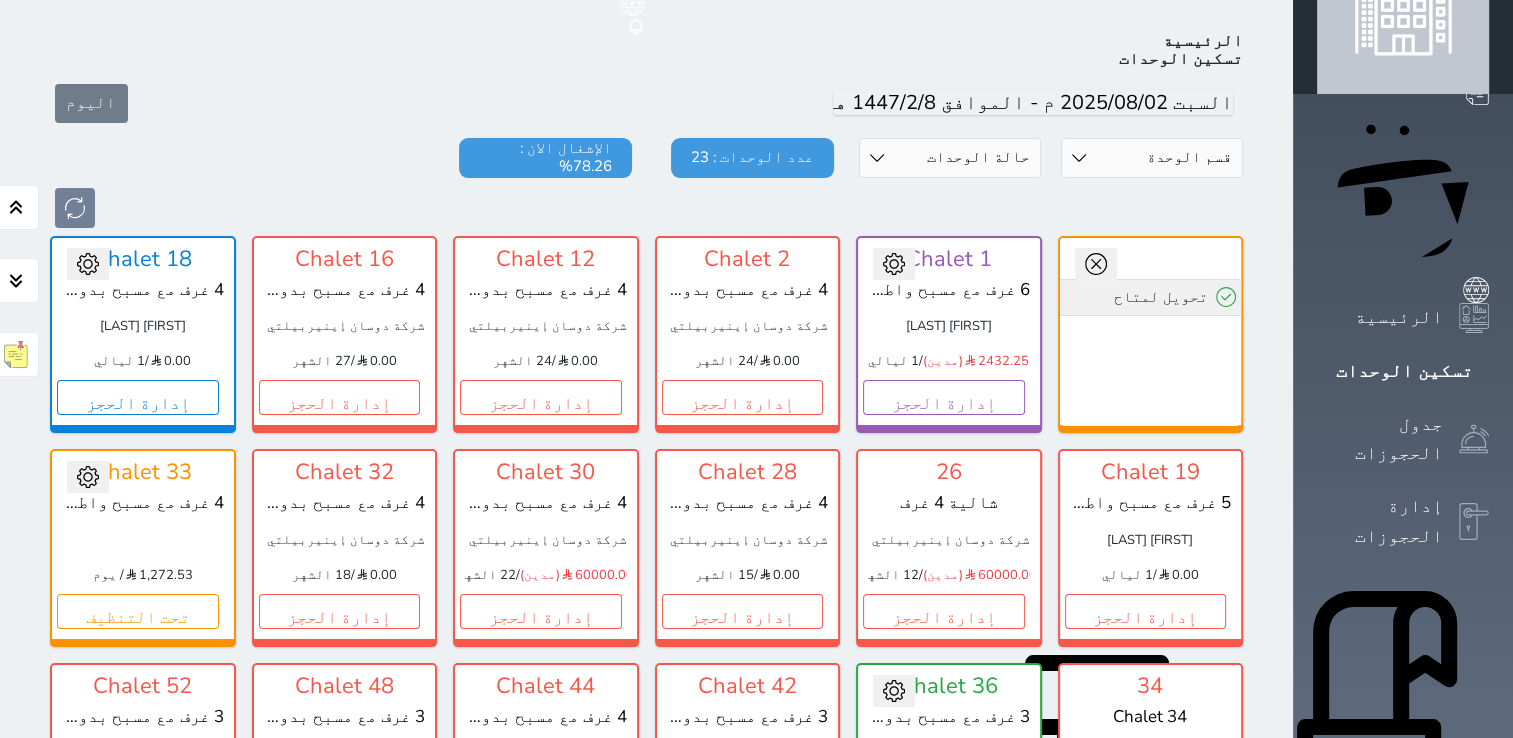 click on "تحويل لمتاح" at bounding box center [1151, 297] 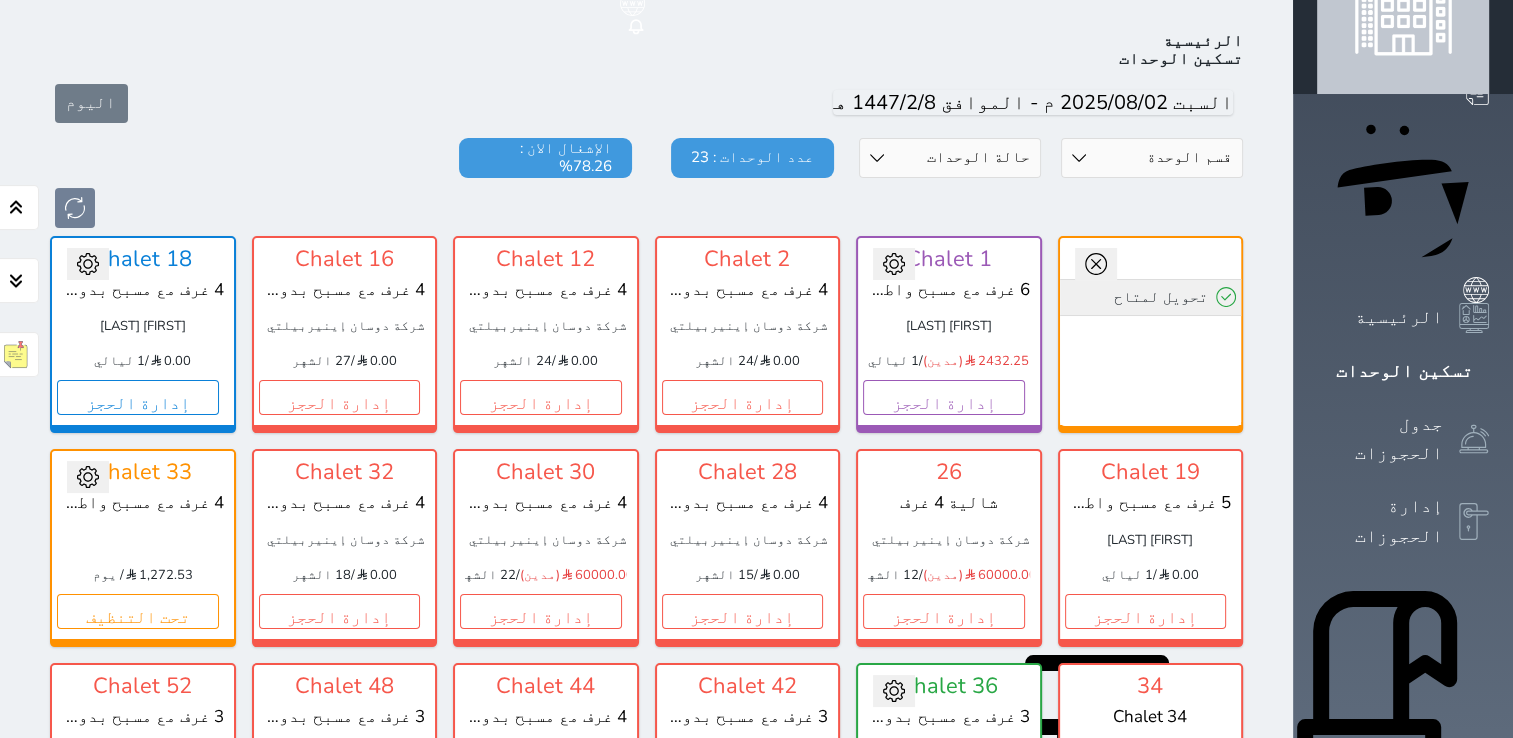 click on "تحويل لمتاح" at bounding box center (1151, 297) 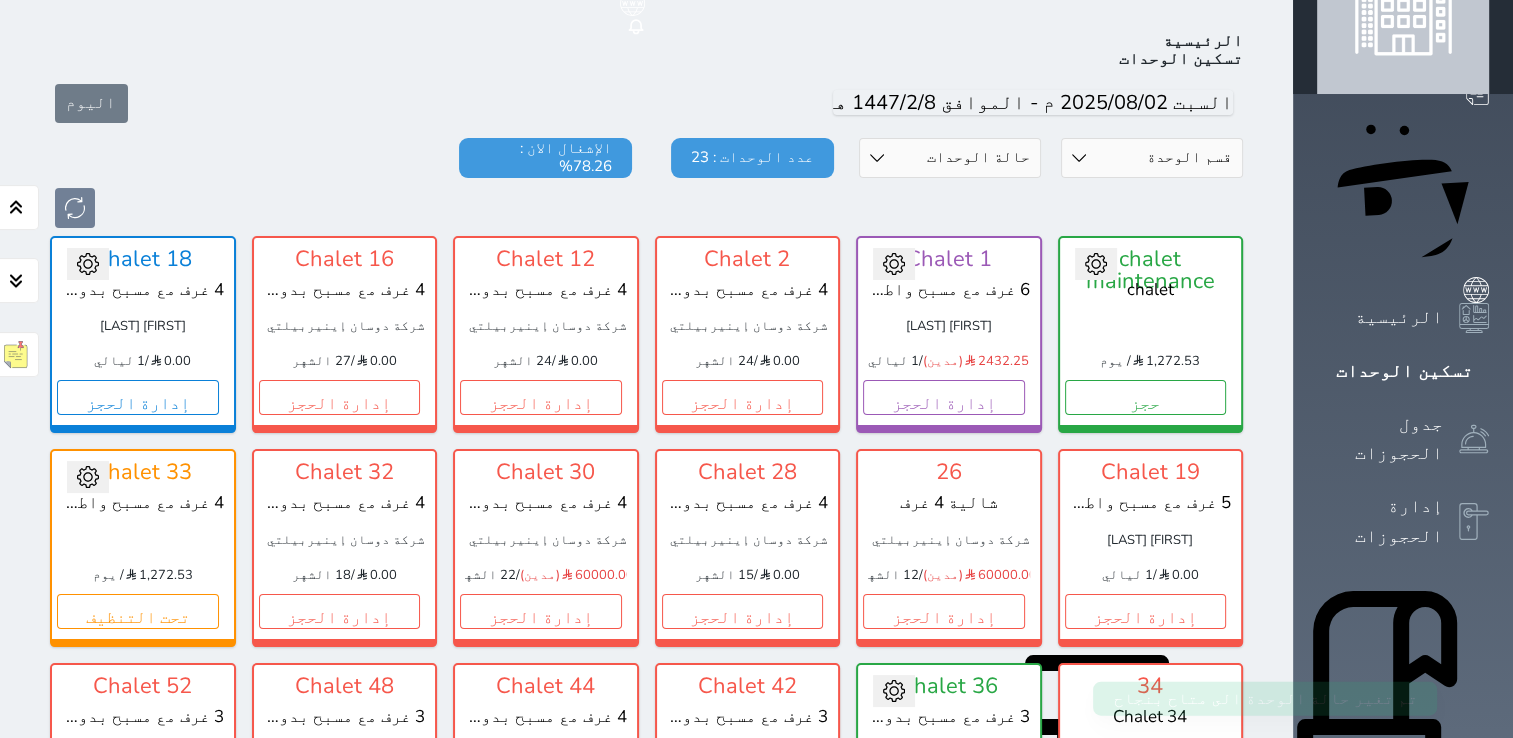 drag, startPoint x: 1277, startPoint y: 243, endPoint x: 1216, endPoint y: 155, distance: 107.07474 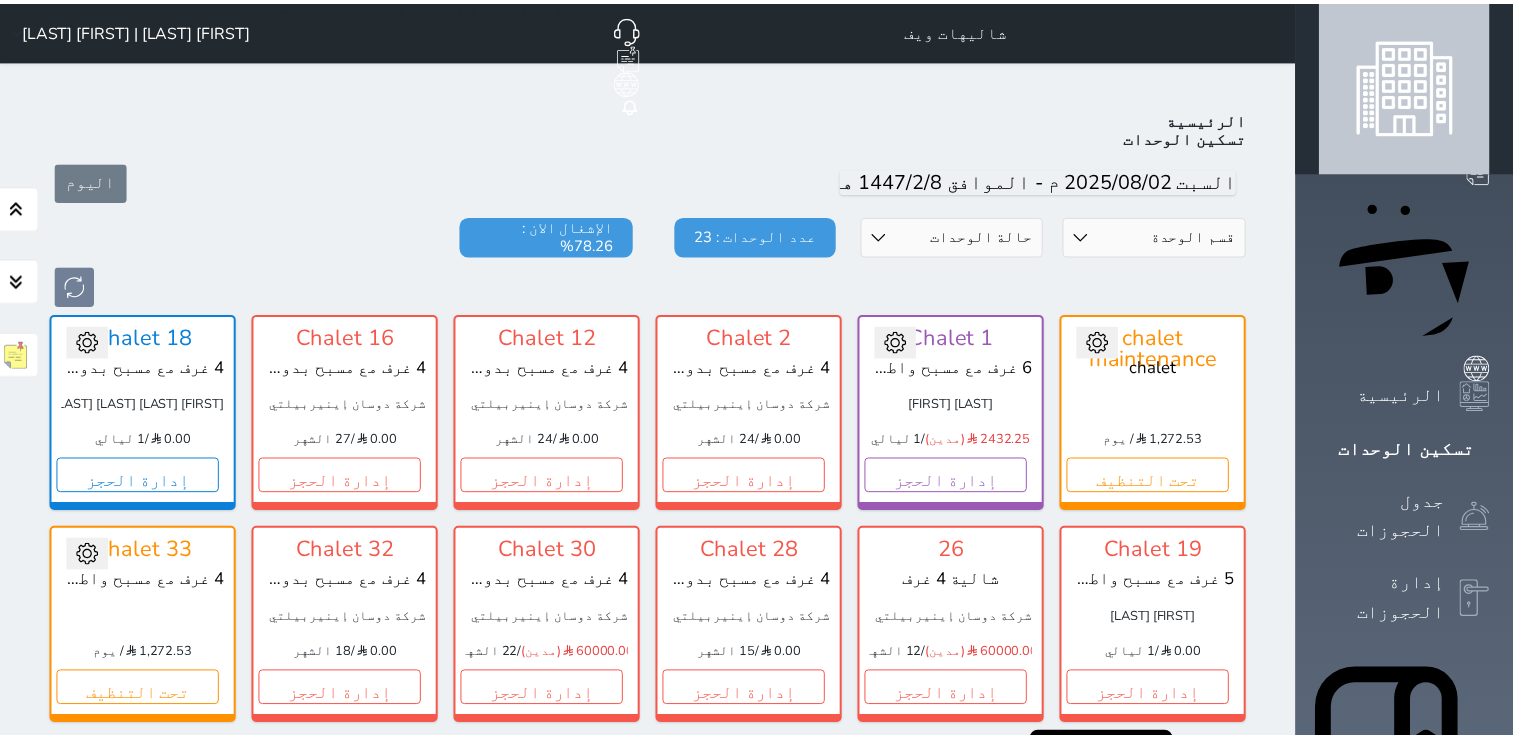 scroll, scrollTop: 78, scrollLeft: 0, axis: vertical 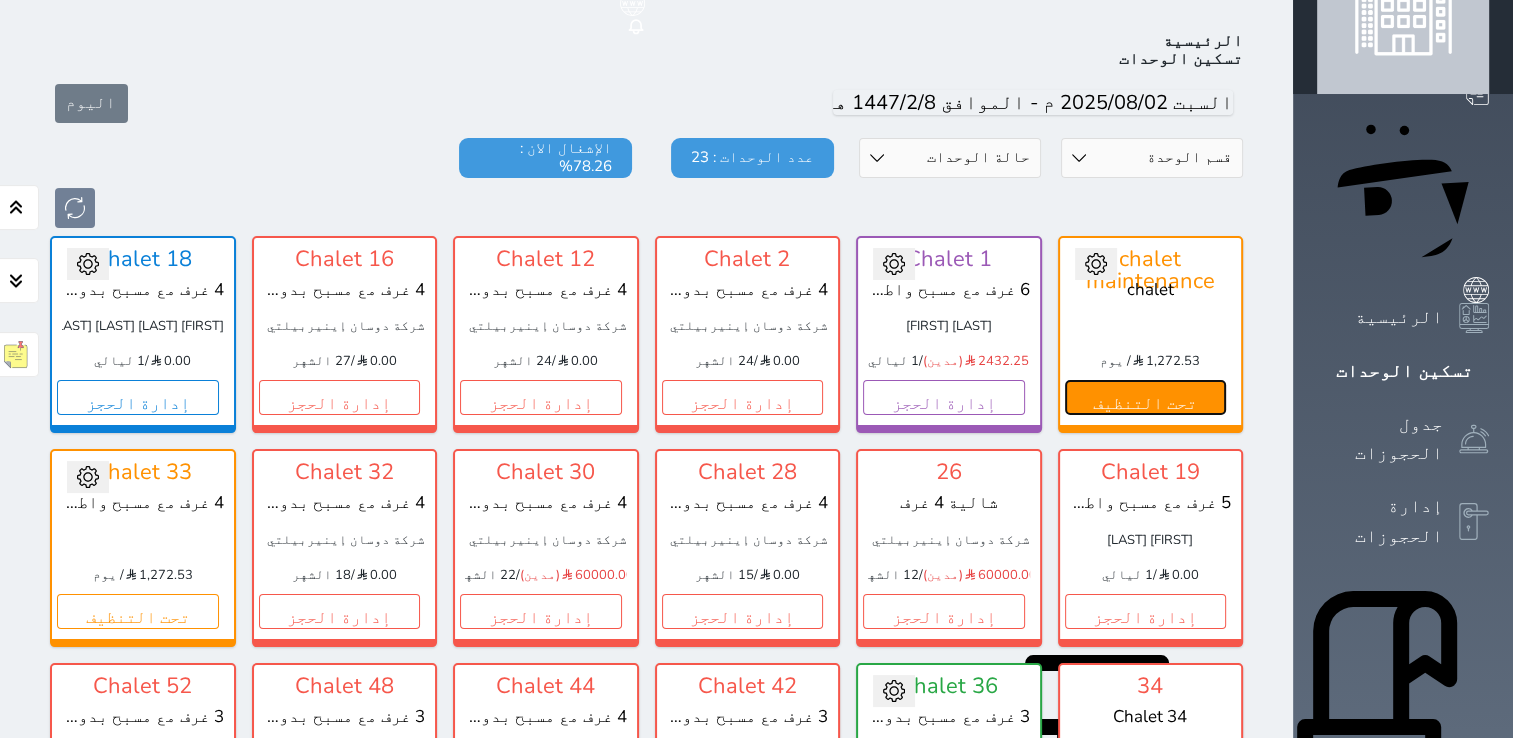 click on "تحت التنظيف" at bounding box center [1146, 397] 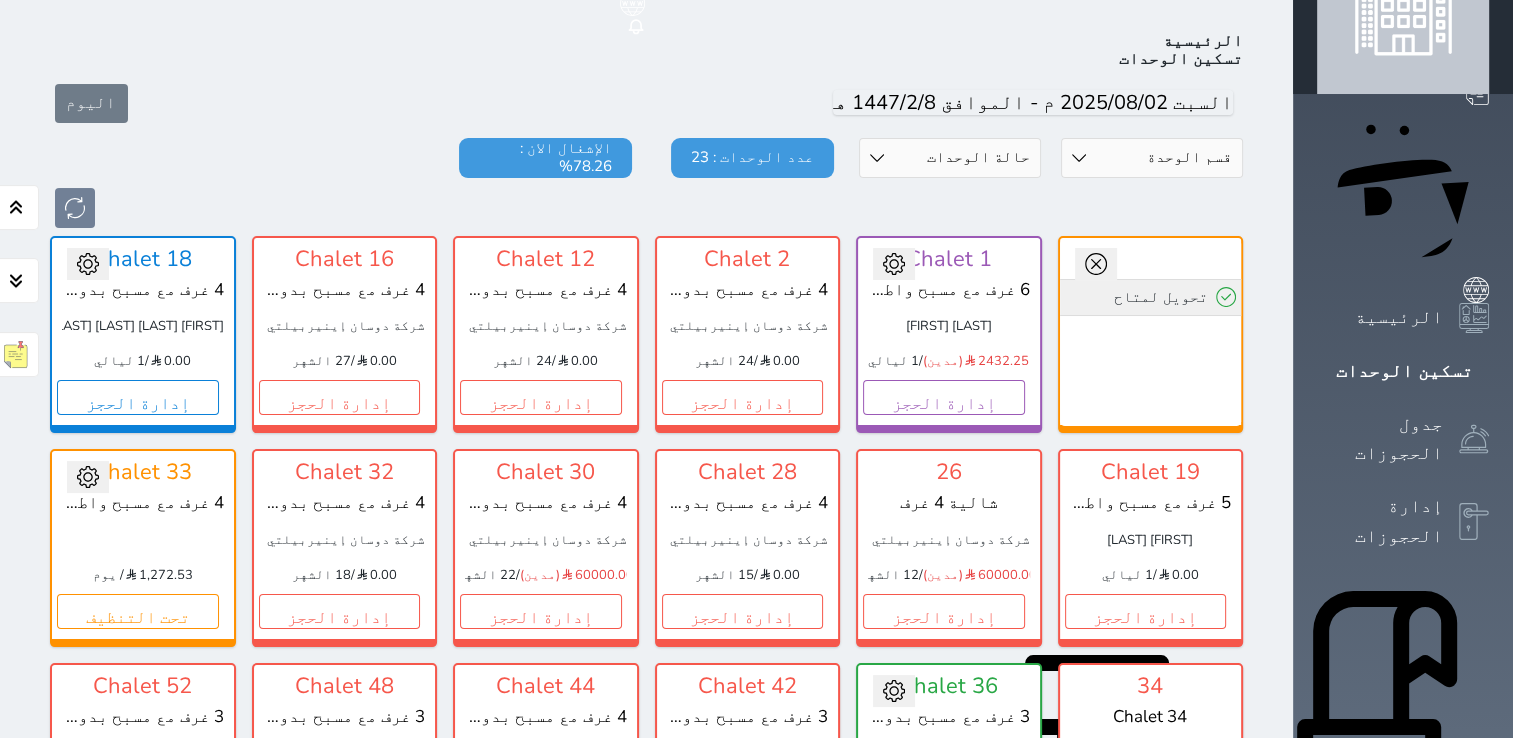 click on "تحويل لمتاح" at bounding box center [1151, 297] 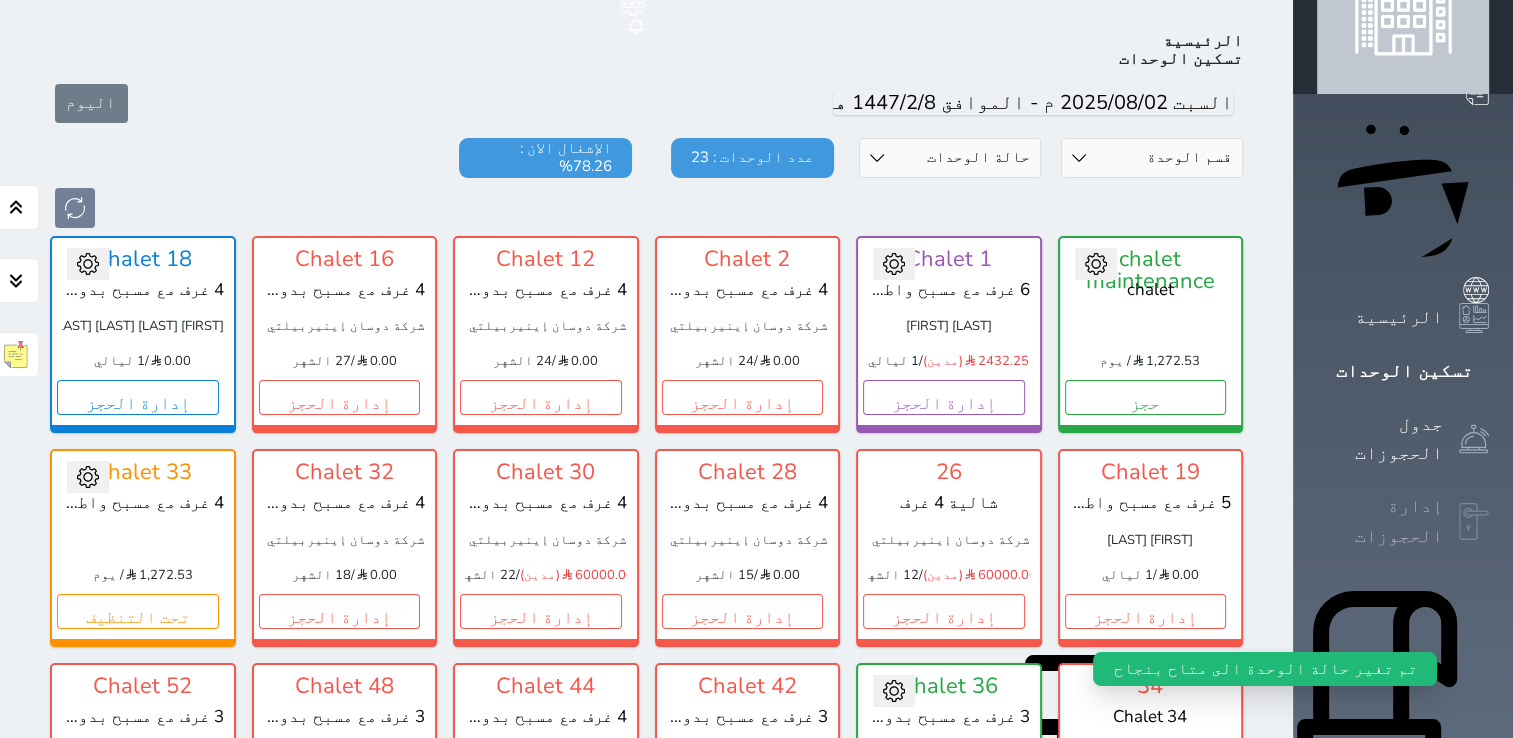 click on "إدارة الحجوزات" at bounding box center (1380, 521) 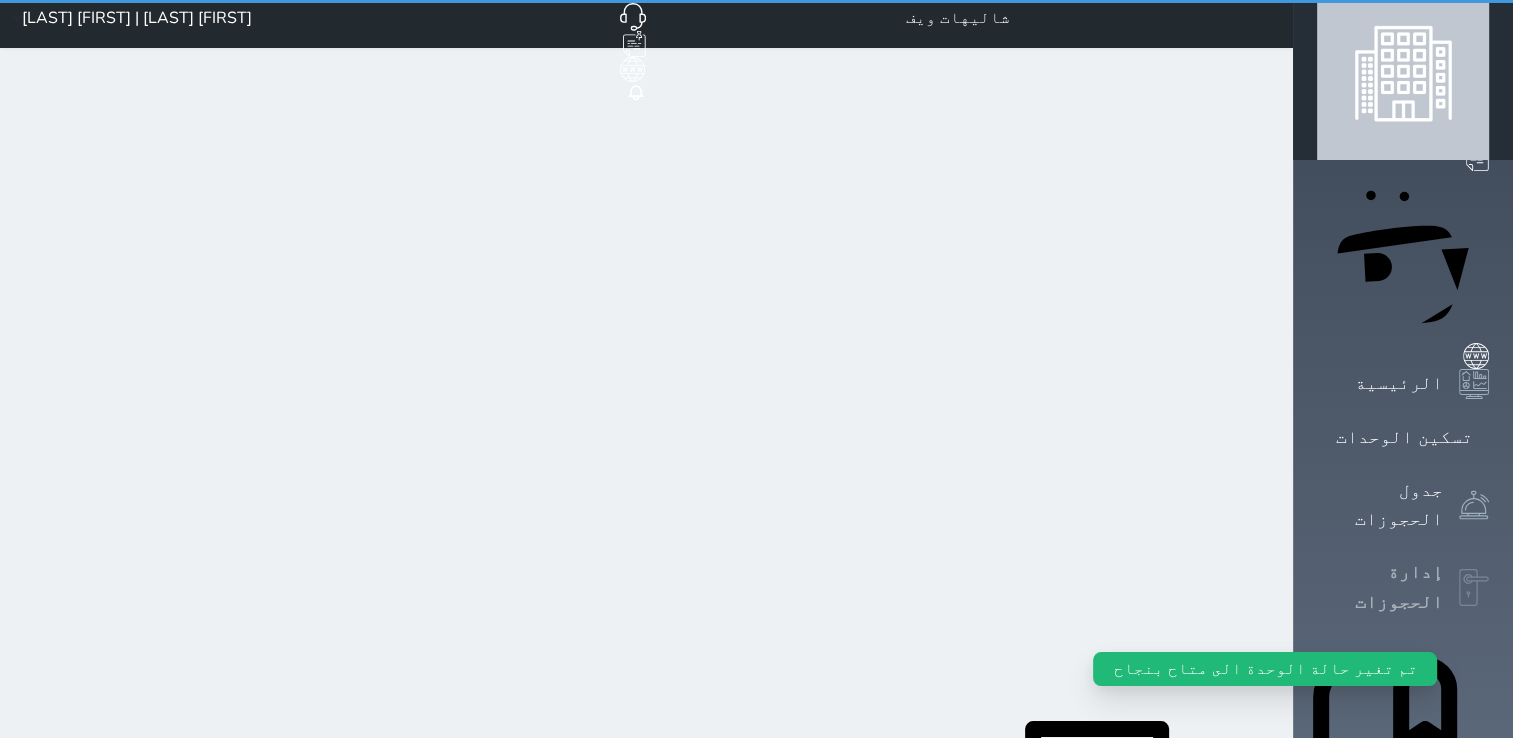 scroll, scrollTop: 0, scrollLeft: 0, axis: both 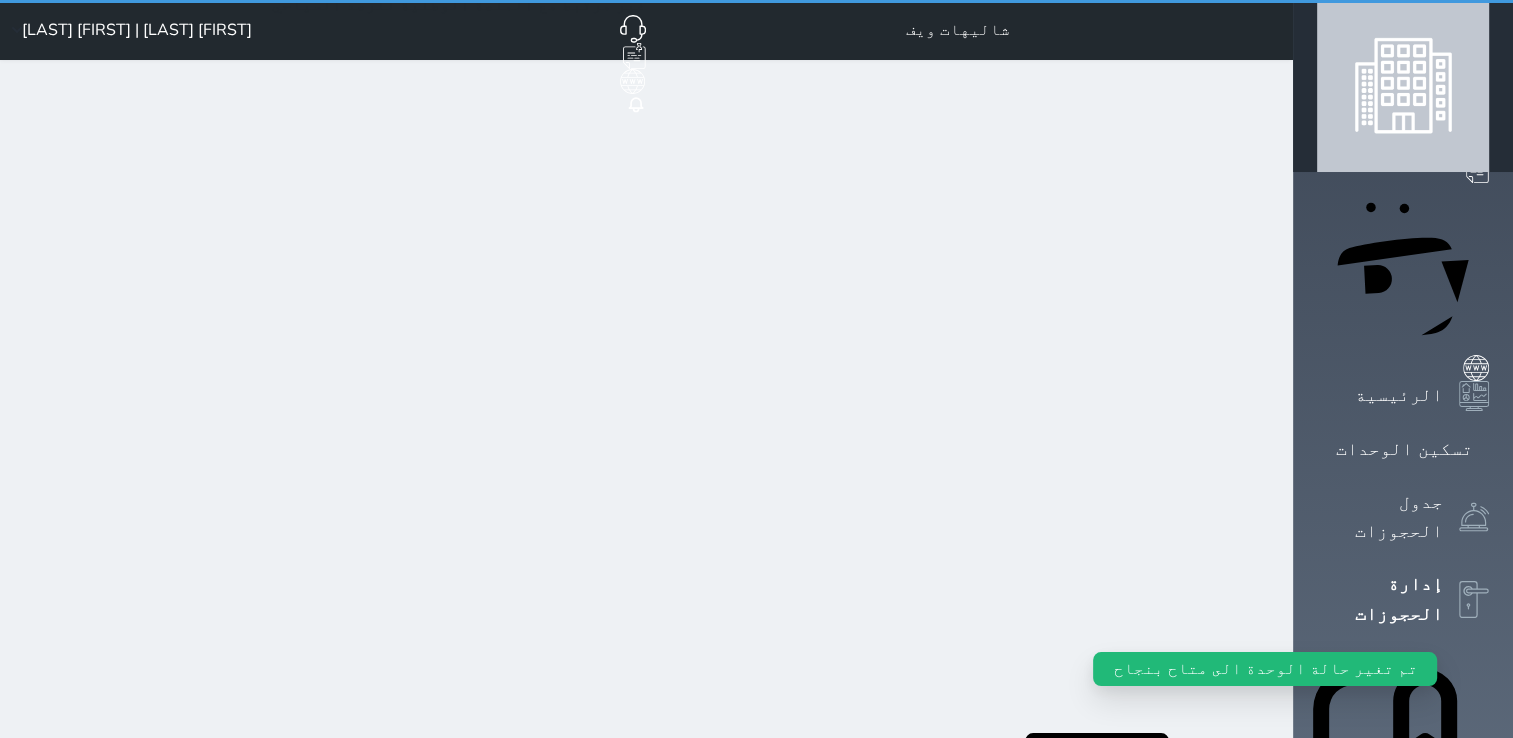 select on "open_all" 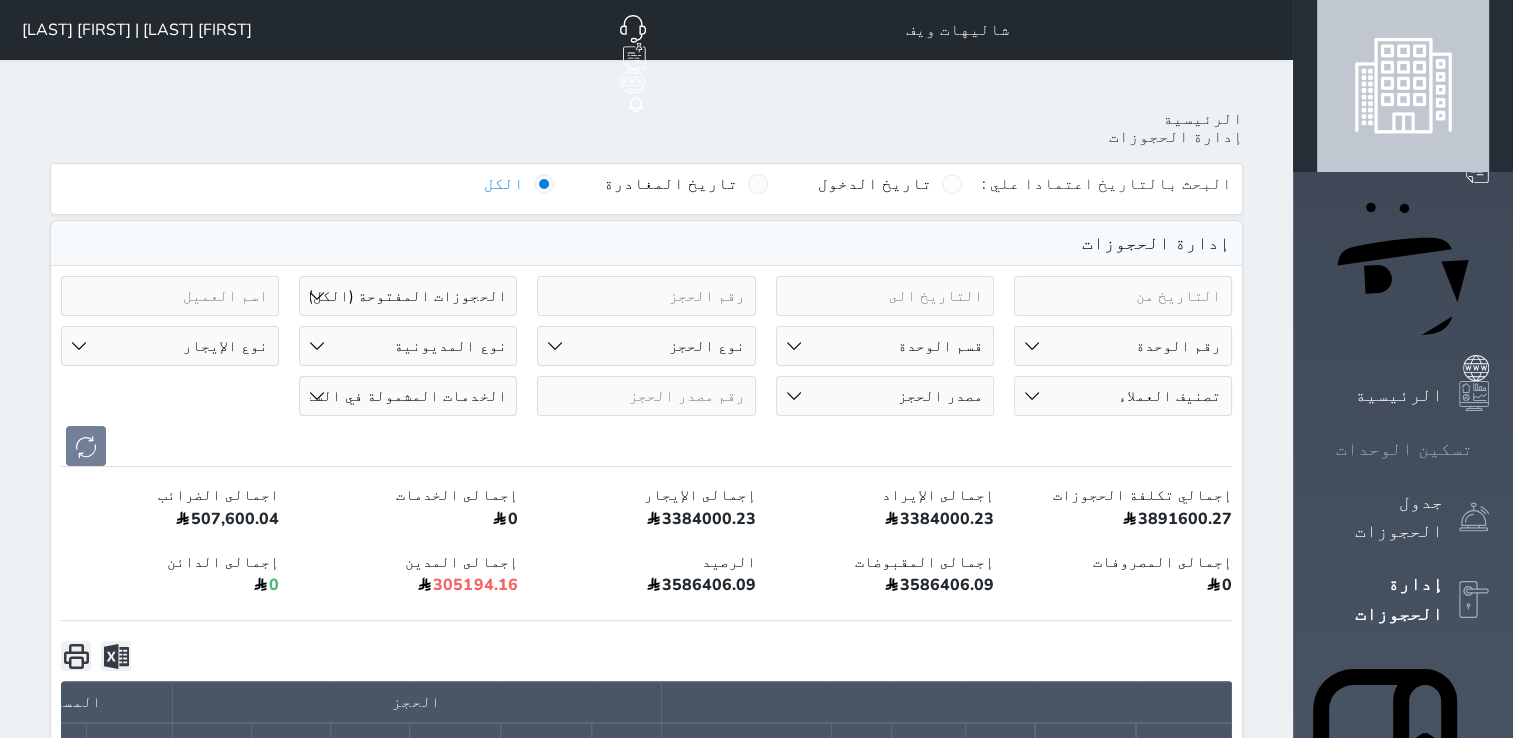 click on "تسكين الوحدات" at bounding box center [1404, 449] 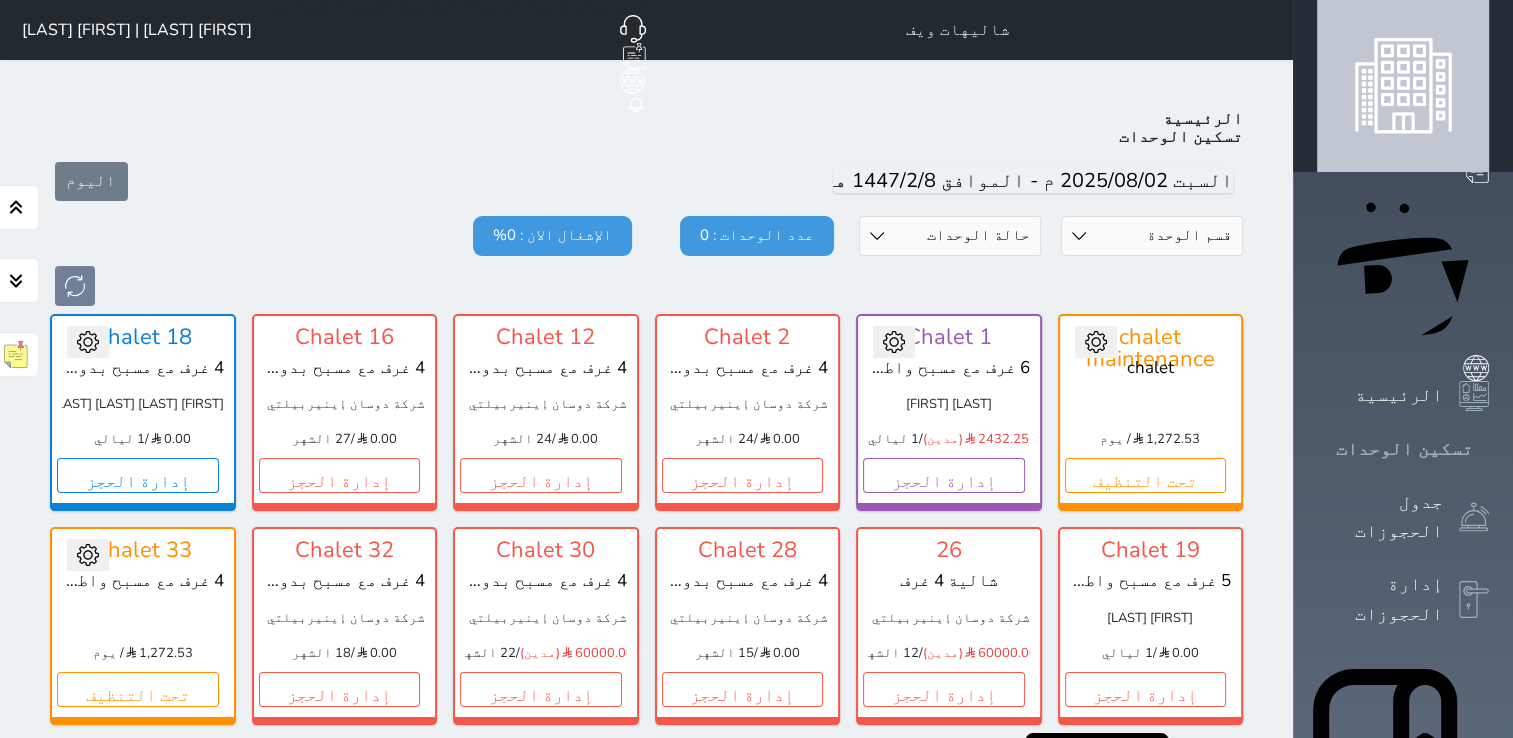 scroll, scrollTop: 78, scrollLeft: 0, axis: vertical 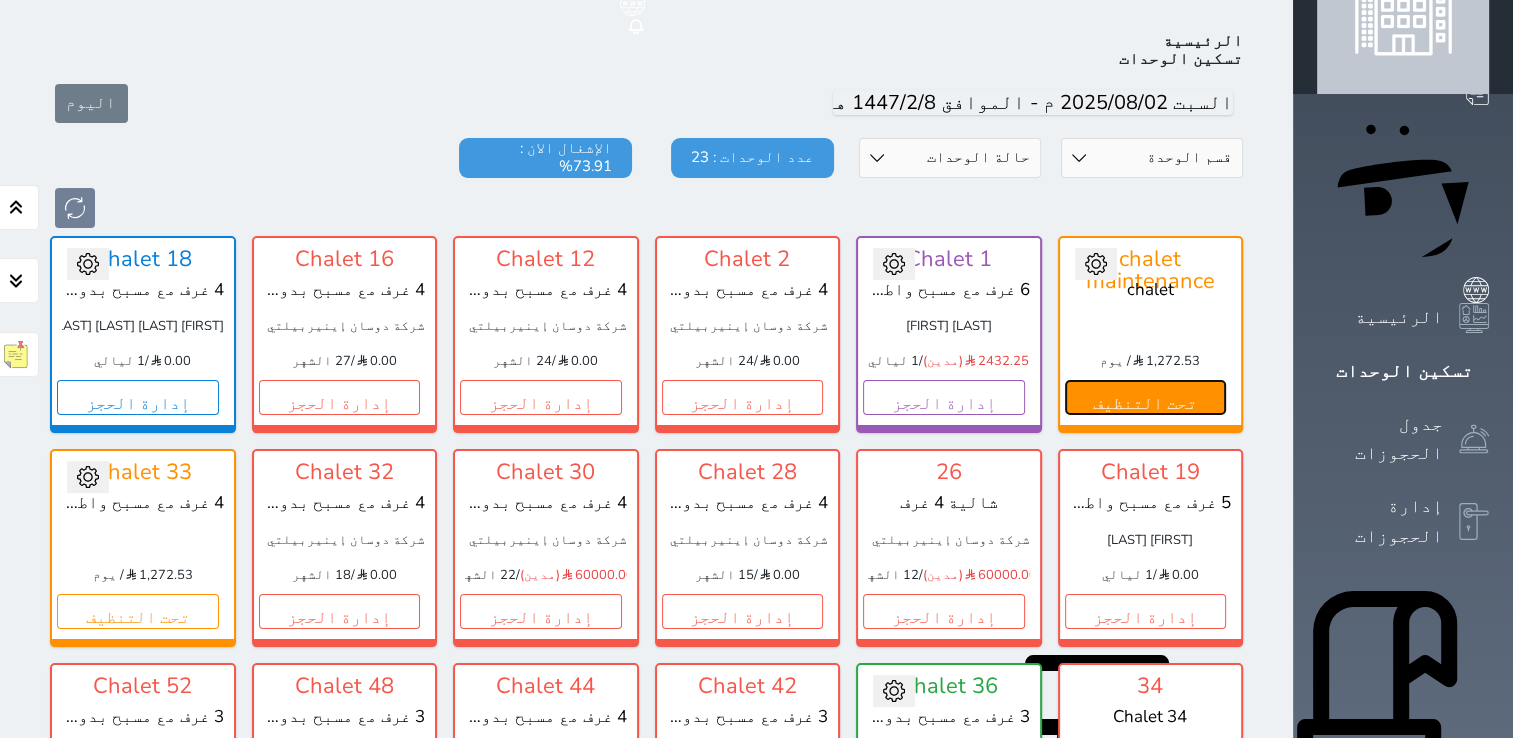 click on "تحت التنظيف" at bounding box center [1146, 397] 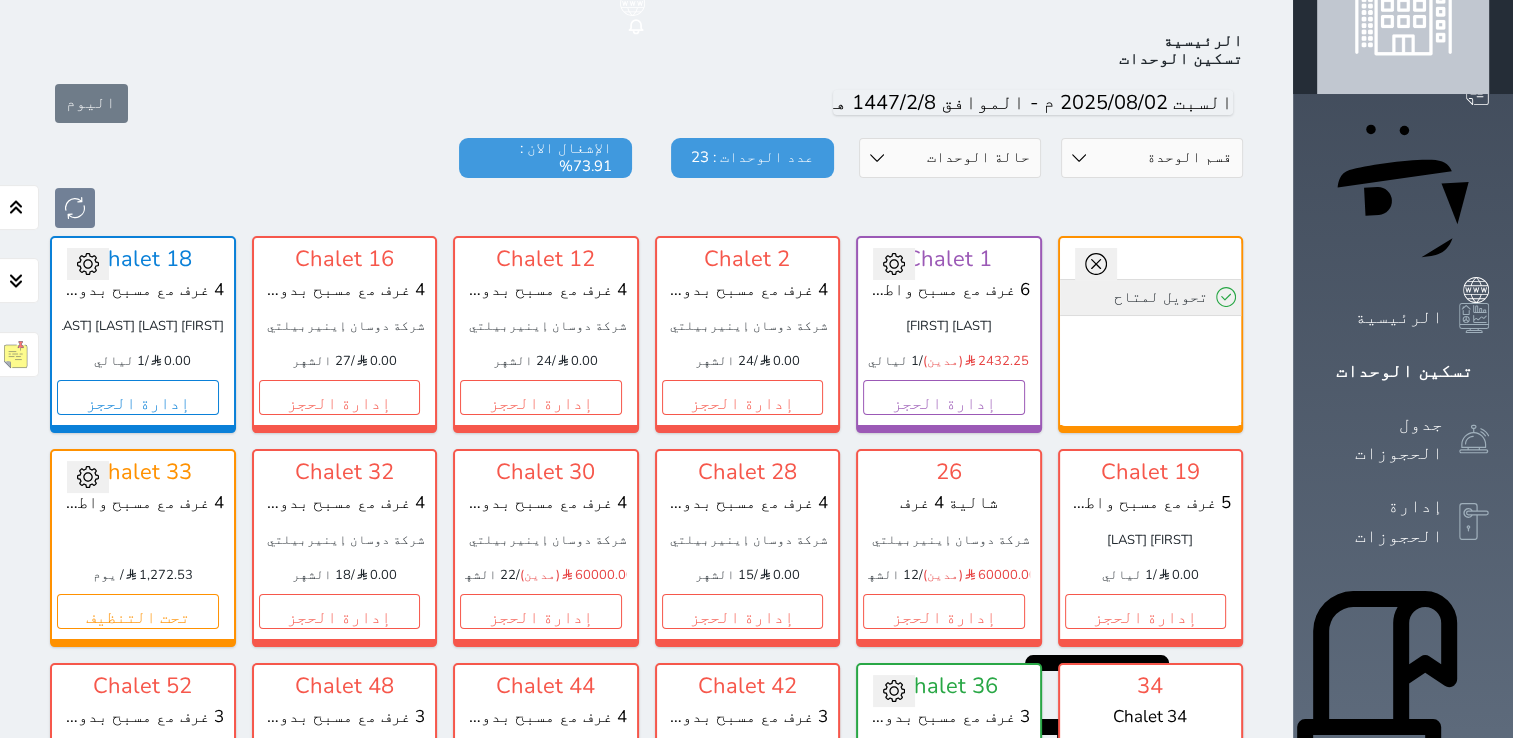 click on "تحويل لمتاح" at bounding box center [1151, 297] 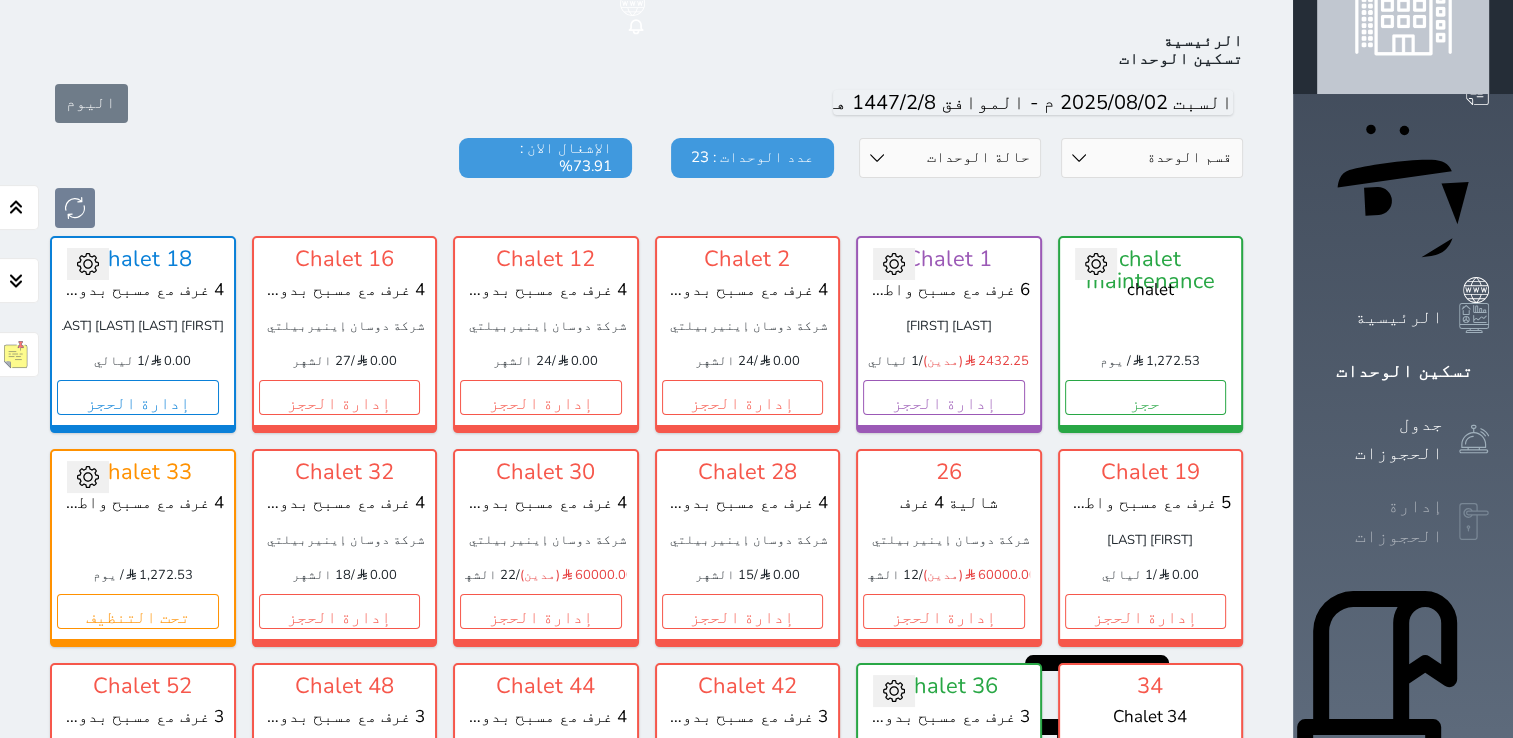 click on "إدارة الحجوزات" at bounding box center (1380, 521) 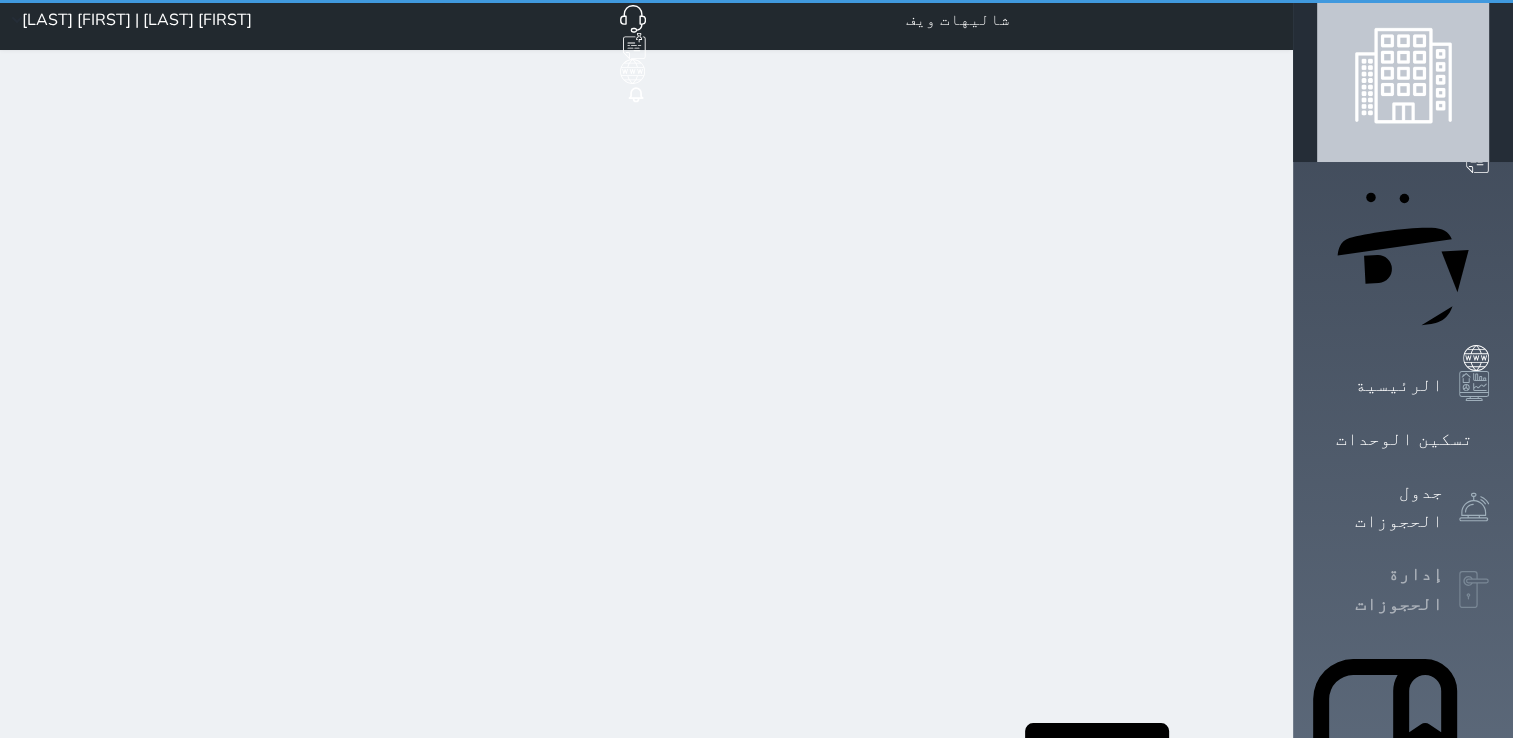 scroll, scrollTop: 0, scrollLeft: 0, axis: both 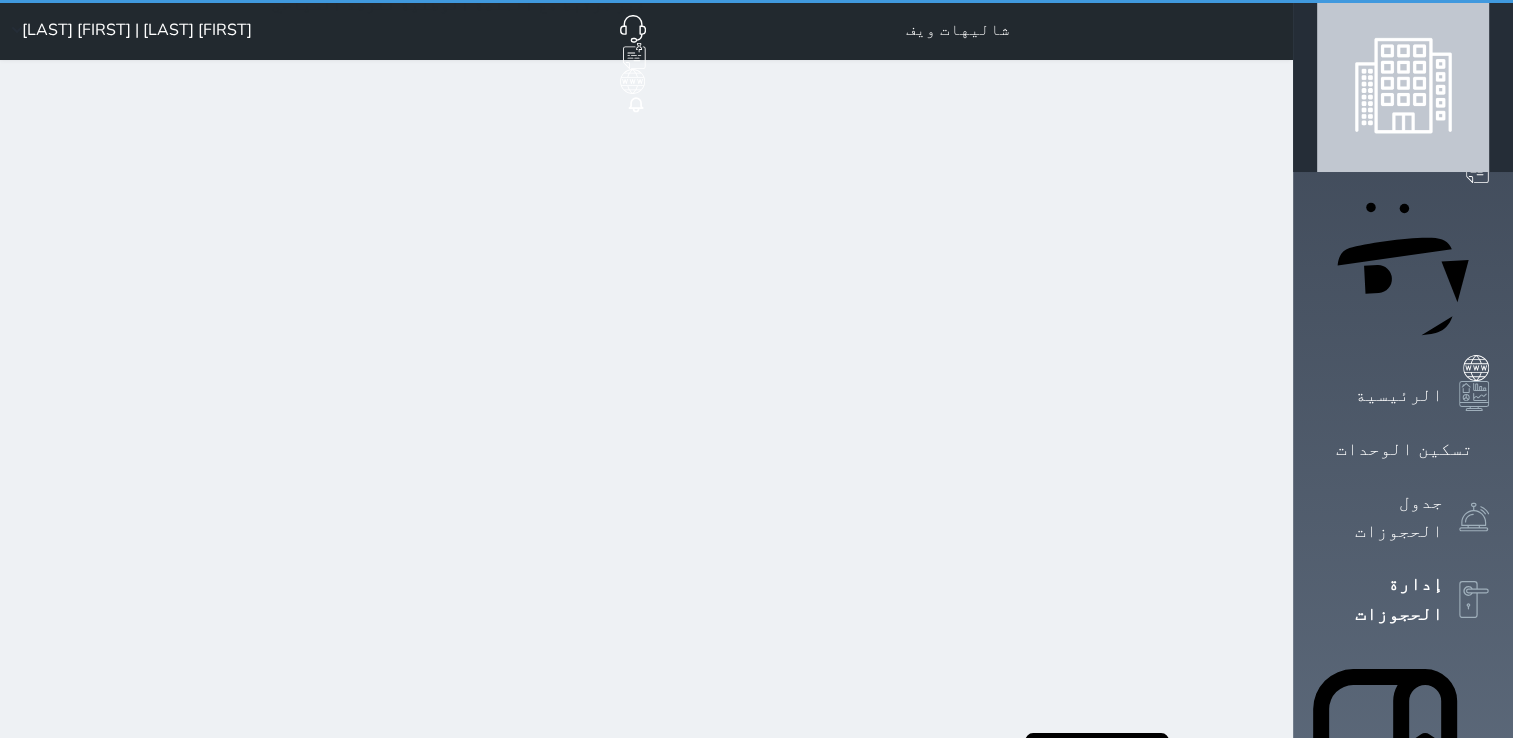 select on "open_all" 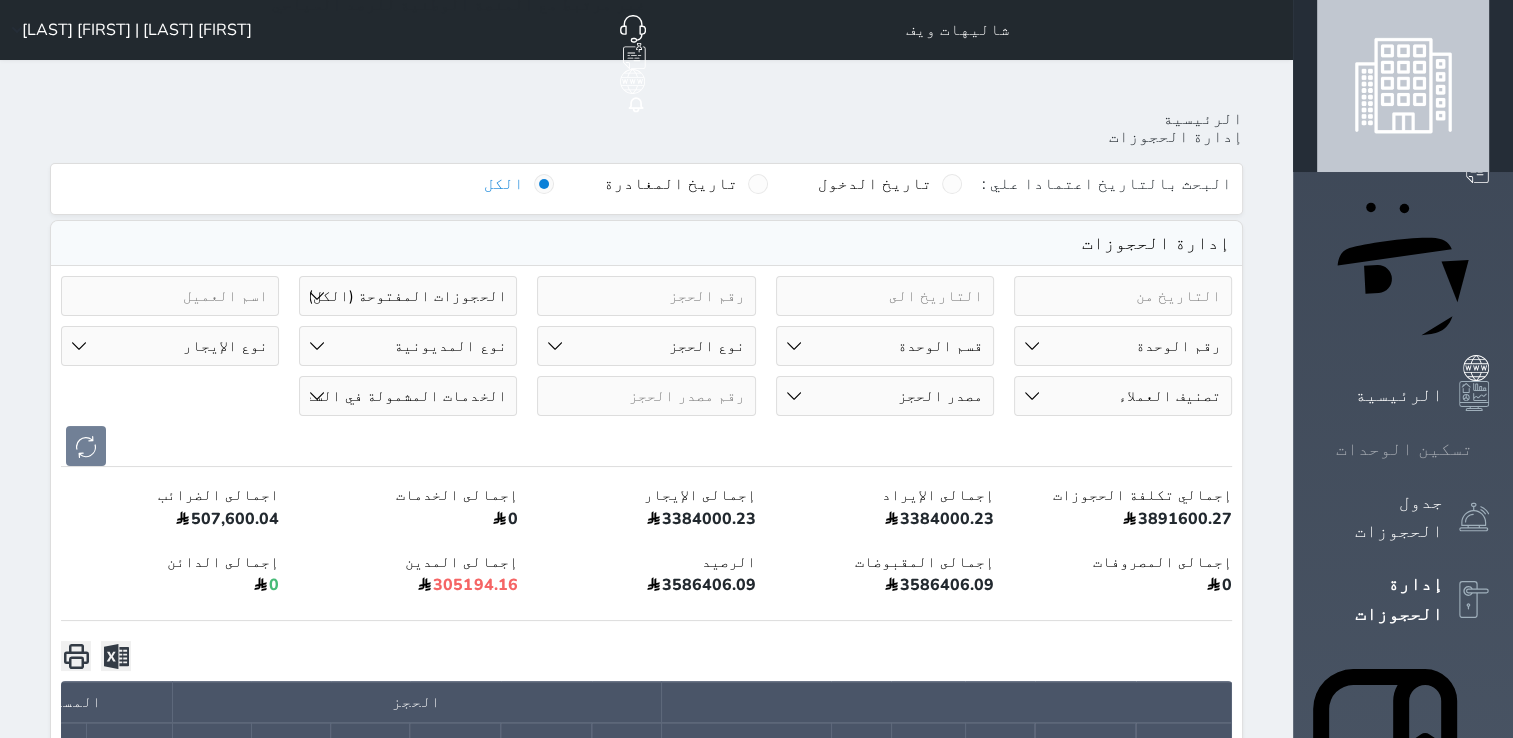 click on "تسكين الوحدات" at bounding box center (1404, 449) 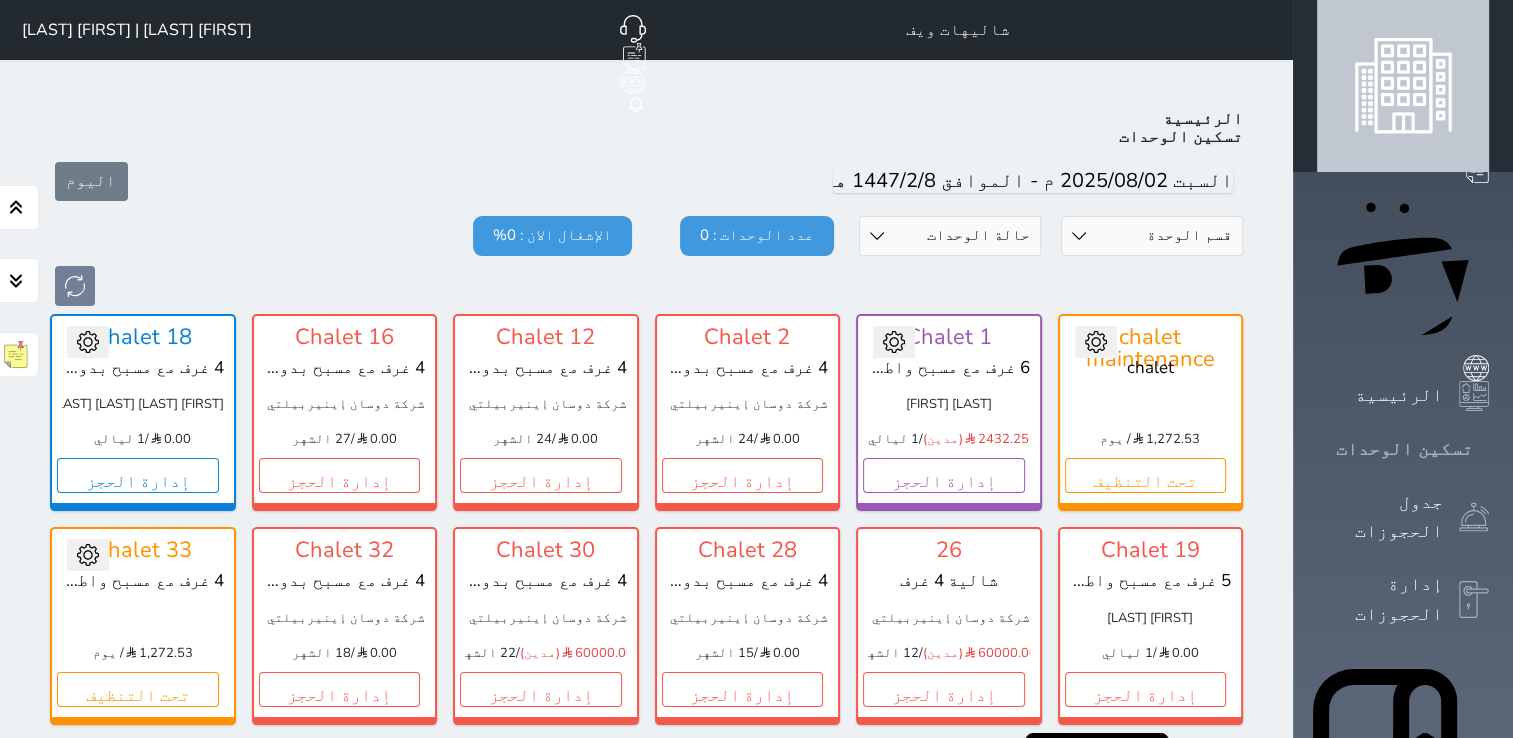 scroll, scrollTop: 78, scrollLeft: 0, axis: vertical 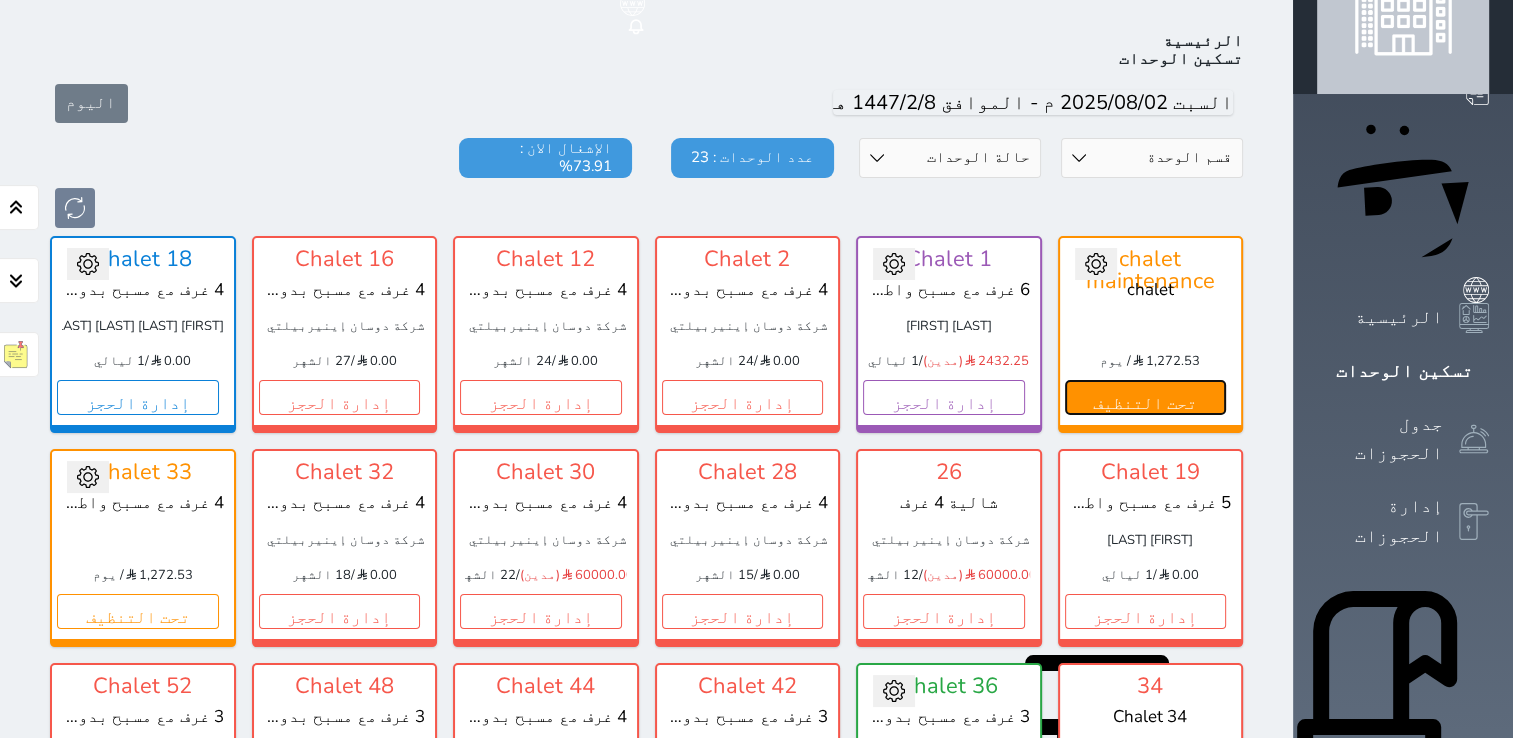 click on "تحت التنظيف" at bounding box center (1146, 397) 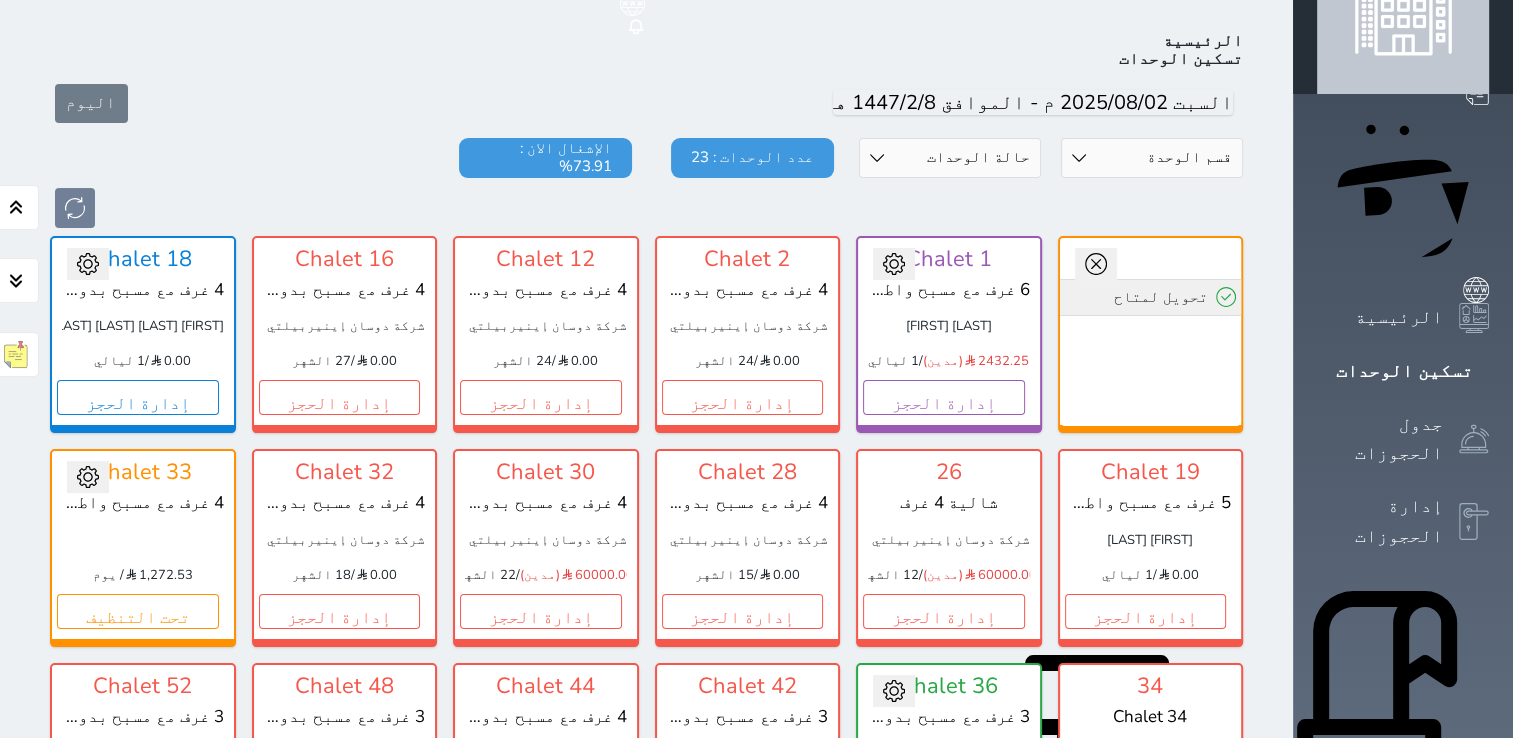 click on "تحويل لمتاح" at bounding box center [1151, 297] 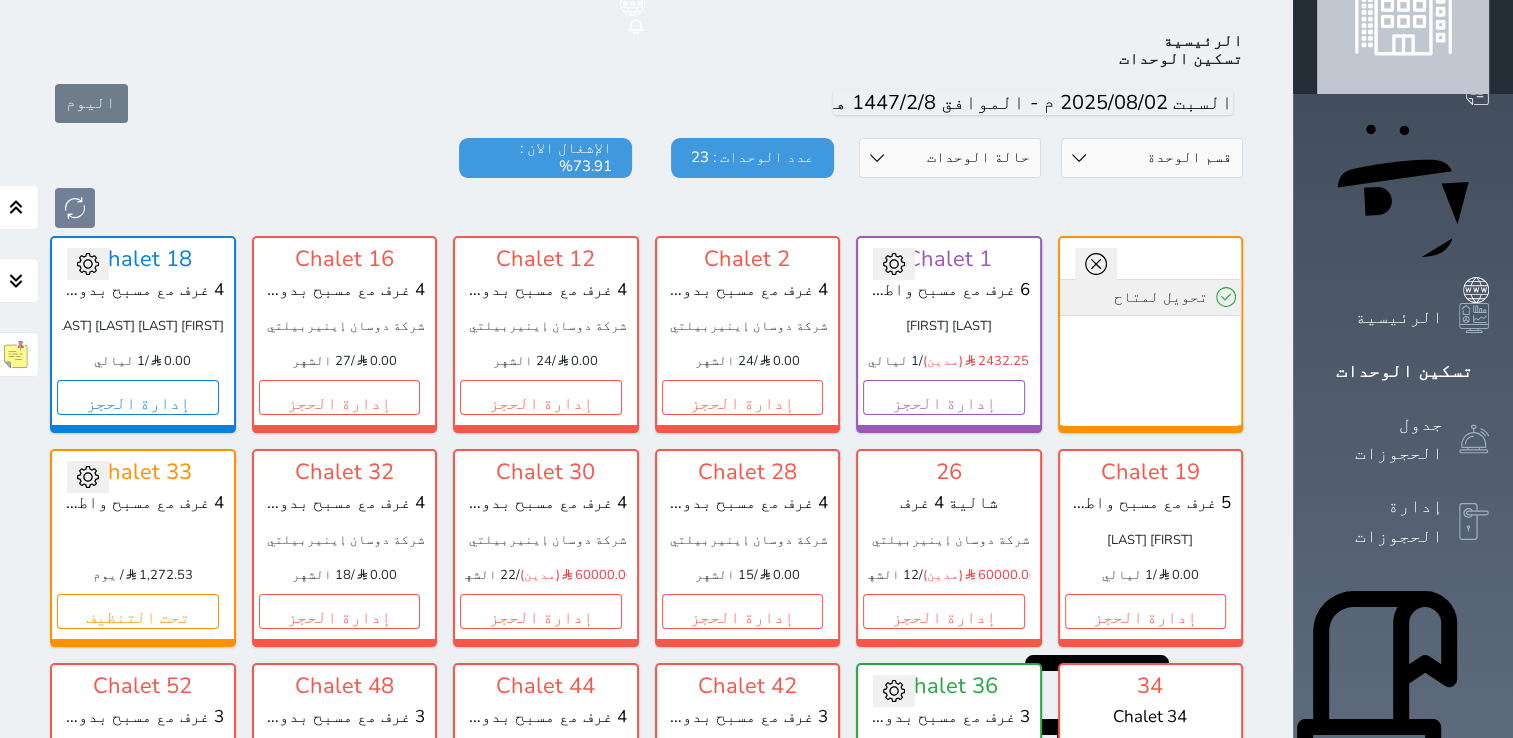 click on "تحويل لمتاح" at bounding box center (1151, 297) 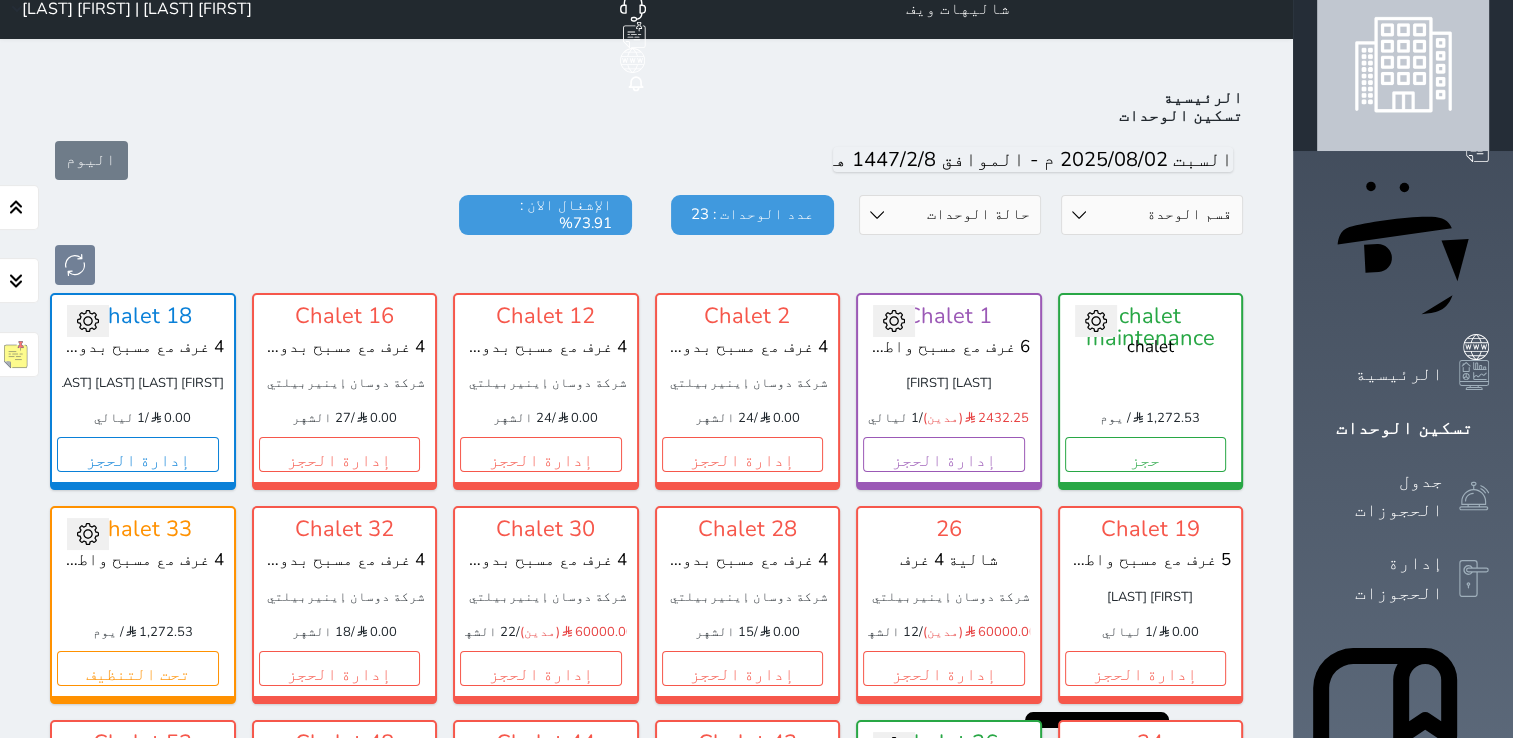 scroll, scrollTop: 0, scrollLeft: 0, axis: both 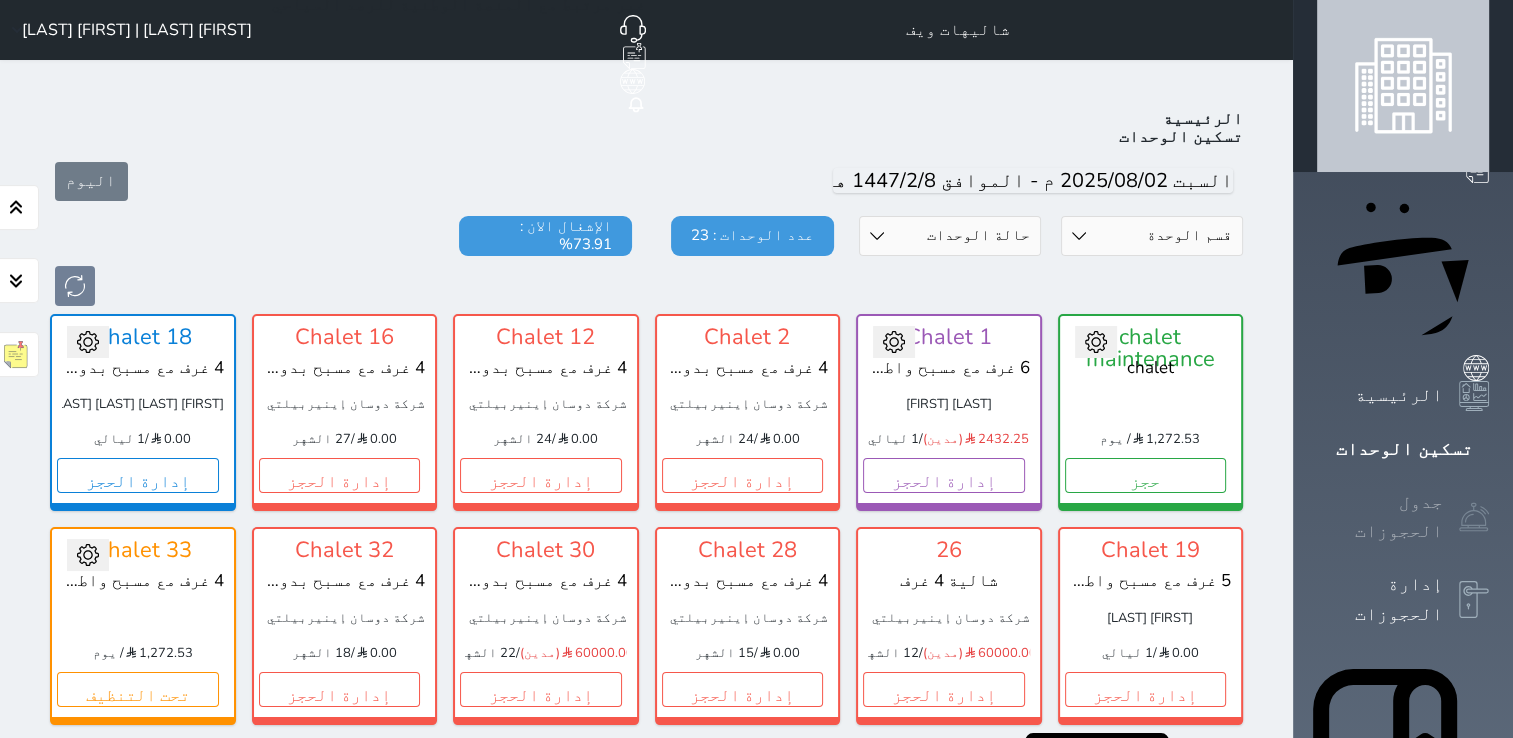 click on "جدول الحجوزات" at bounding box center [1380, 517] 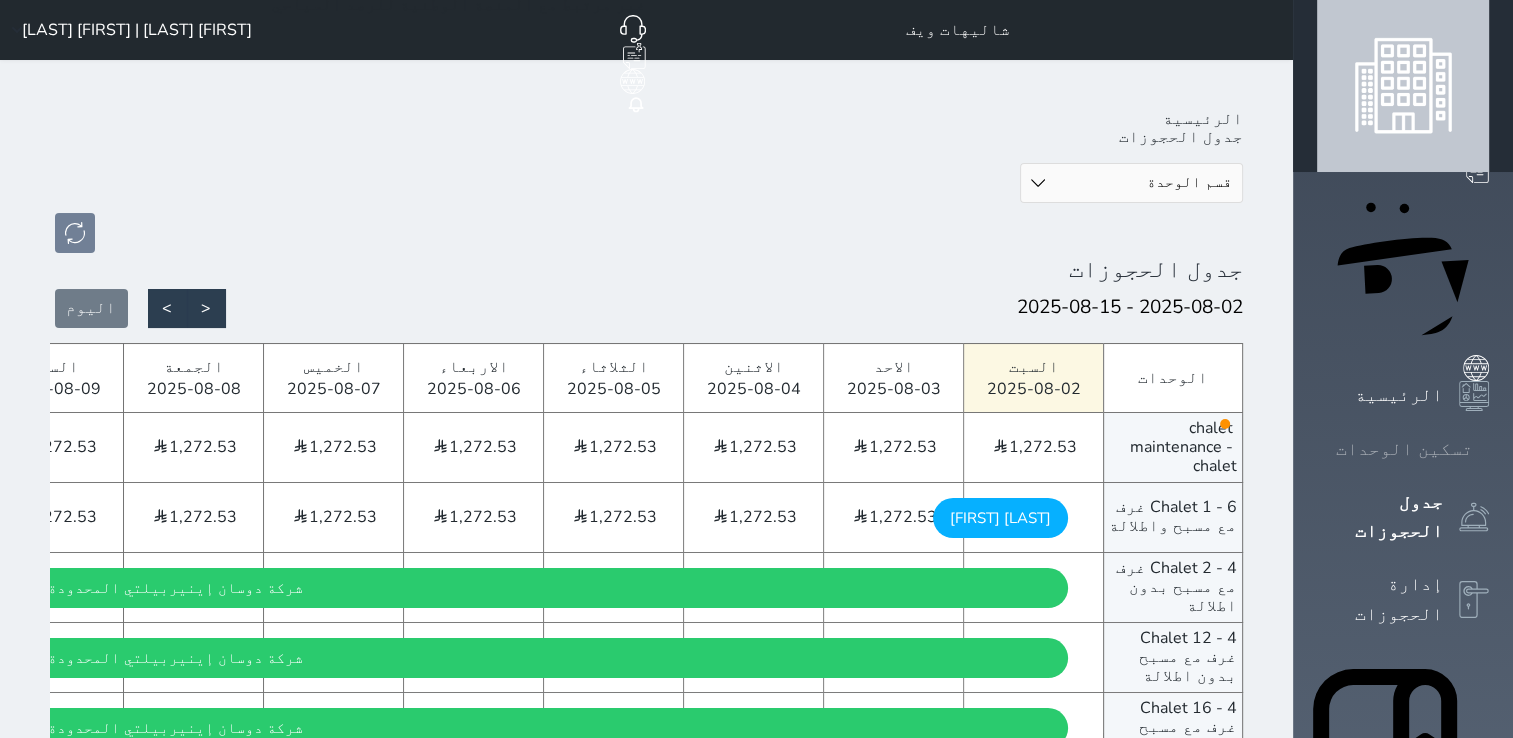 click on "تسكين الوحدات" at bounding box center (1404, 449) 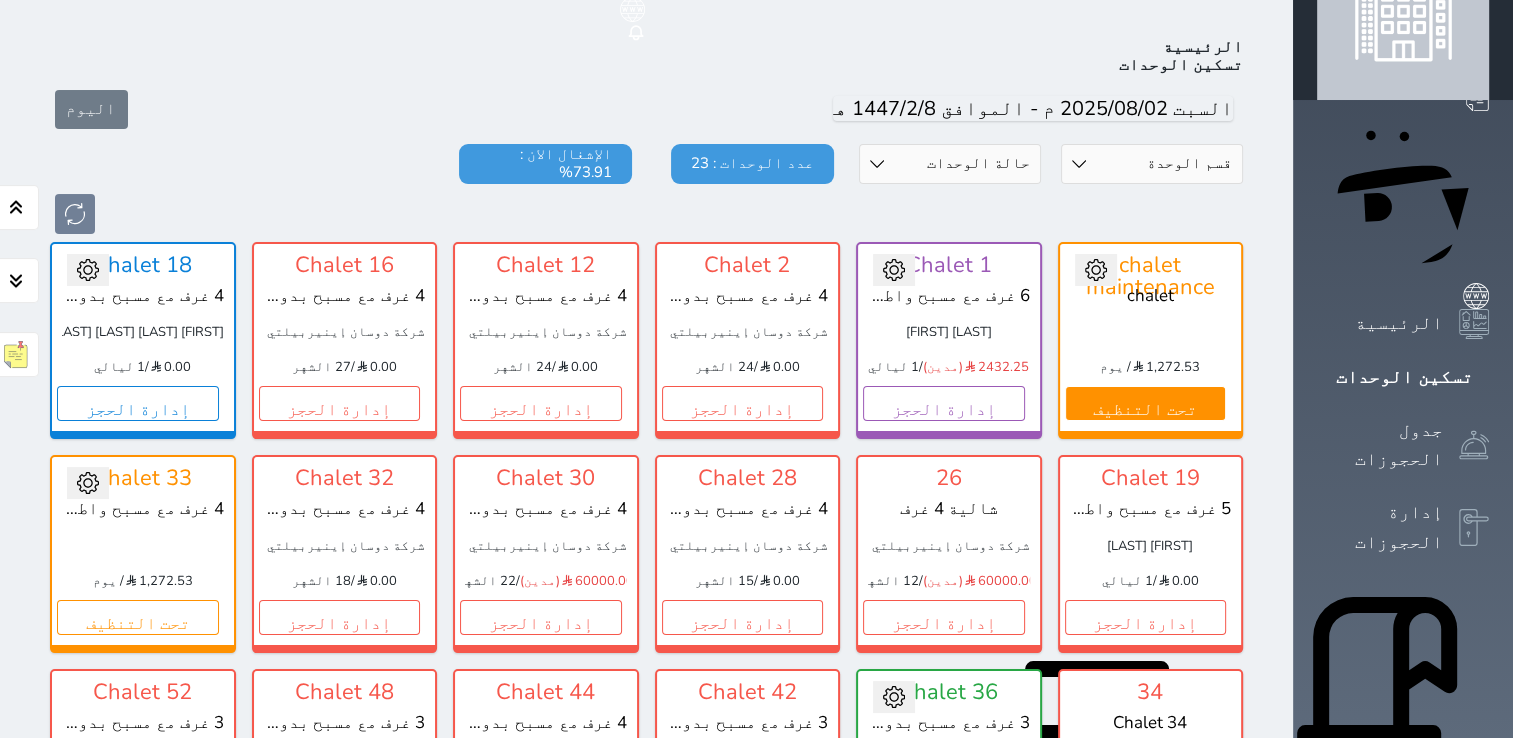 scroll, scrollTop: 78, scrollLeft: 0, axis: vertical 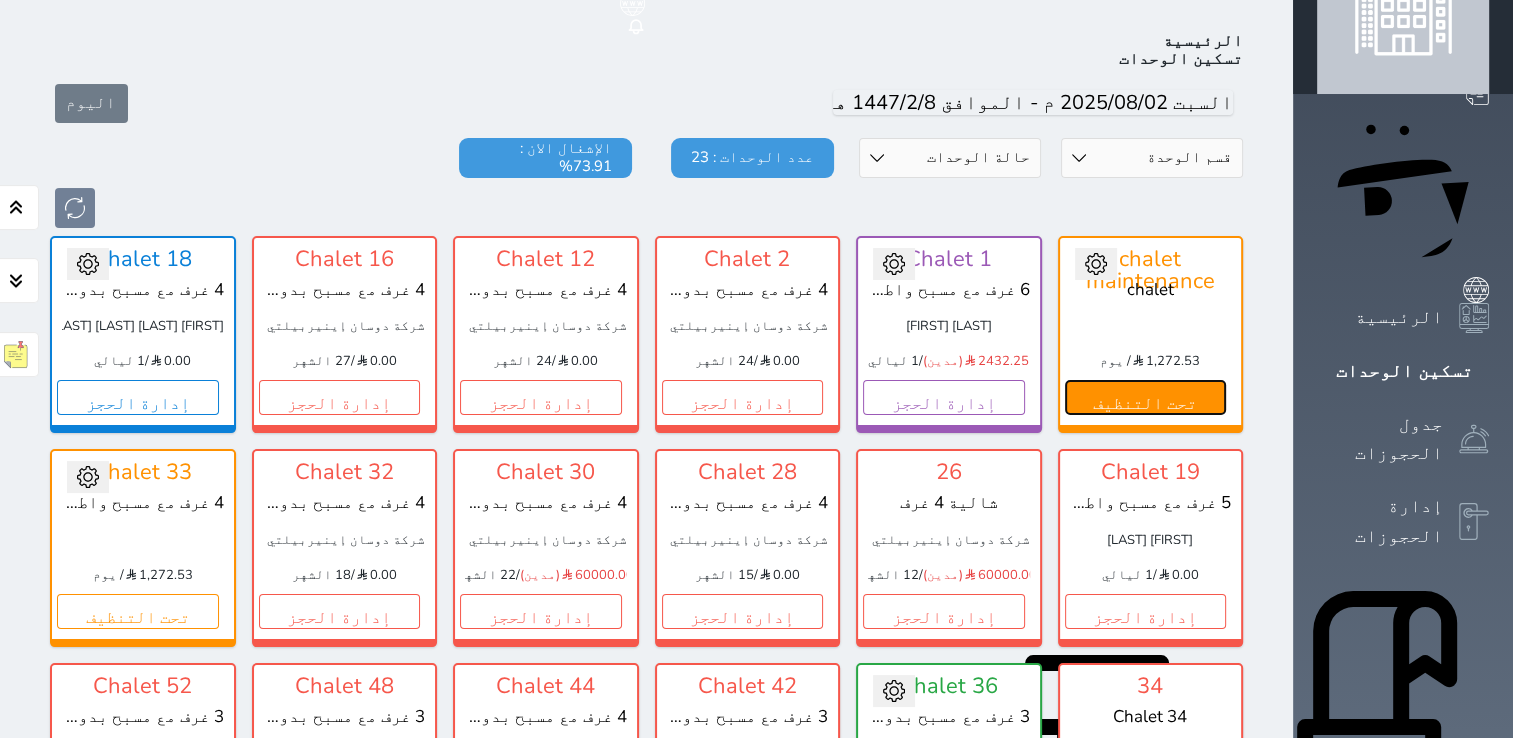 click on "تحت التنظيف" at bounding box center (1146, 397) 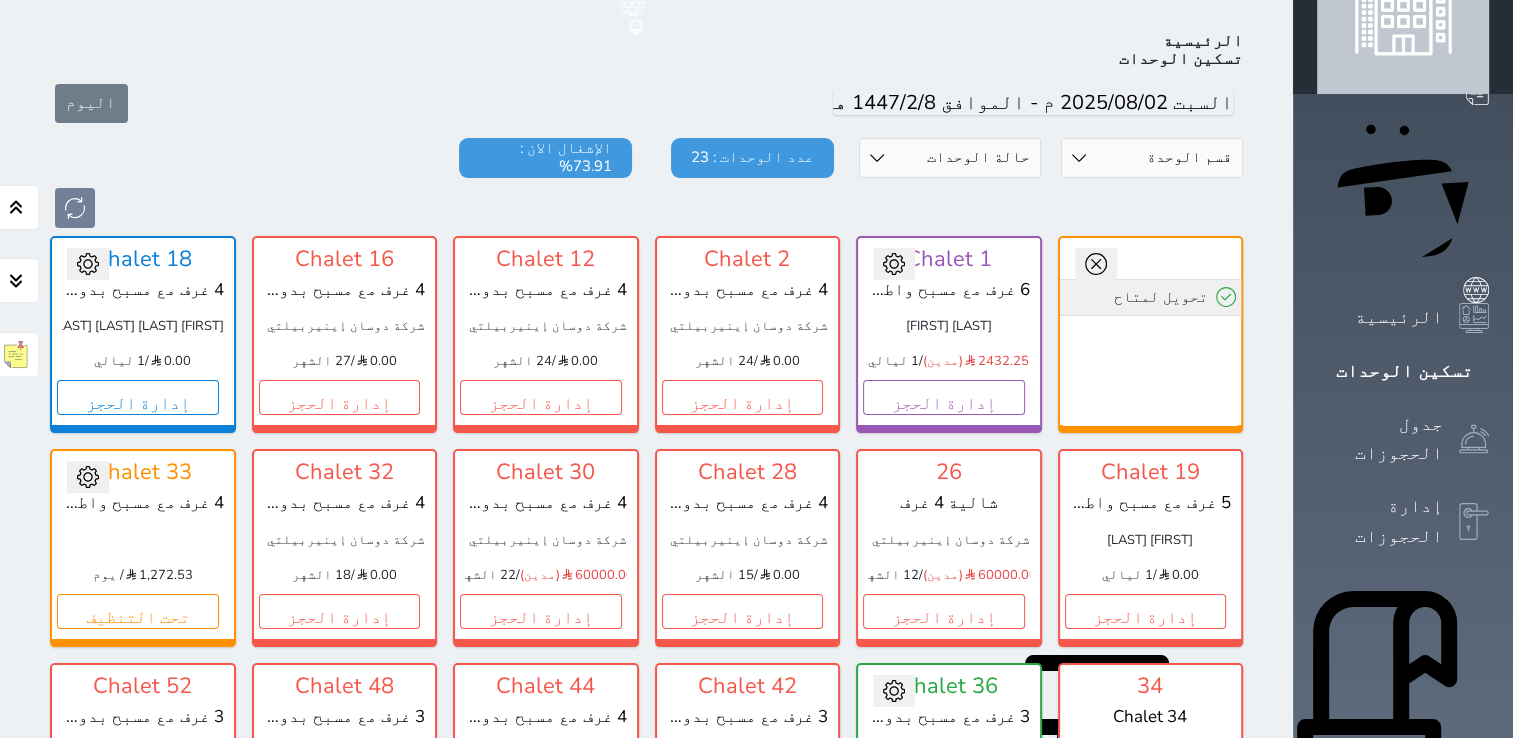 click on "تحويل لمتاح" at bounding box center [1151, 297] 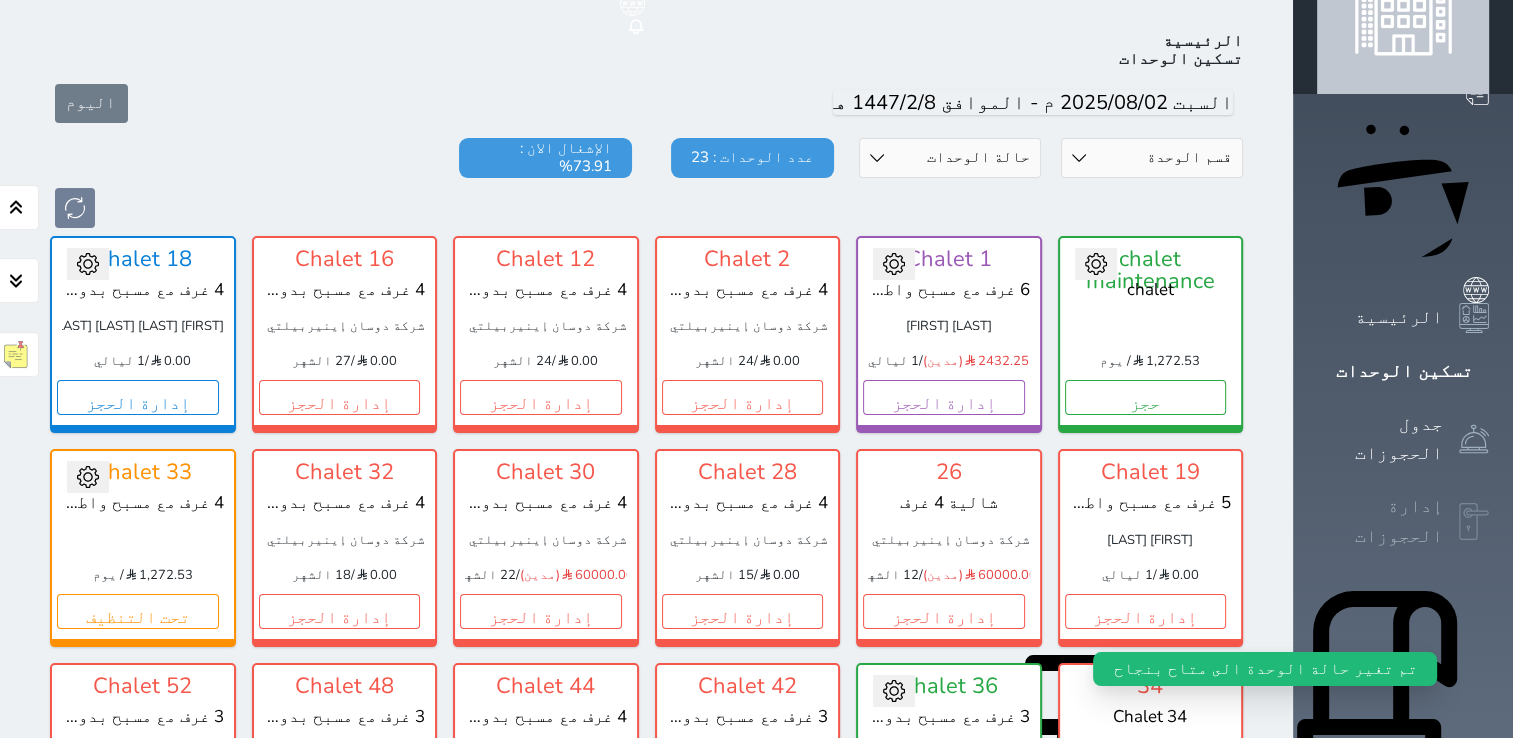 click on "إدارة الحجوزات" at bounding box center (1380, 521) 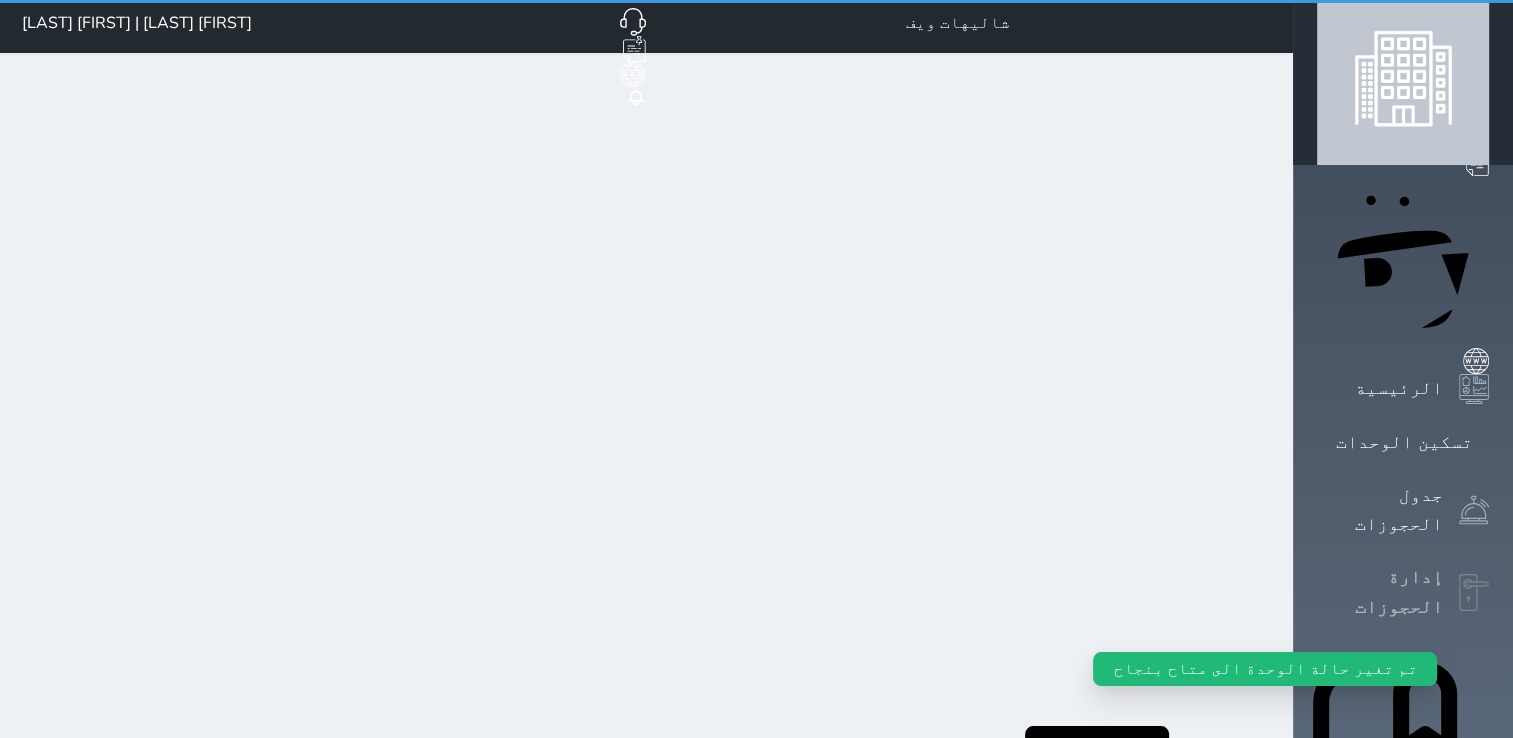 scroll, scrollTop: 0, scrollLeft: 0, axis: both 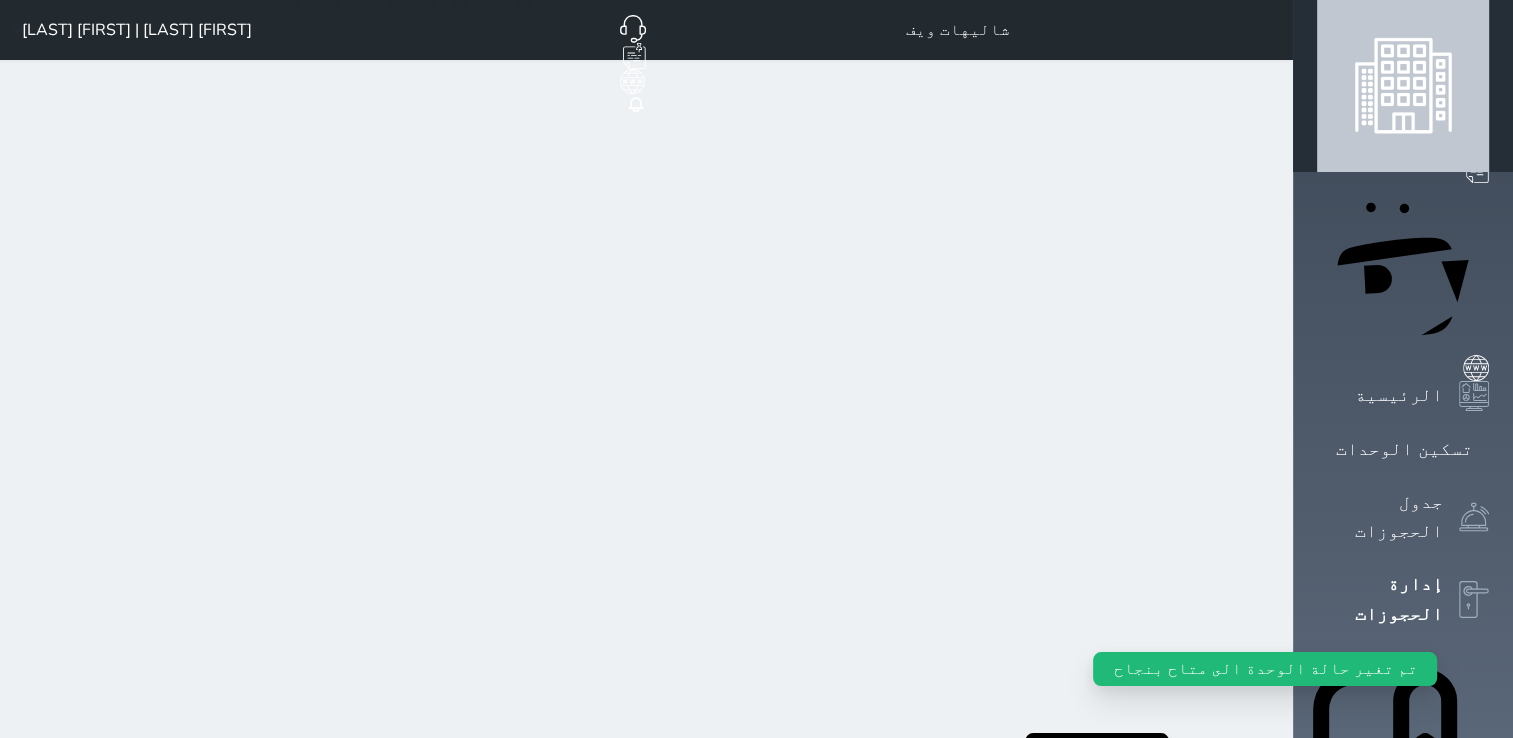 select on "open_all" 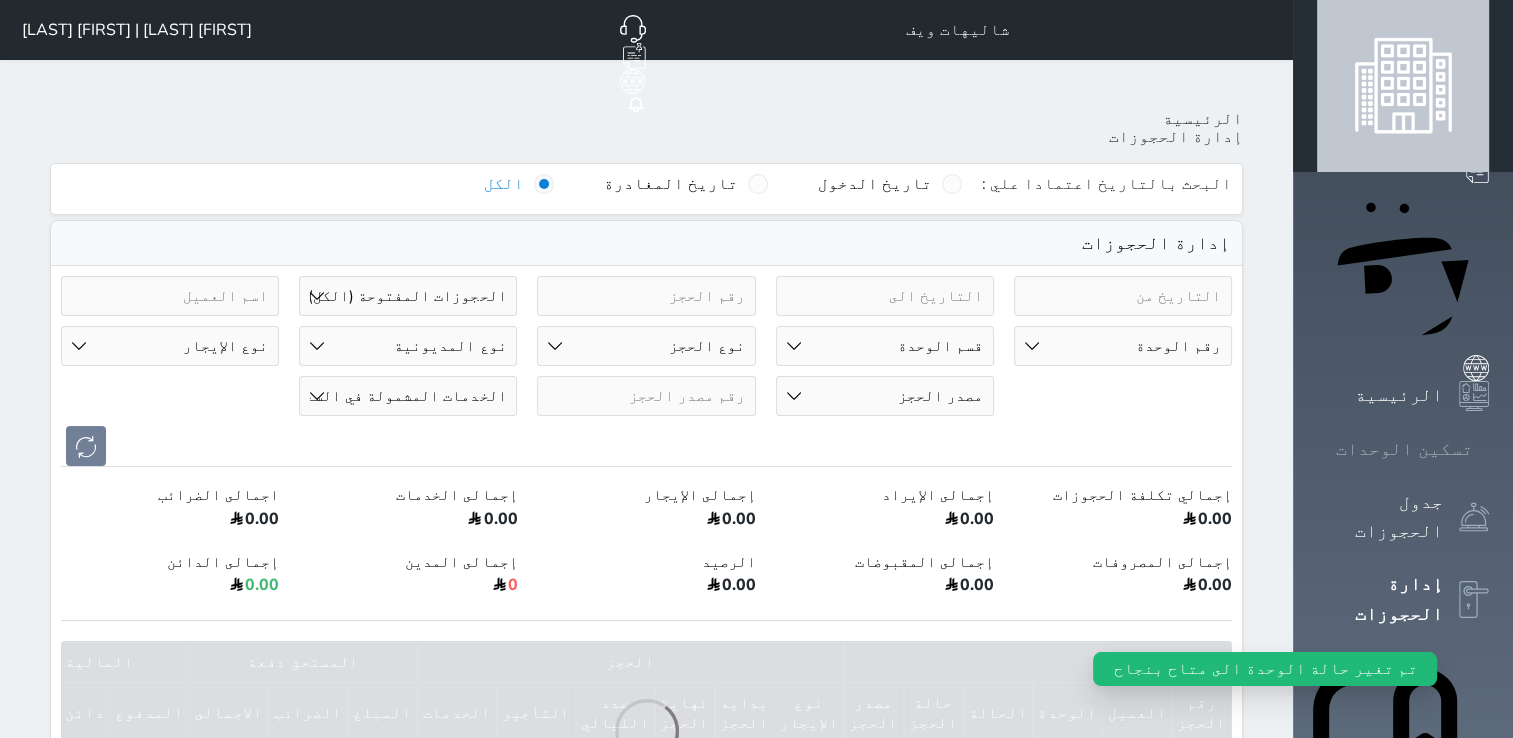 click on "تسكين الوحدات" at bounding box center [1404, 449] 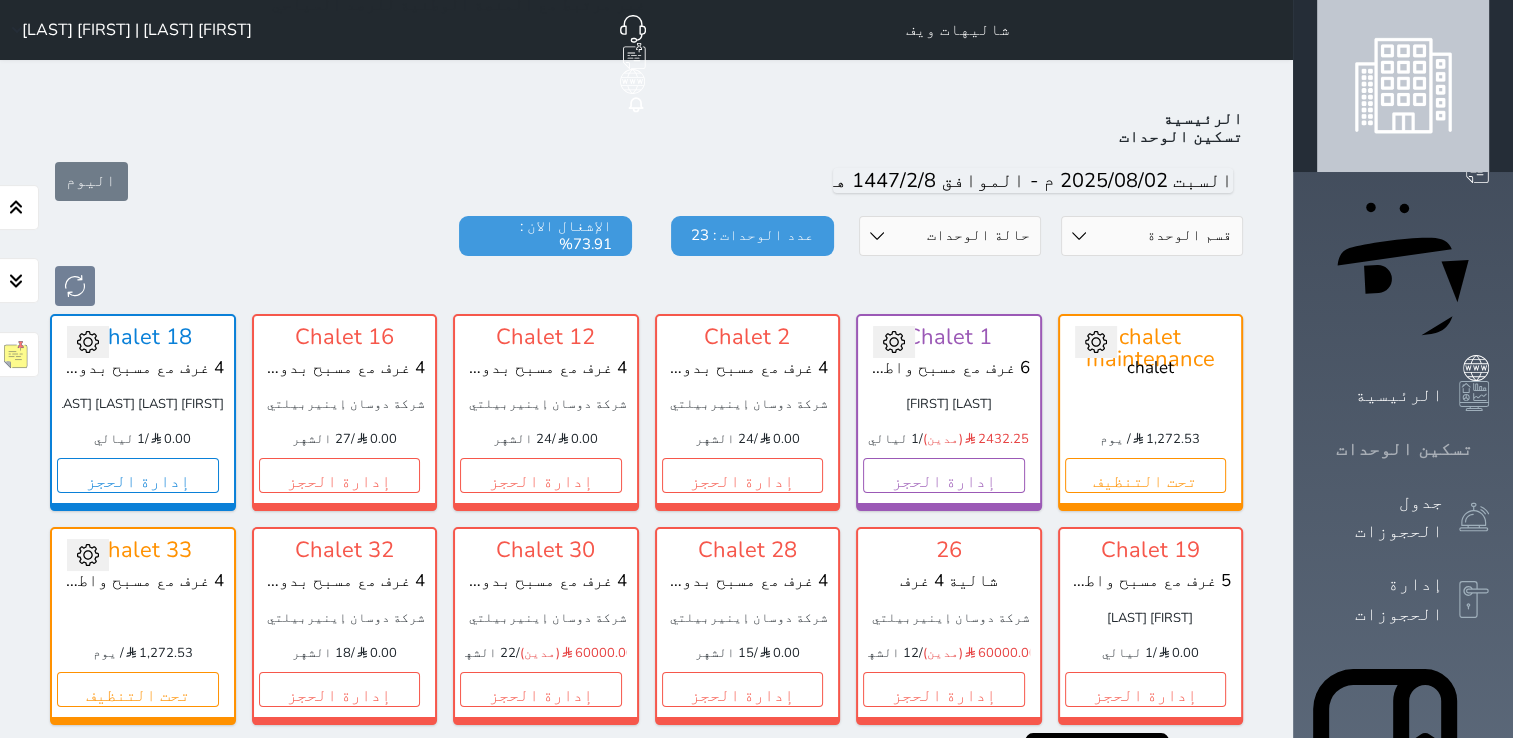 scroll, scrollTop: 78, scrollLeft: 0, axis: vertical 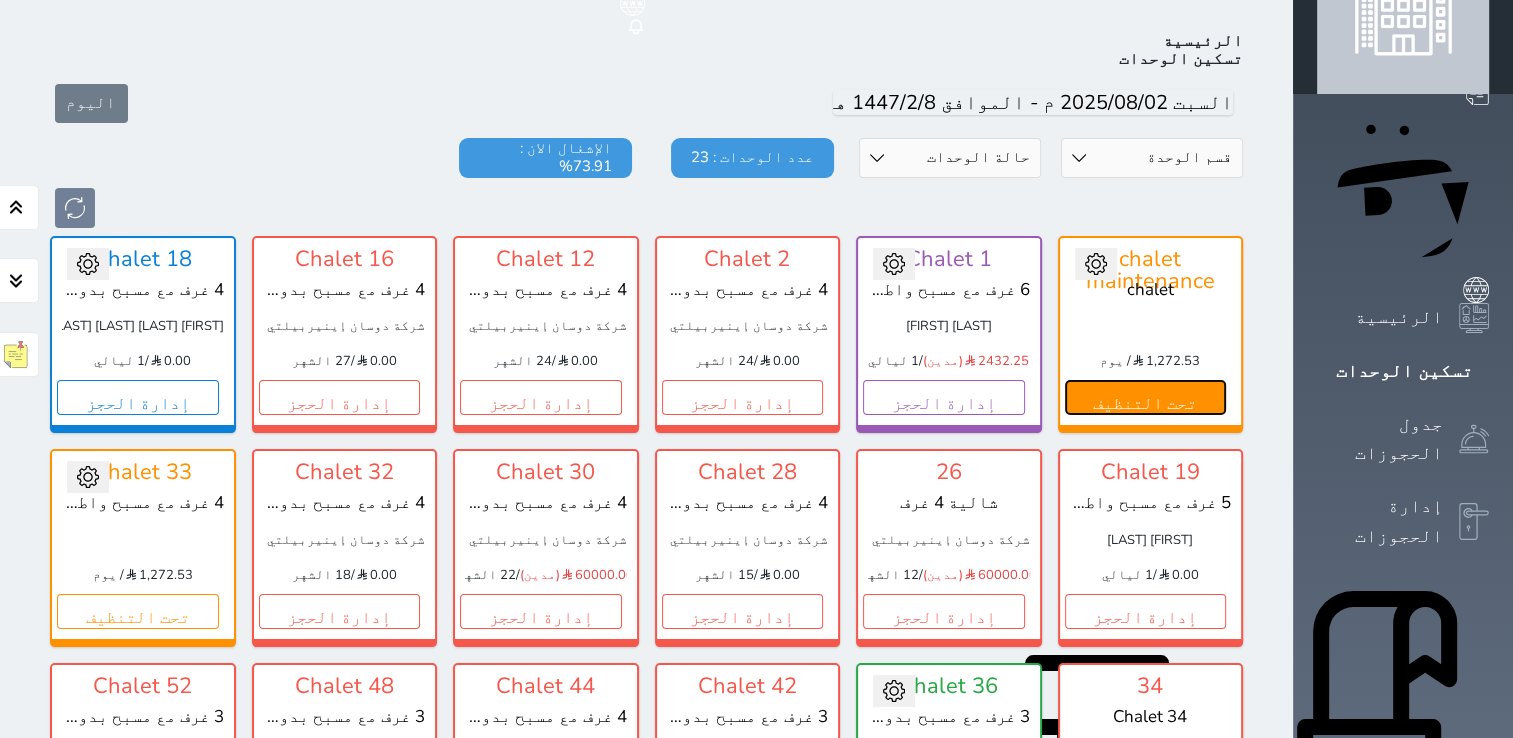click on "تحت التنظيف" at bounding box center [1146, 397] 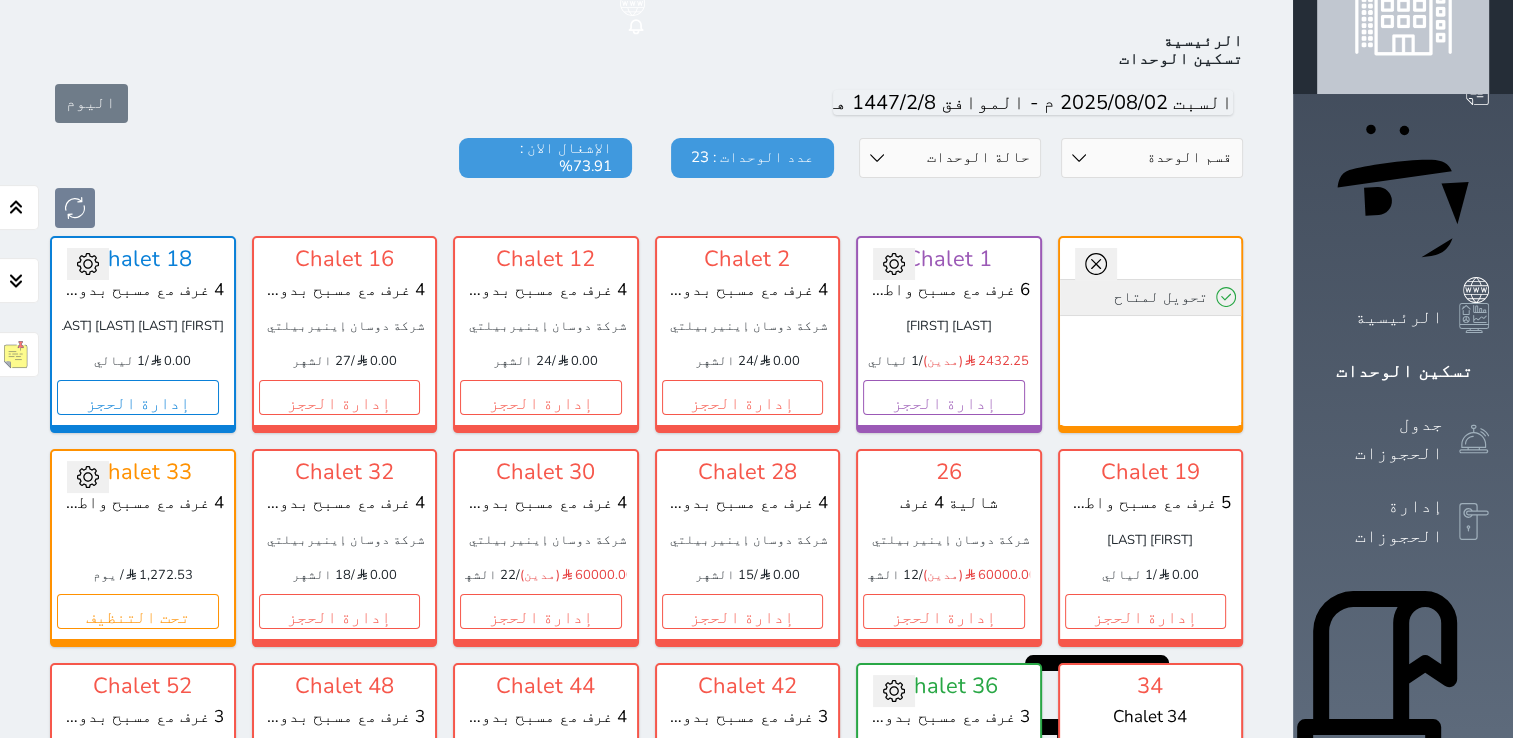 click on "تحويل لمتاح" at bounding box center [1151, 297] 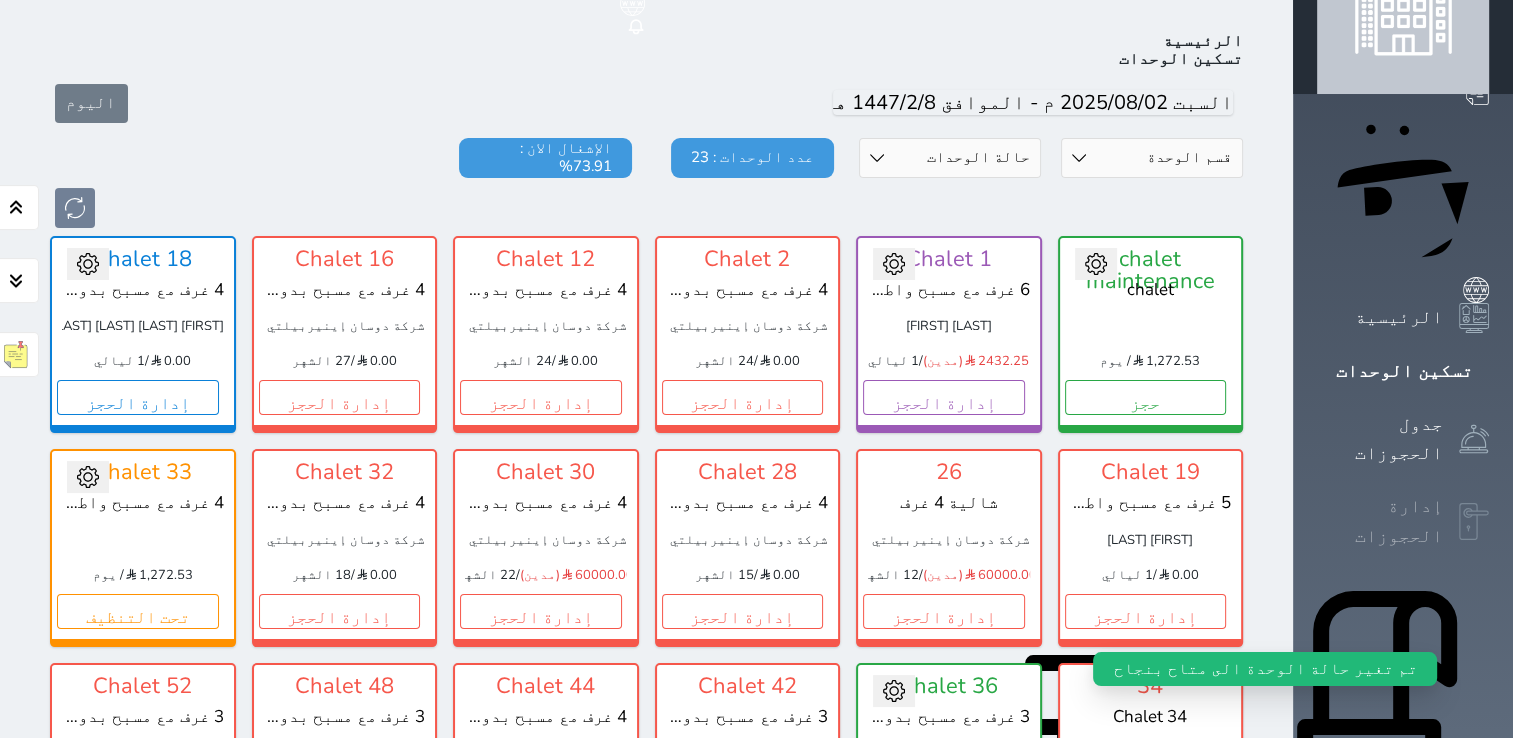 click on "إدارة الحجوزات" at bounding box center (1380, 521) 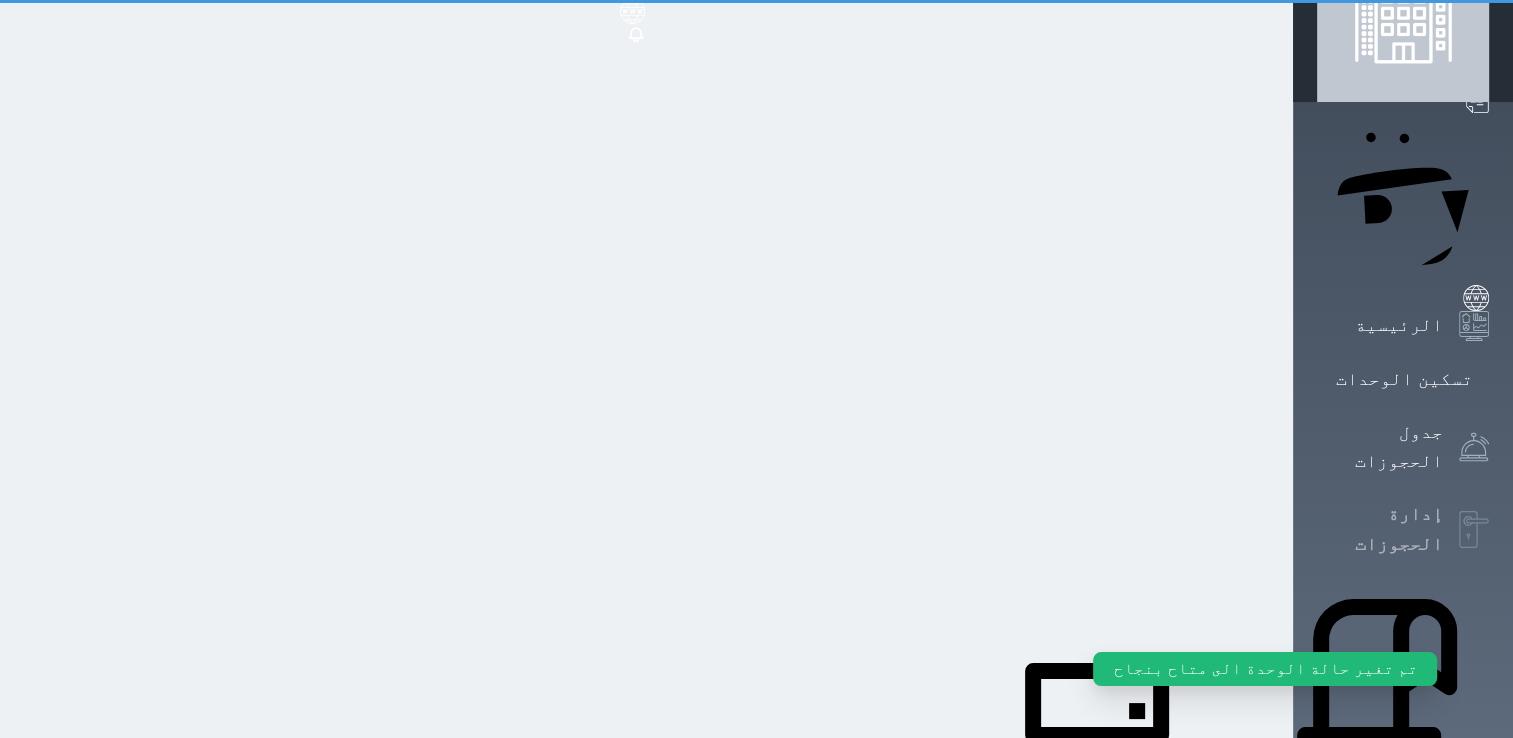 scroll, scrollTop: 0, scrollLeft: 0, axis: both 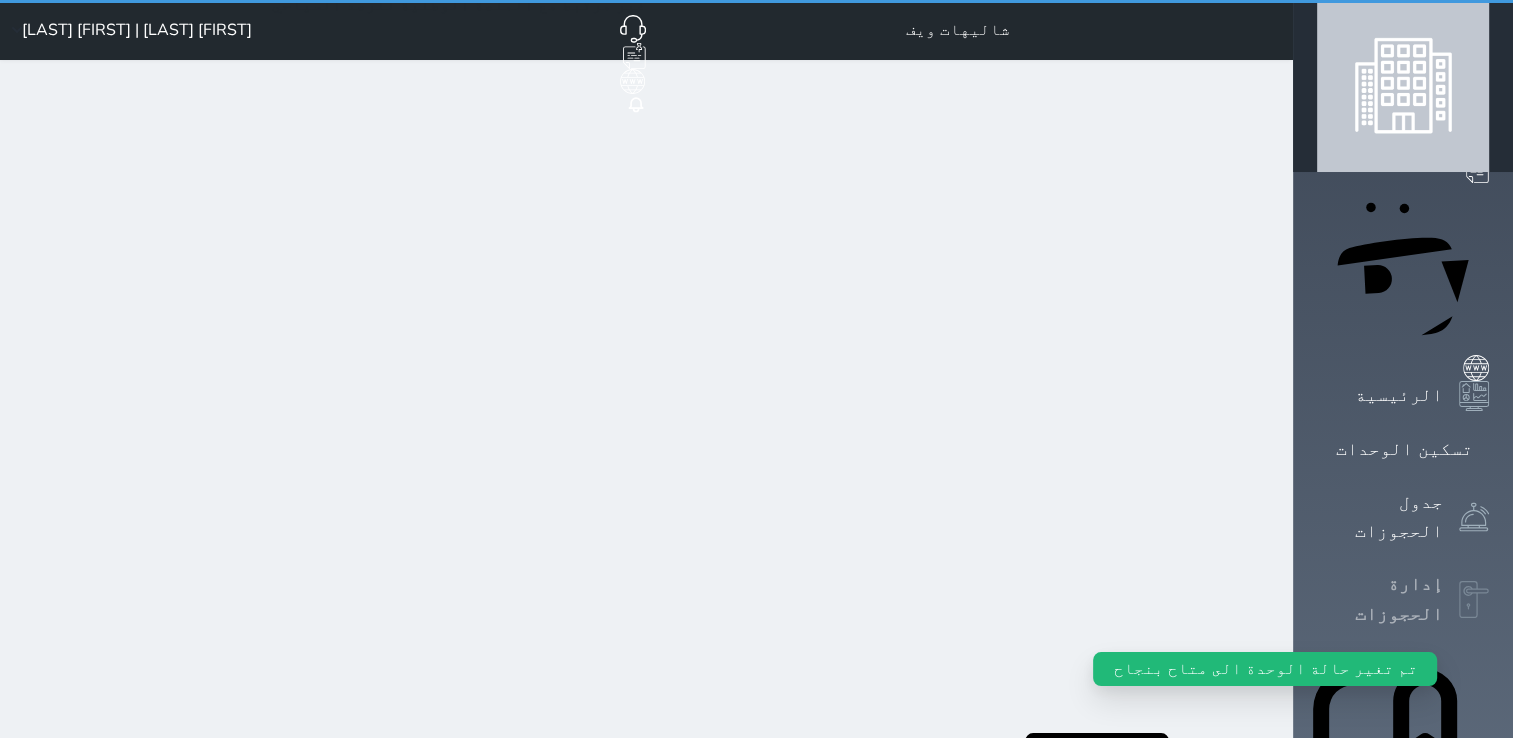 select on "open_all" 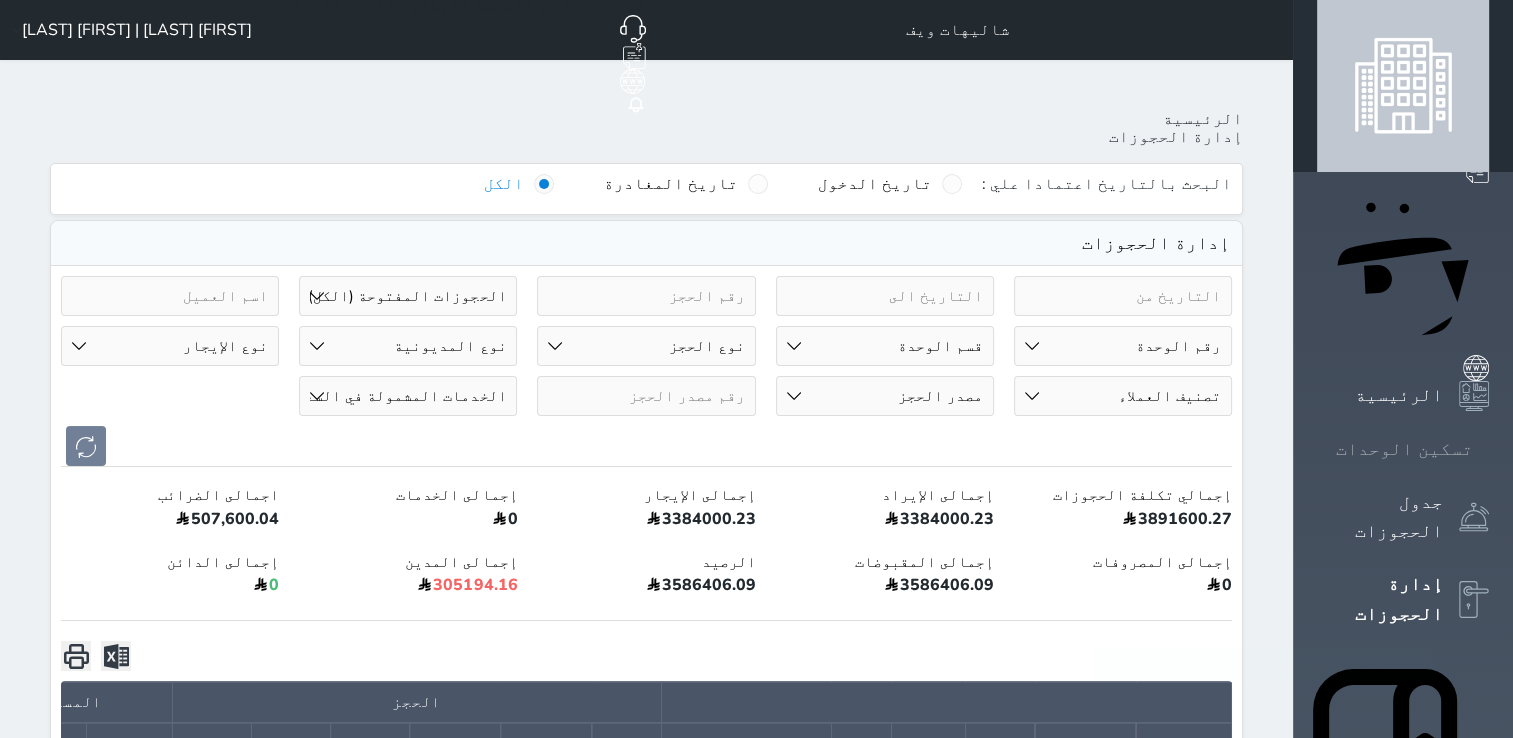 click on "تسكين الوحدات" at bounding box center [1404, 449] 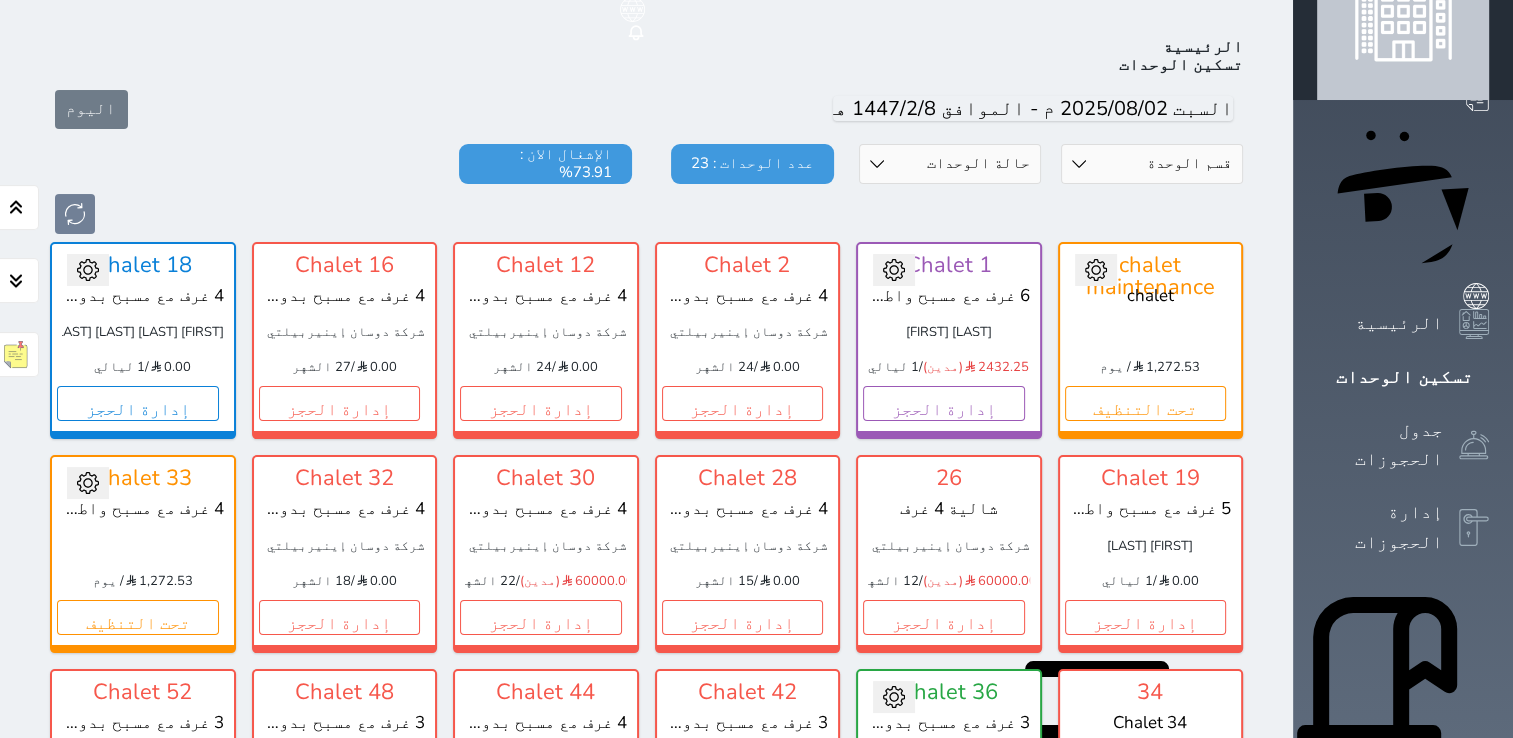 scroll, scrollTop: 78, scrollLeft: 0, axis: vertical 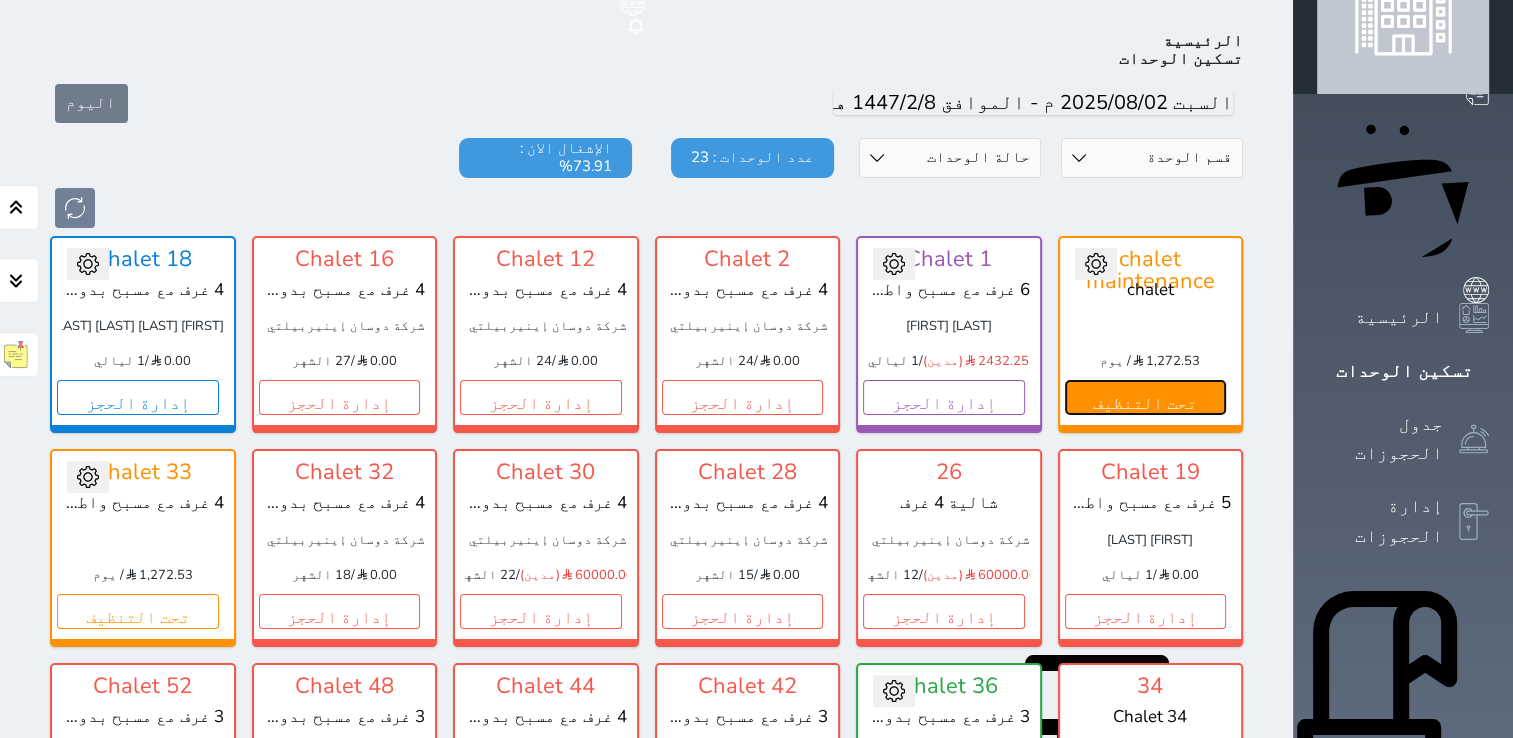 click on "تحت التنظيف" at bounding box center (1146, 397) 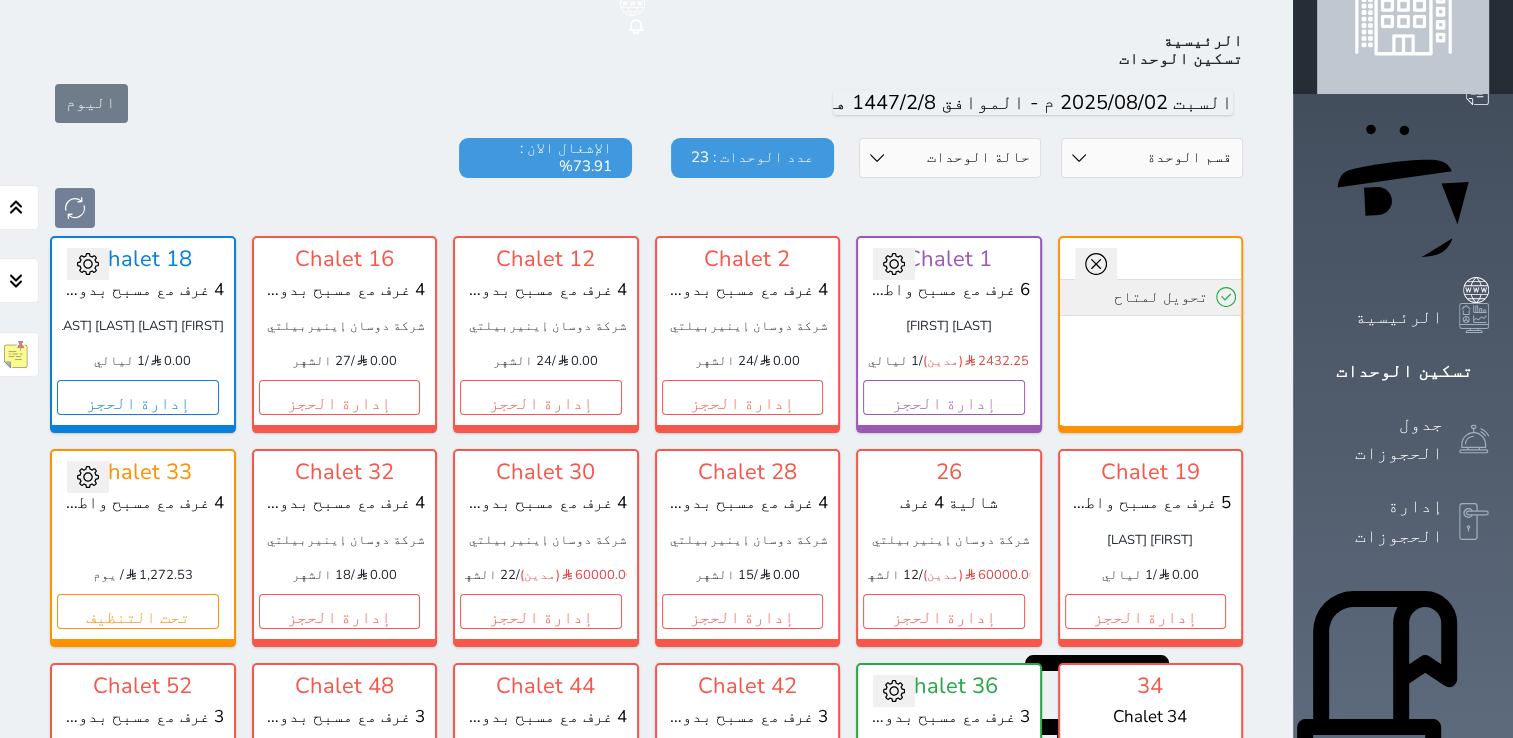 click on "تحويل لمتاح" at bounding box center [1151, 297] 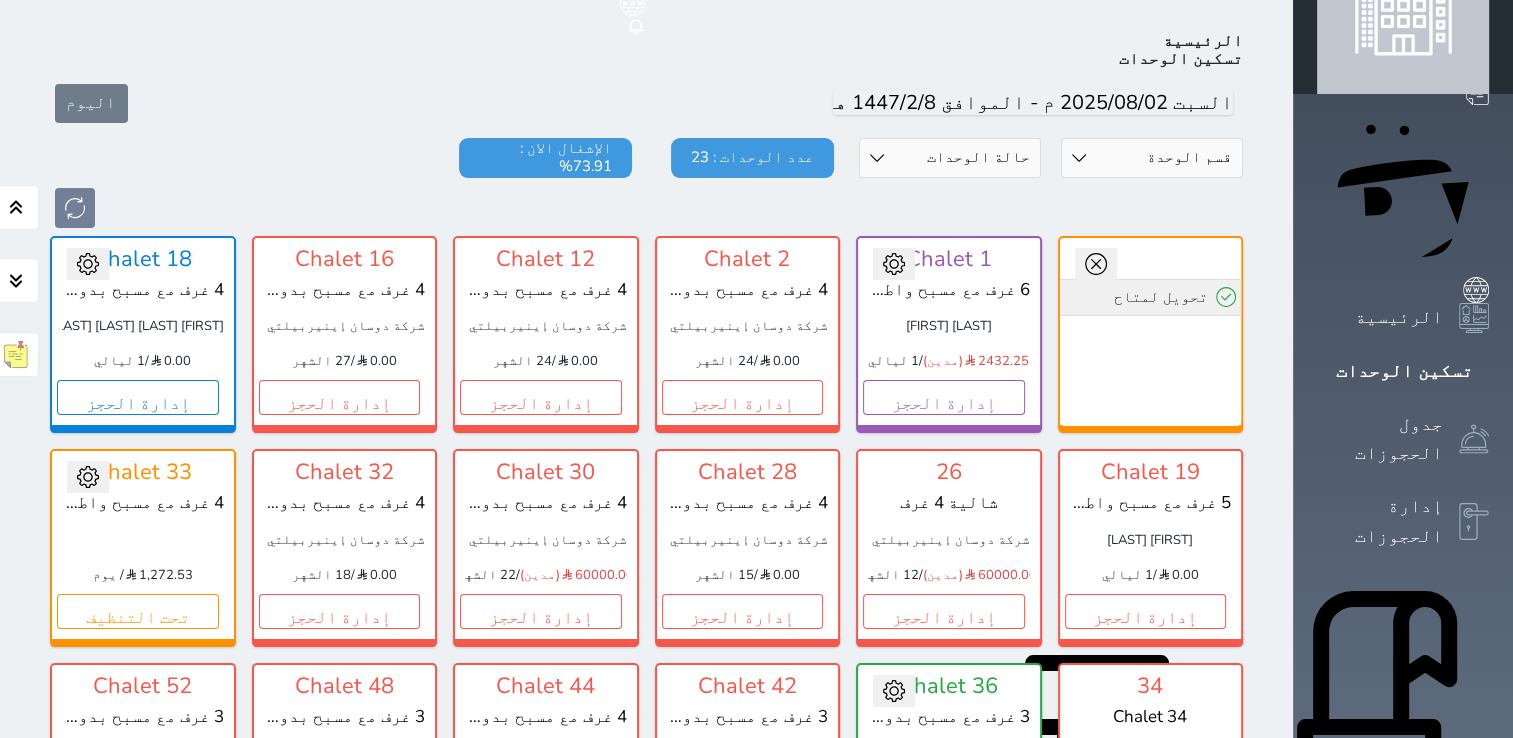 click 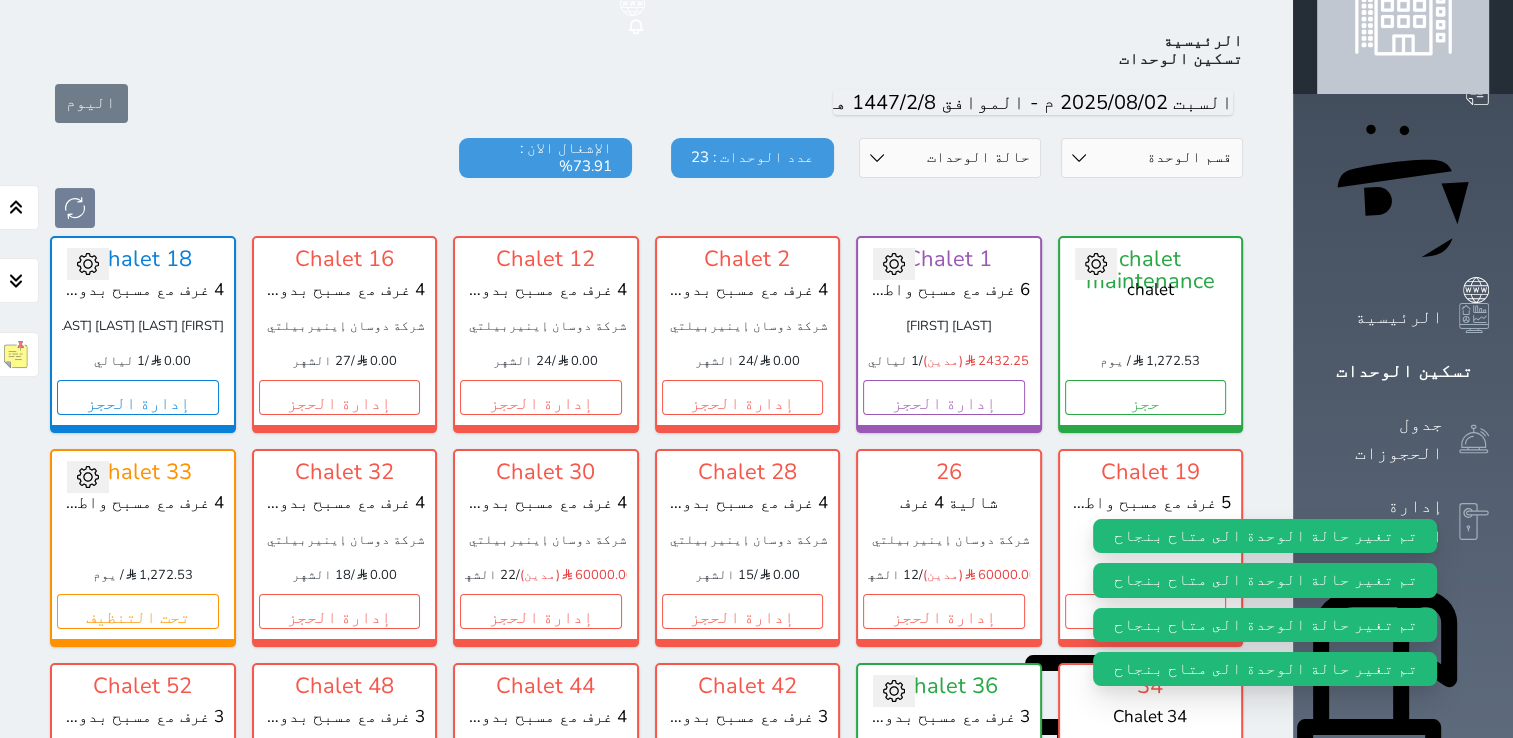 click on "الإدارة المالية" at bounding box center [1380, 1140] 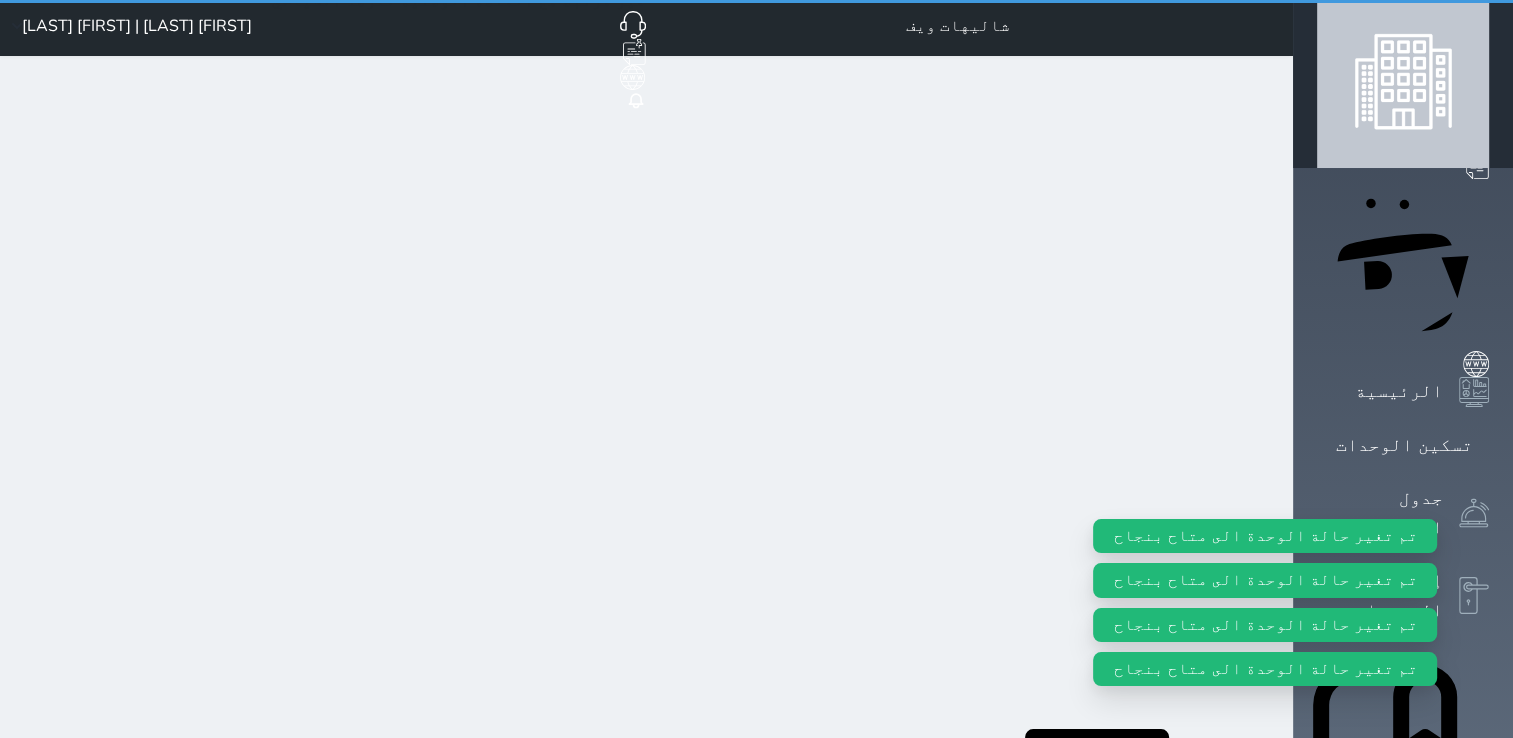 scroll, scrollTop: 0, scrollLeft: 0, axis: both 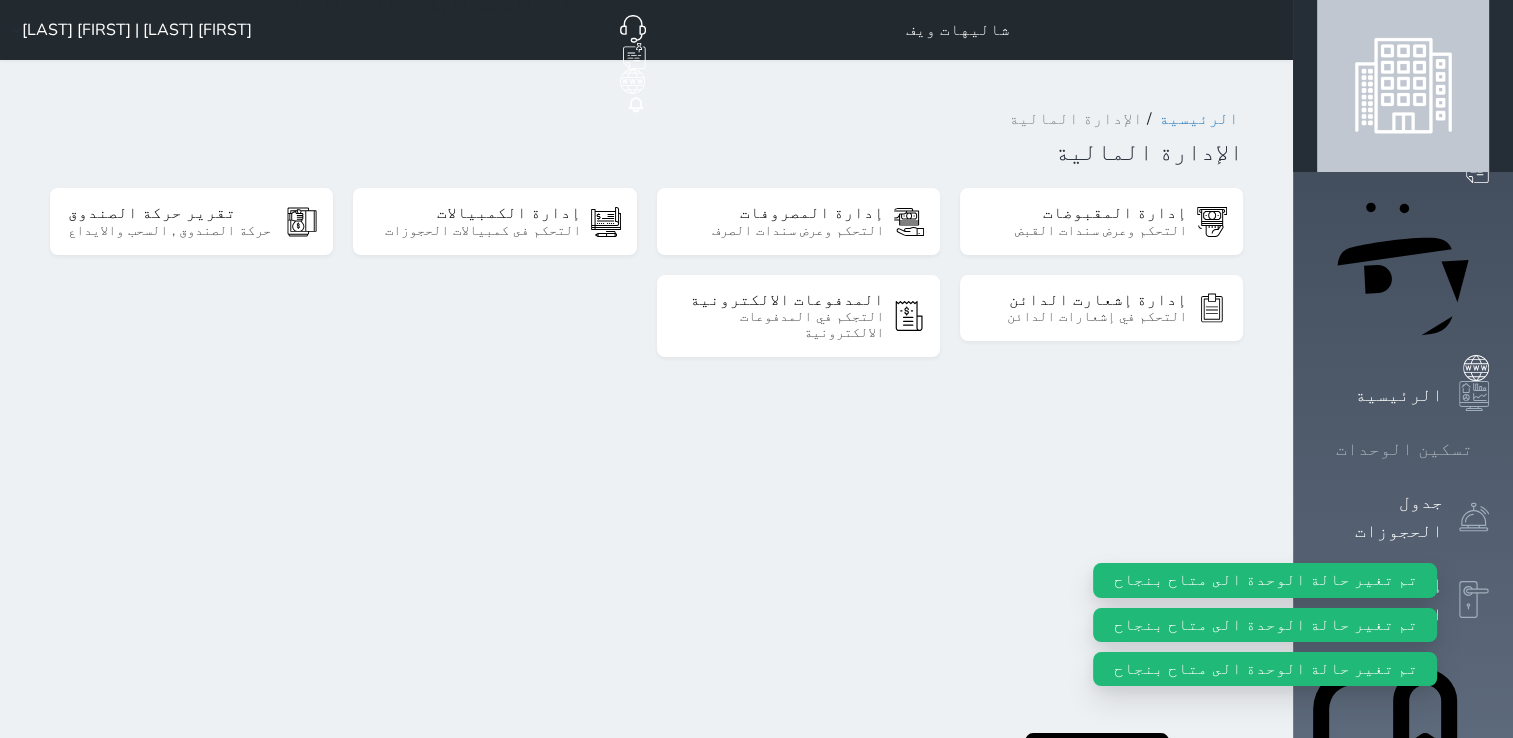 click on "تسكين الوحدات" at bounding box center [1404, 449] 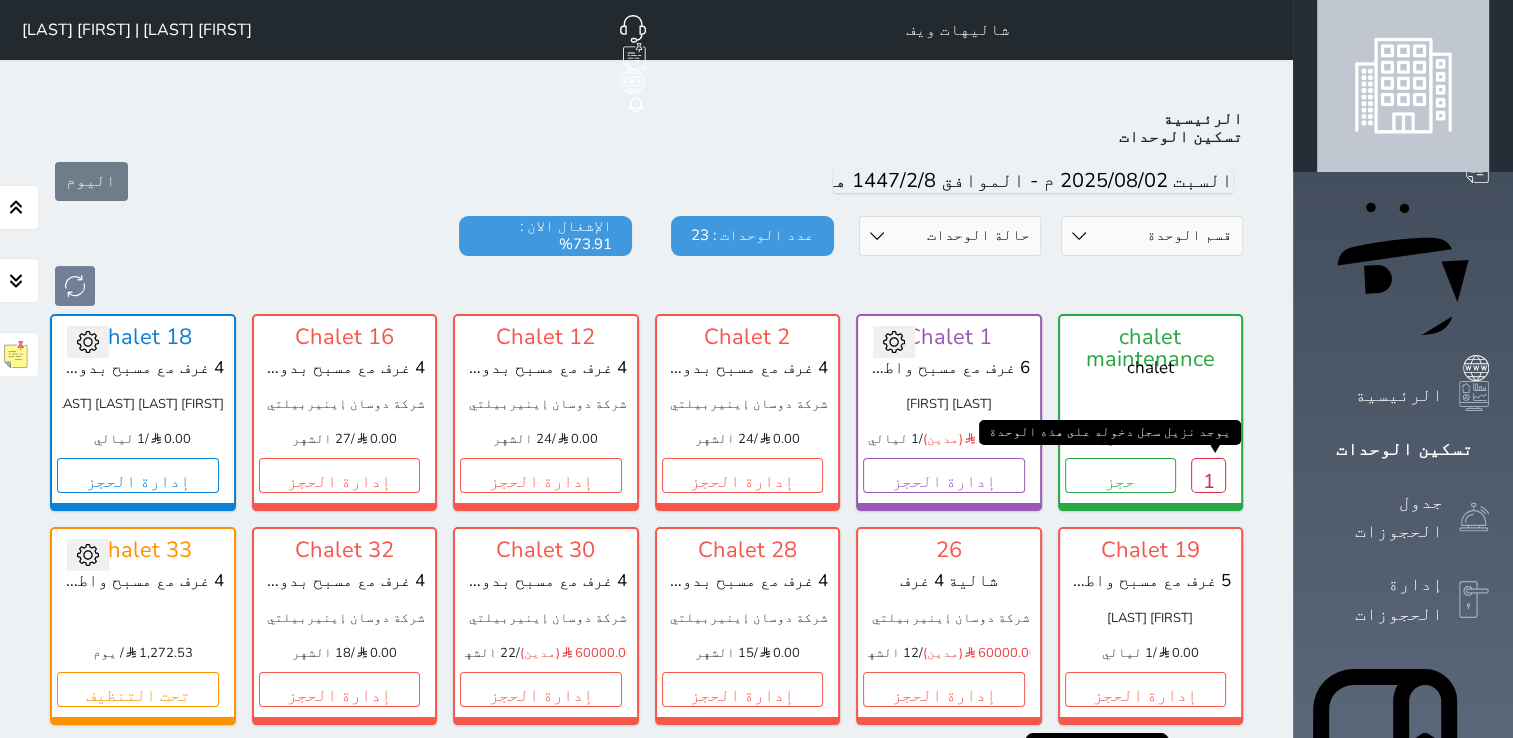 scroll, scrollTop: 78, scrollLeft: 0, axis: vertical 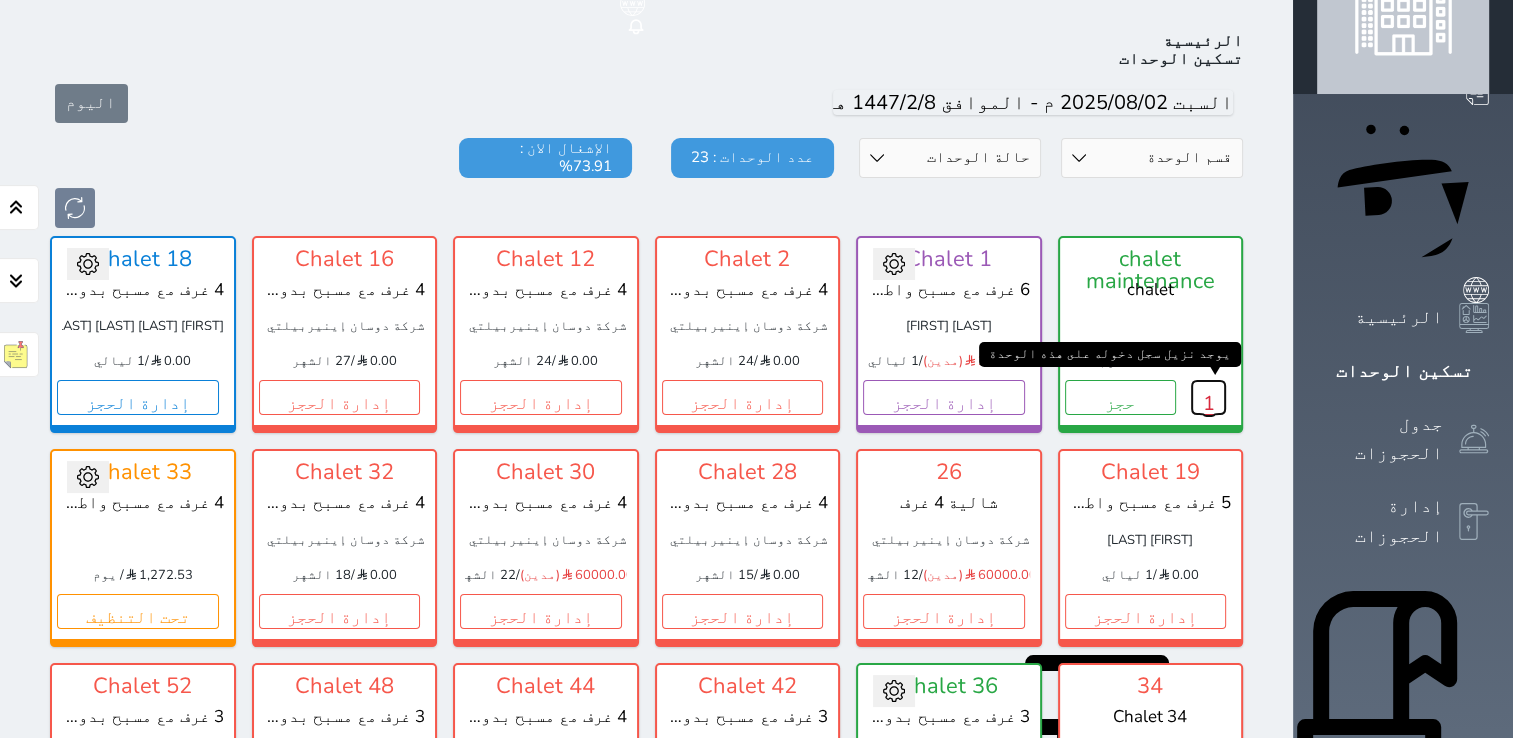 click on "1" at bounding box center (1208, 397) 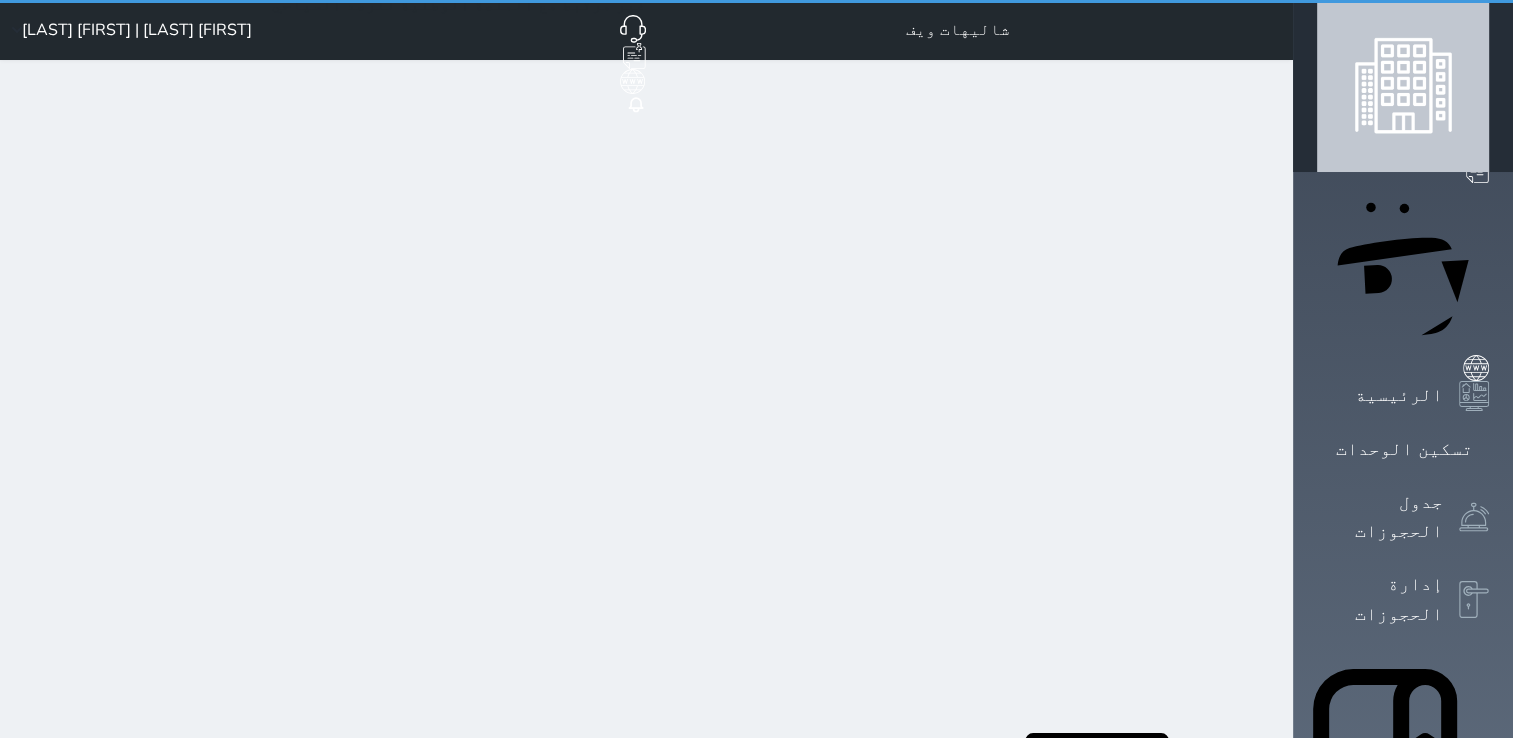 scroll, scrollTop: 0, scrollLeft: 0, axis: both 